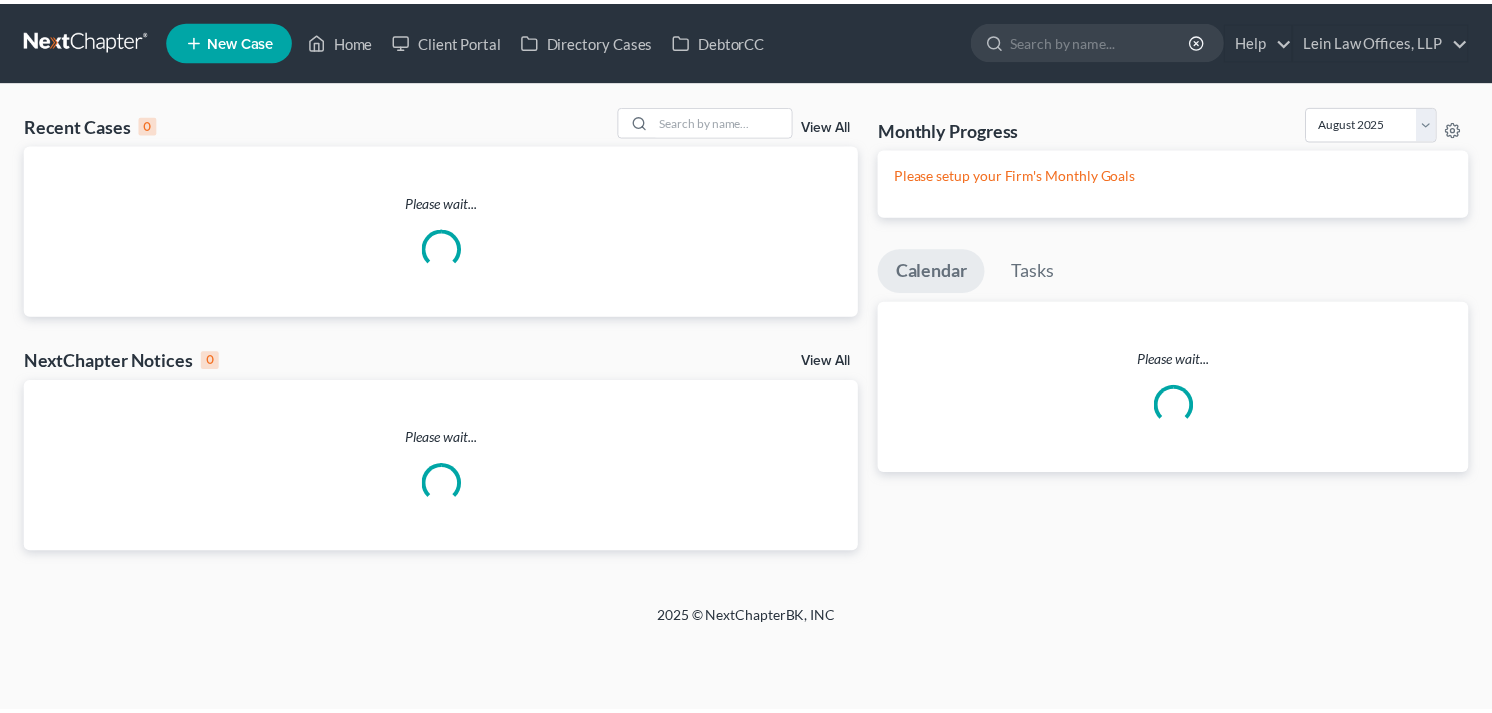 scroll, scrollTop: 0, scrollLeft: 0, axis: both 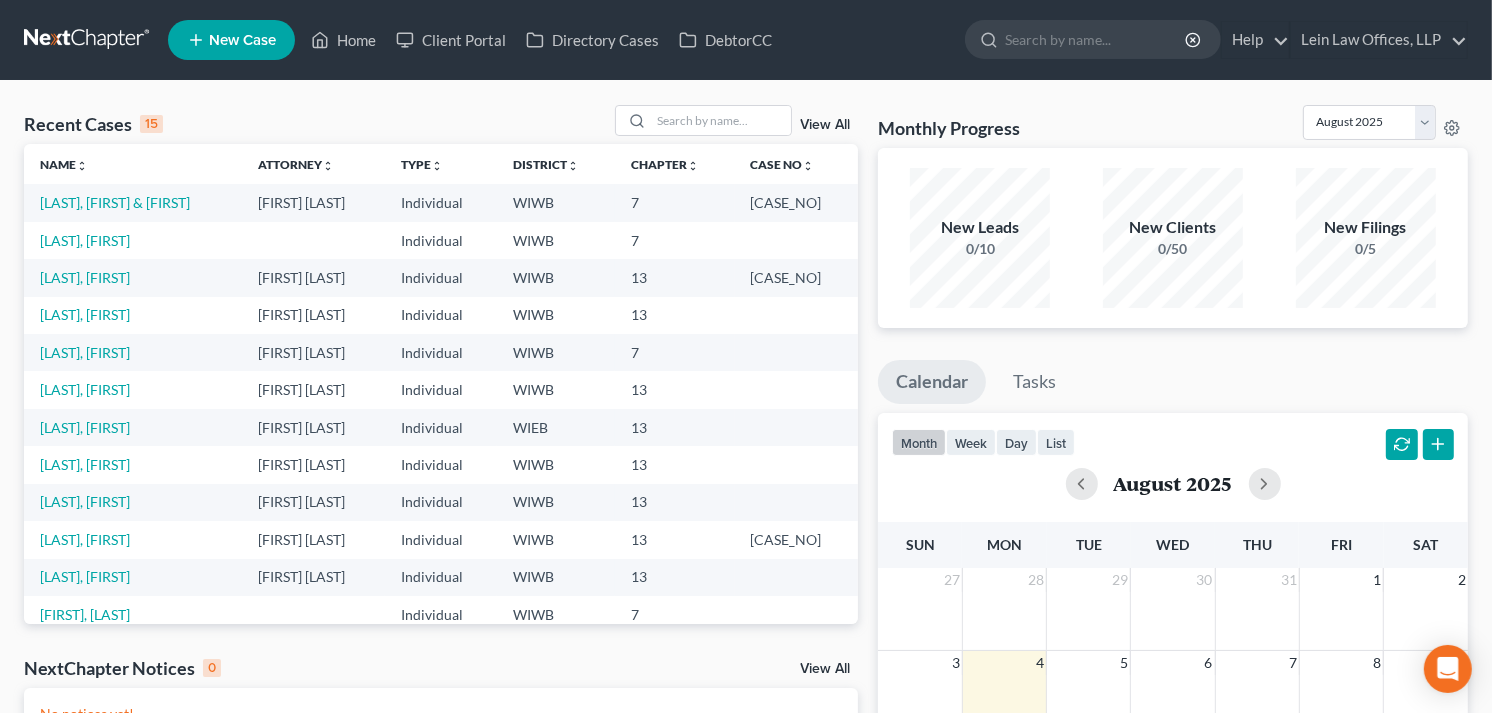 click on "Recent Cases 15         View All
Name
unfold_more
expand_more
expand_less
Attorney
unfold_more
expand_more
expand_less
Type
unfold_more
expand_more
expand_less
District
unfold_more
expand_more
expand_less
Chapter
unfold_more
expand_more
expand_less
Case No
unfold_more
expand_more
expand_less
Prefix
unfold_more
expand_more
expand_less
[LAST], [FIRST] & [FIRST] [FIRST] [LAST] Individual WIWB 7 [CASE_NO] [LAST], [FIRST] Individual WIWB 7 [CASE_NO] [LAST], [FIRST] [FIRST] [LAST] Individual WIWB 13 [CASE_NO] [LAST], [FIRST] [FIRST] [LAST] Individual WIWB 13 [LAST], [FIRST] [FIRST] [LAST] Individual WIWB 7 [LAST], [FIRST] [FIRST] [LAST] Individual WIWB 13 [LAST], [FIRST] [FIRST] [LAST] Individual WIWB 13 [LAST], [FIRST] [FIRST] [LAST] Individual WIWB 13 [LAST], [FIRST] [FIRST] [LAST] Individual WIWB 13 [CASE_NO] [LAST], [FIRST] [FIRST] [LAST] Individual WIWB 13 Individual" at bounding box center [441, 600] 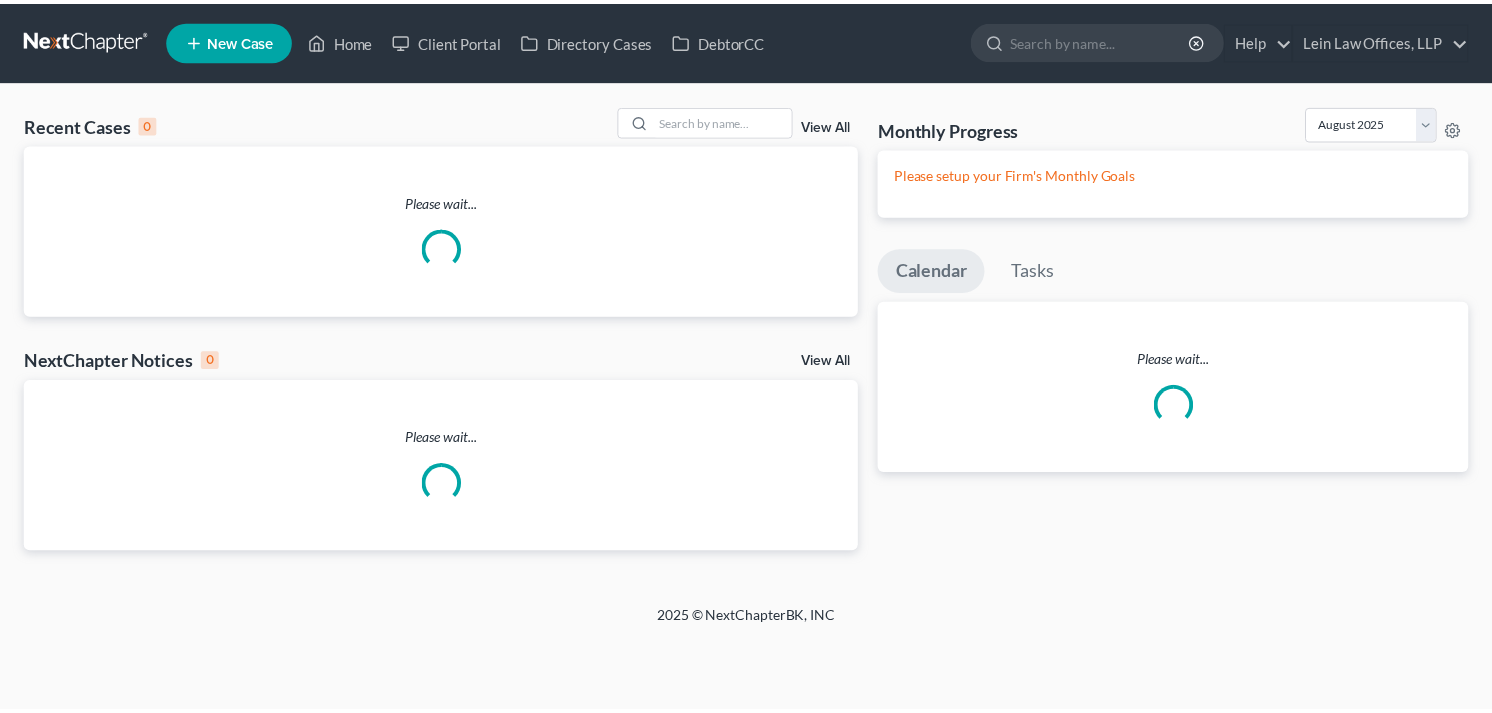 scroll, scrollTop: 0, scrollLeft: 0, axis: both 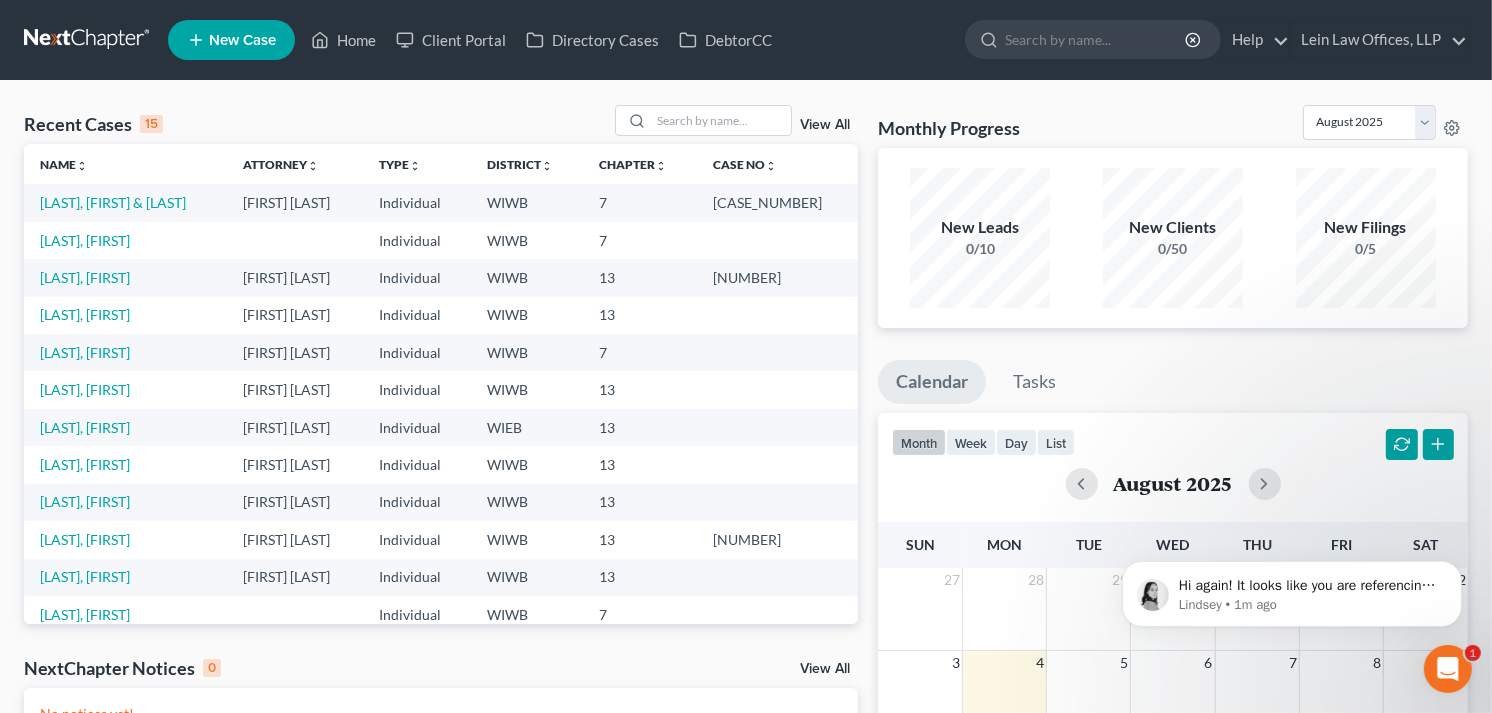 click 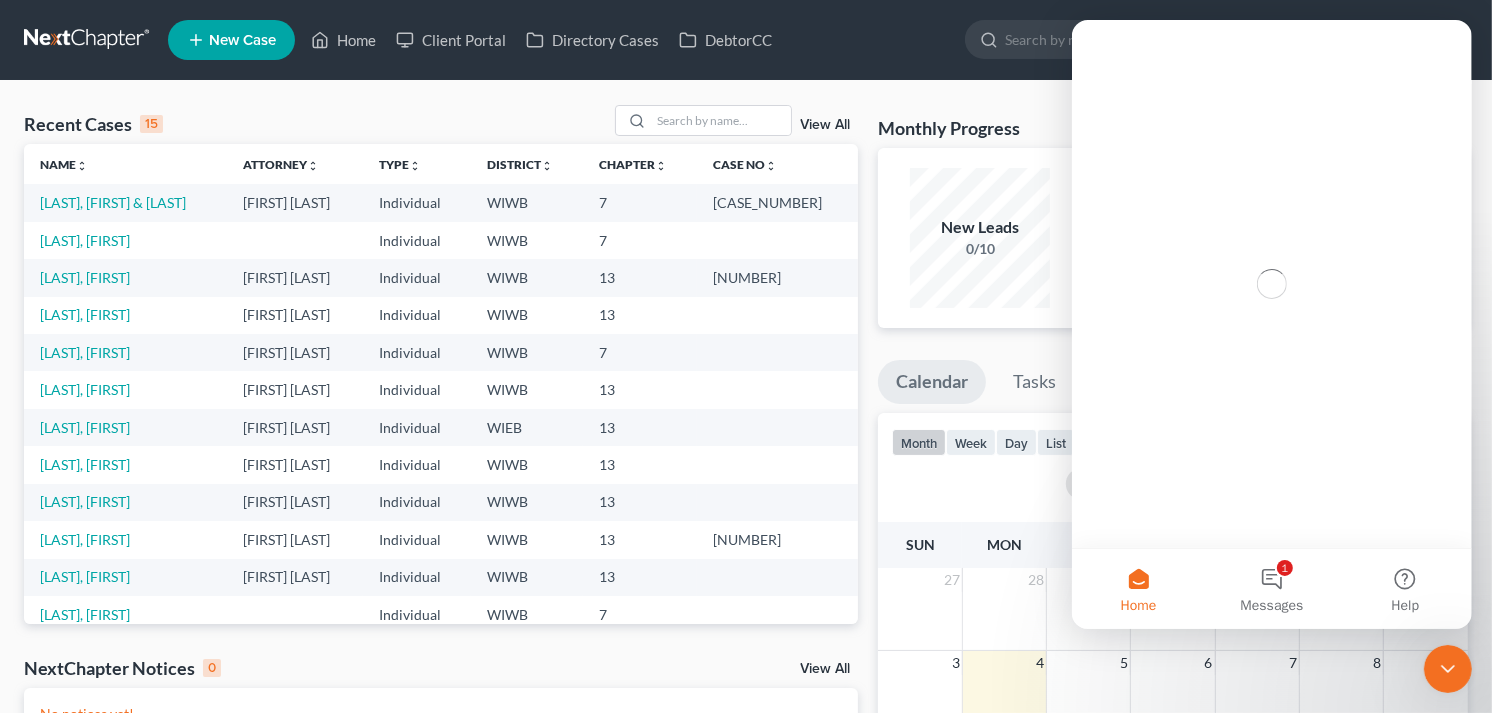 scroll, scrollTop: 0, scrollLeft: 0, axis: both 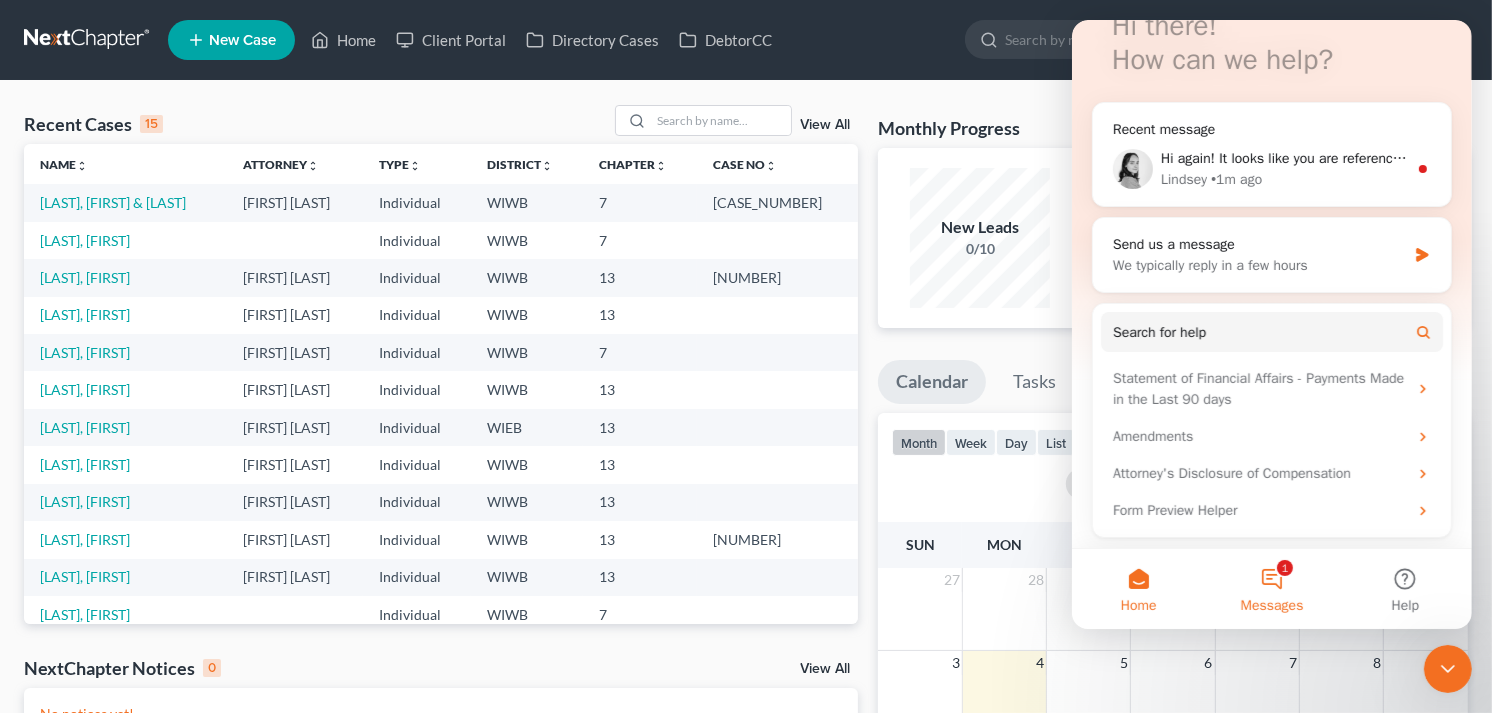 click on "1 Messages" at bounding box center [1270, 589] 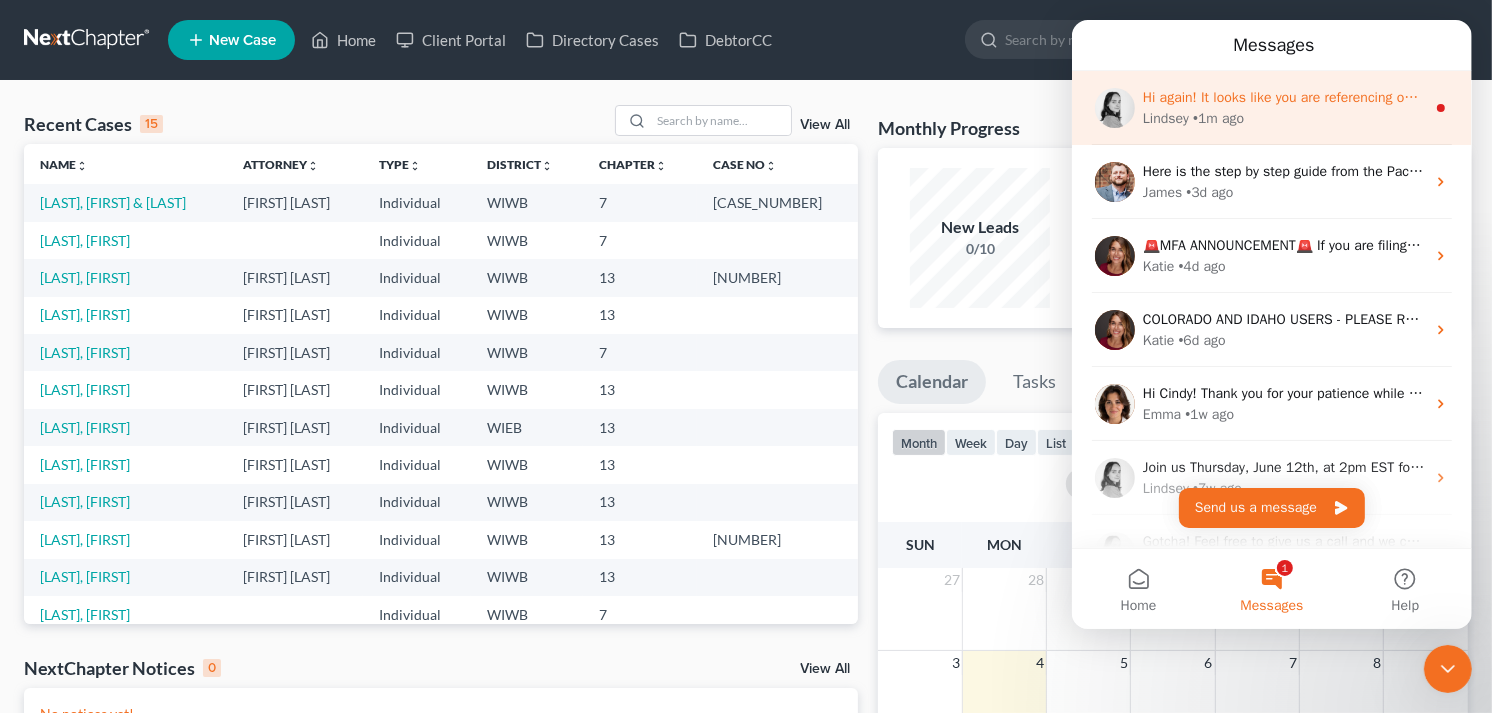 click 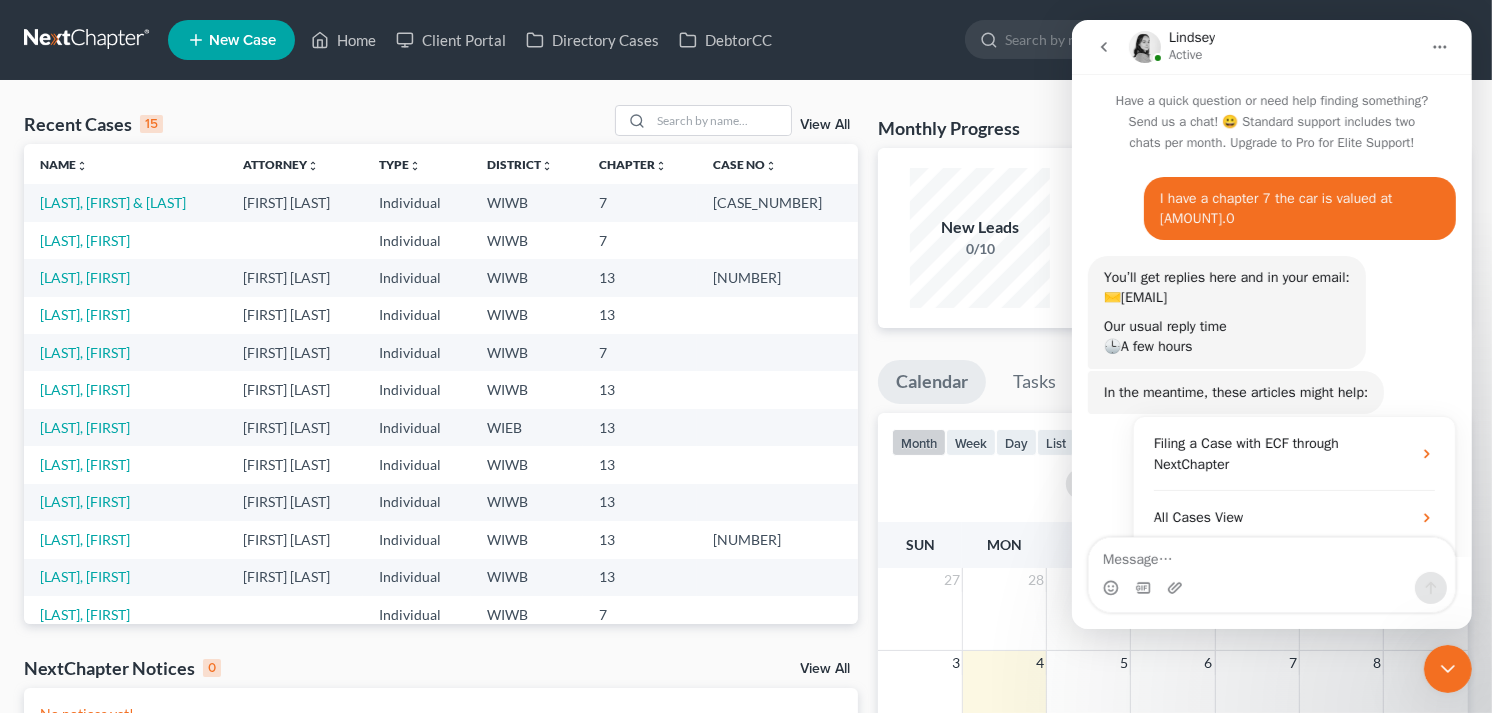 scroll, scrollTop: 2, scrollLeft: 0, axis: vertical 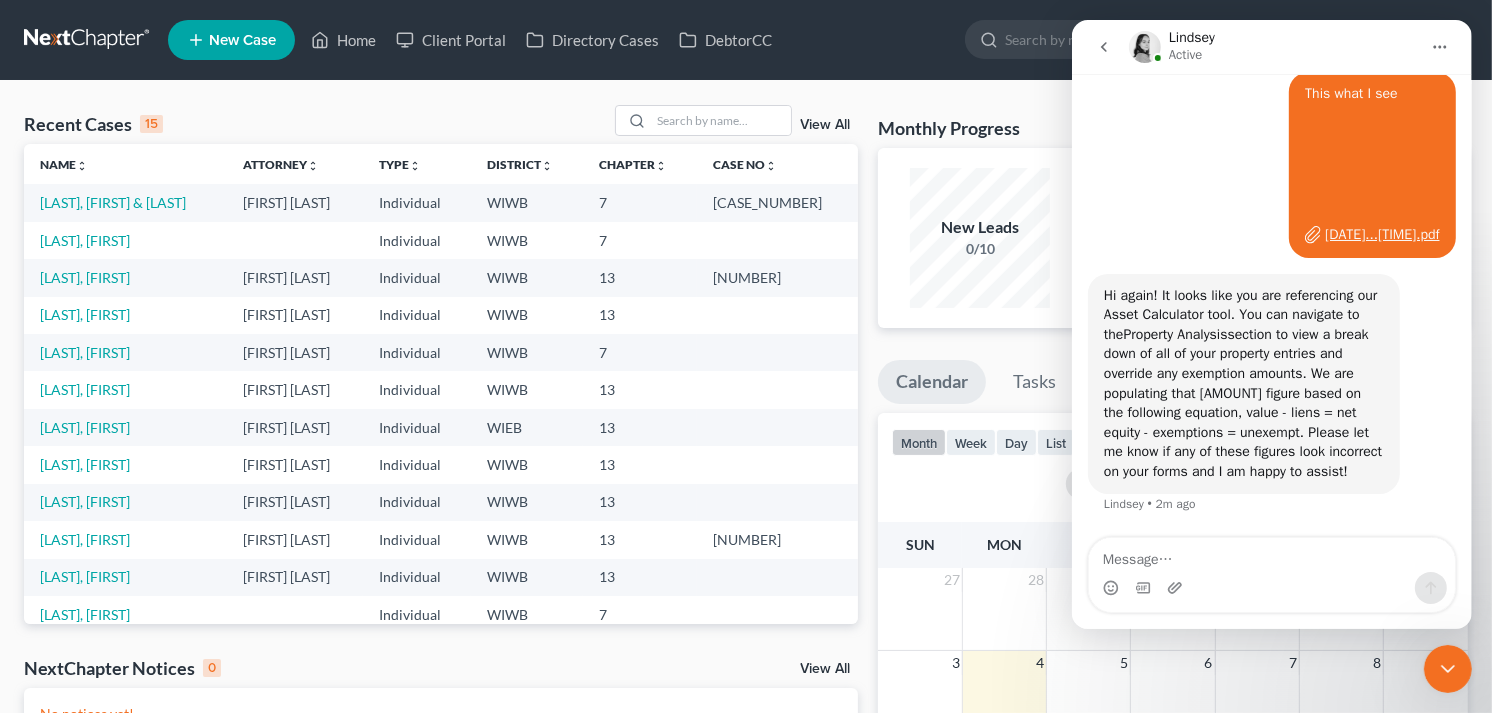 click 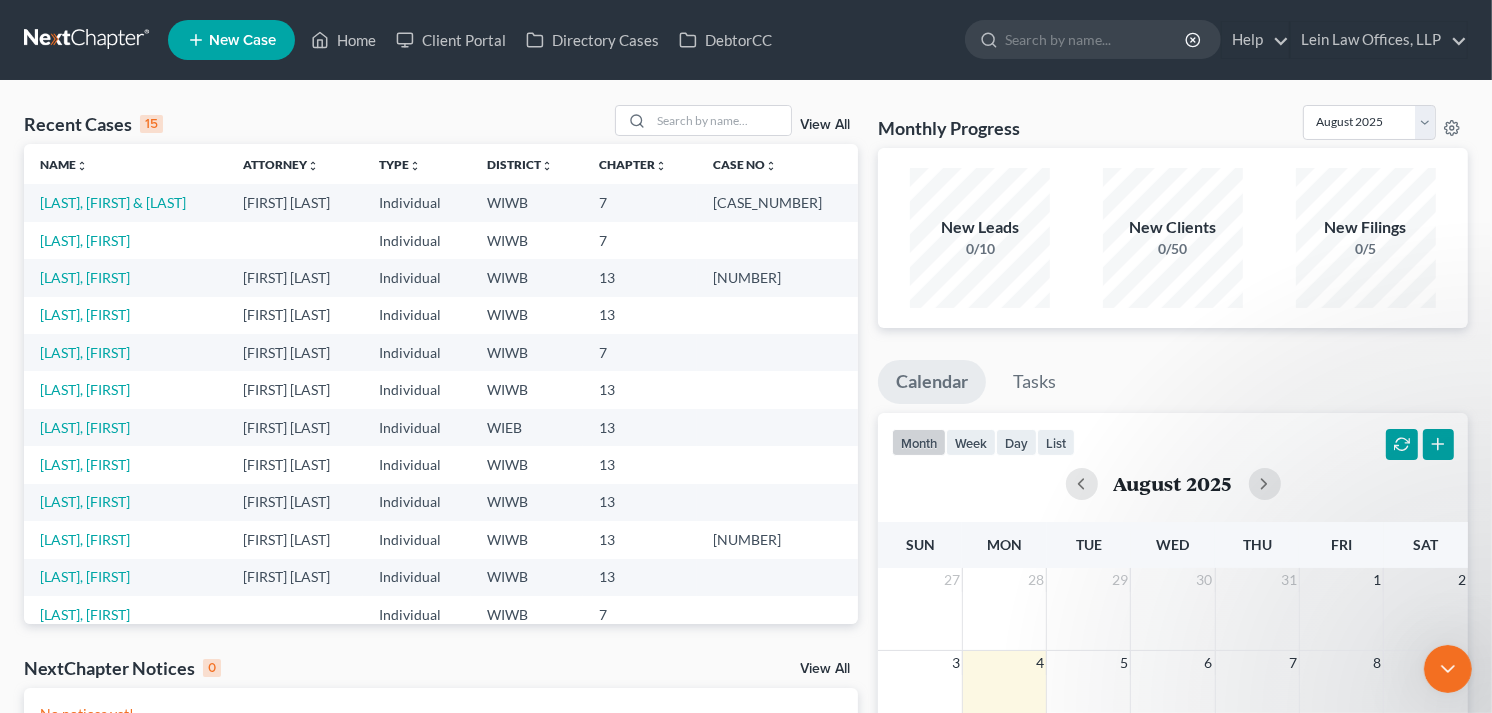 scroll, scrollTop: 0, scrollLeft: 0, axis: both 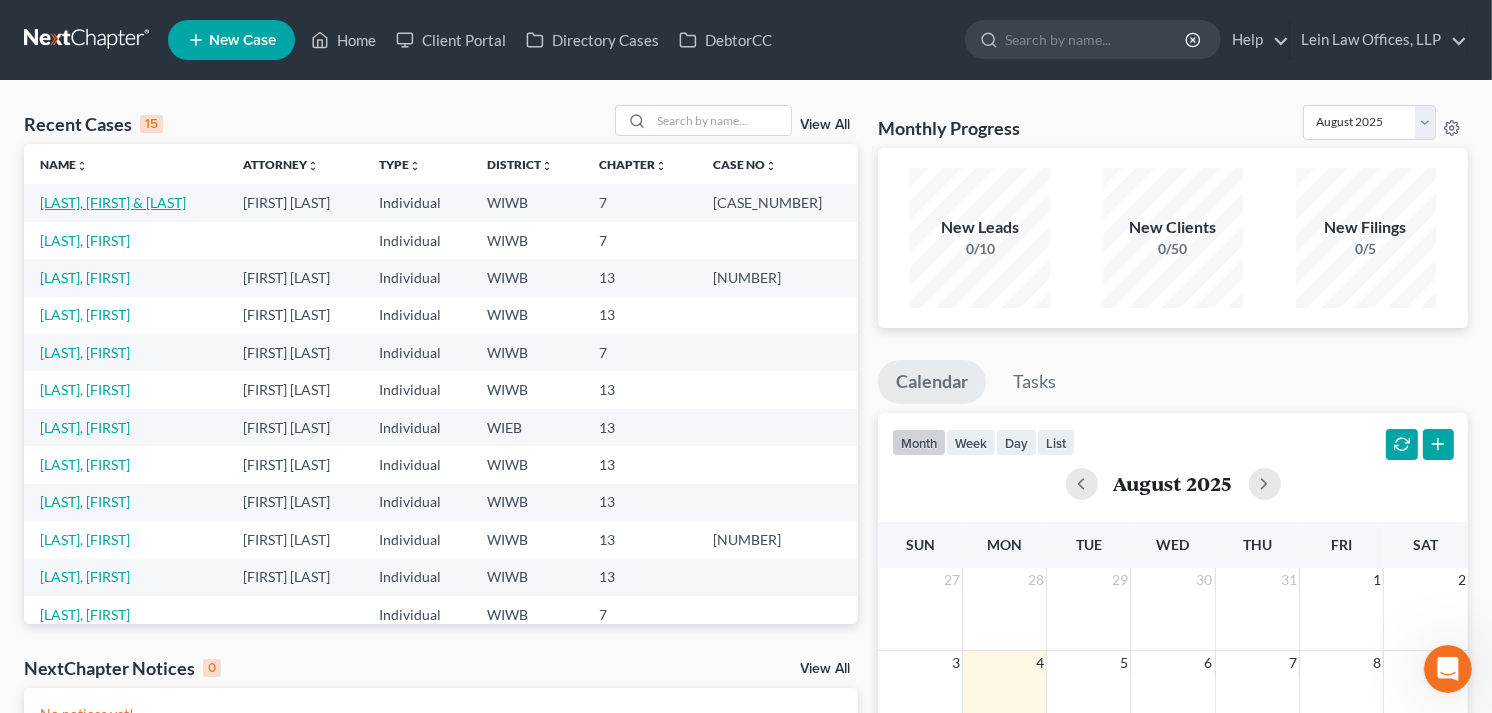 click on "[LAST], [FIRST] & [LAST]" at bounding box center (113, 202) 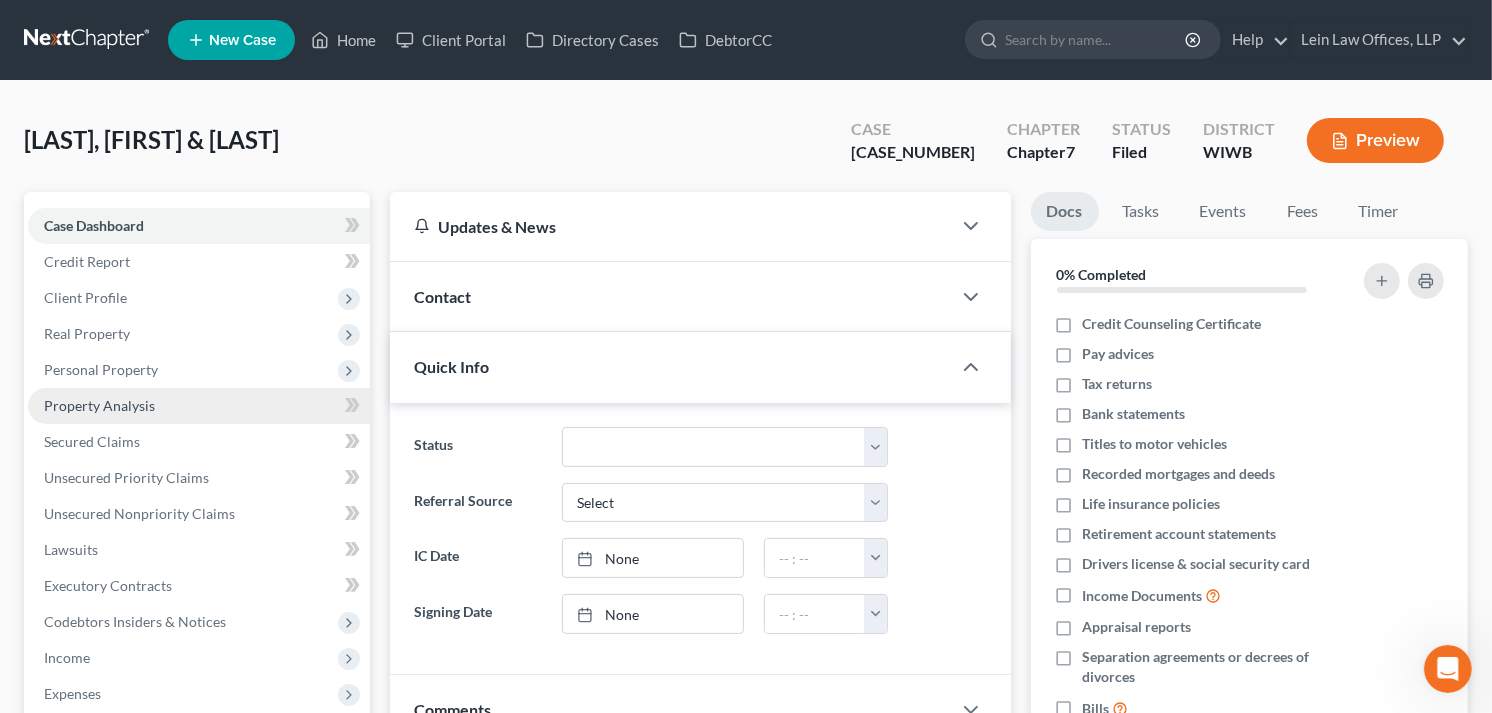 click on "Property Analysis" at bounding box center [99, 405] 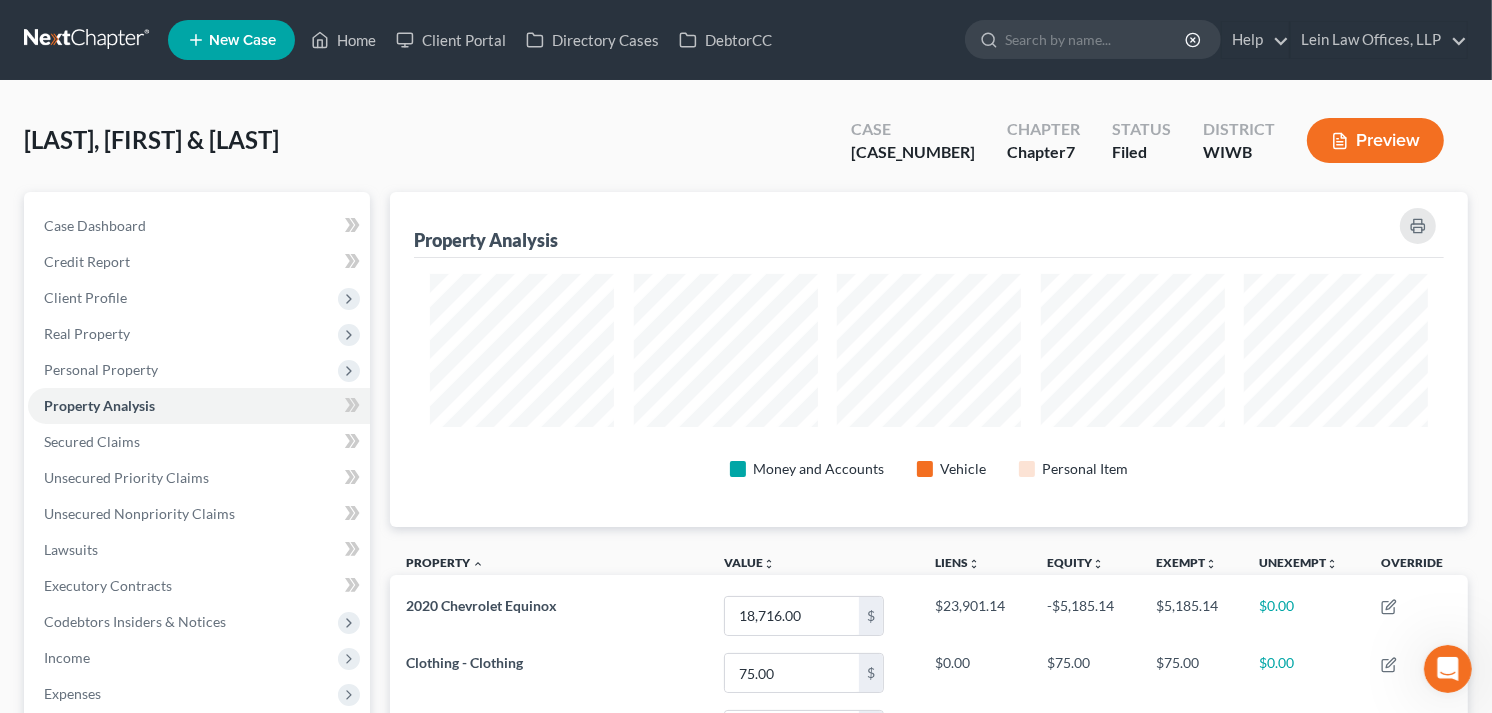 scroll, scrollTop: 999665, scrollLeft: 998922, axis: both 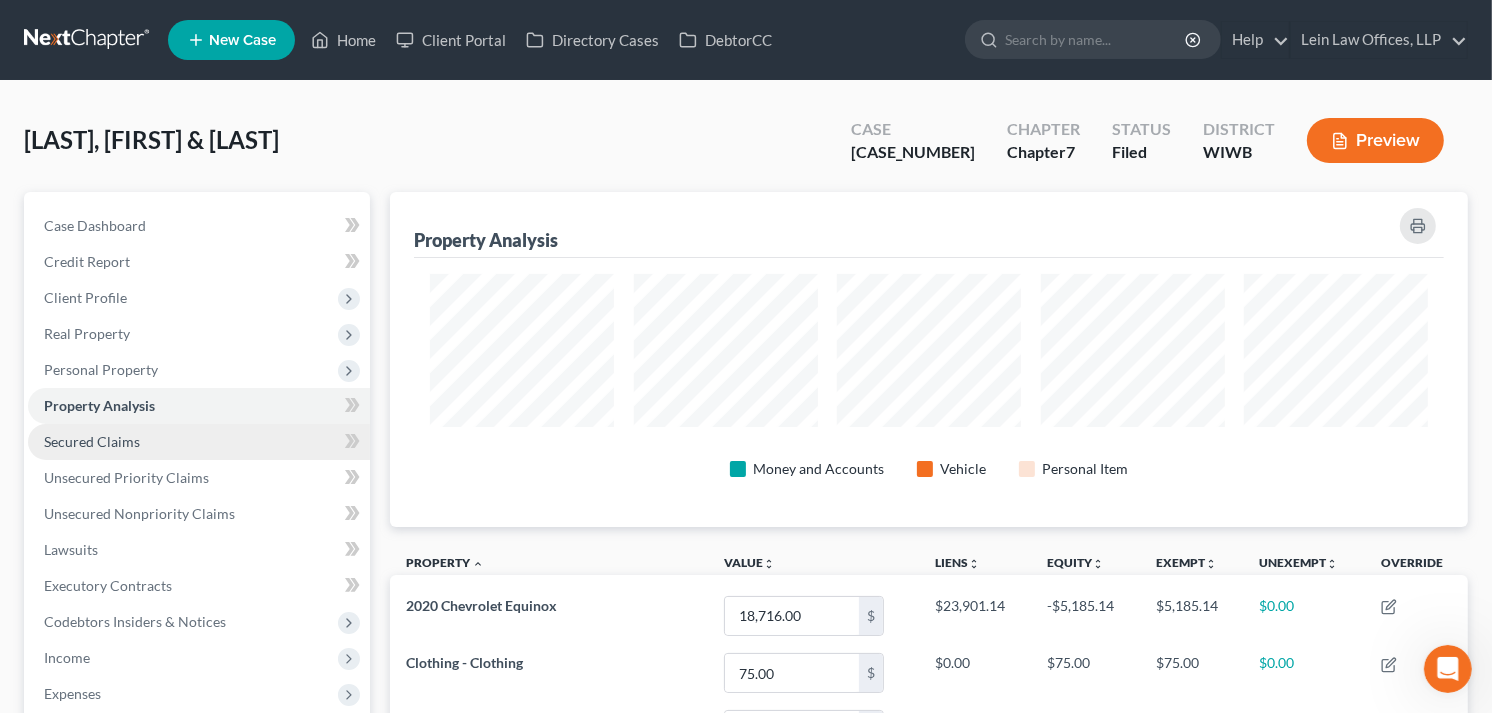click on "Secured Claims" at bounding box center (92, 441) 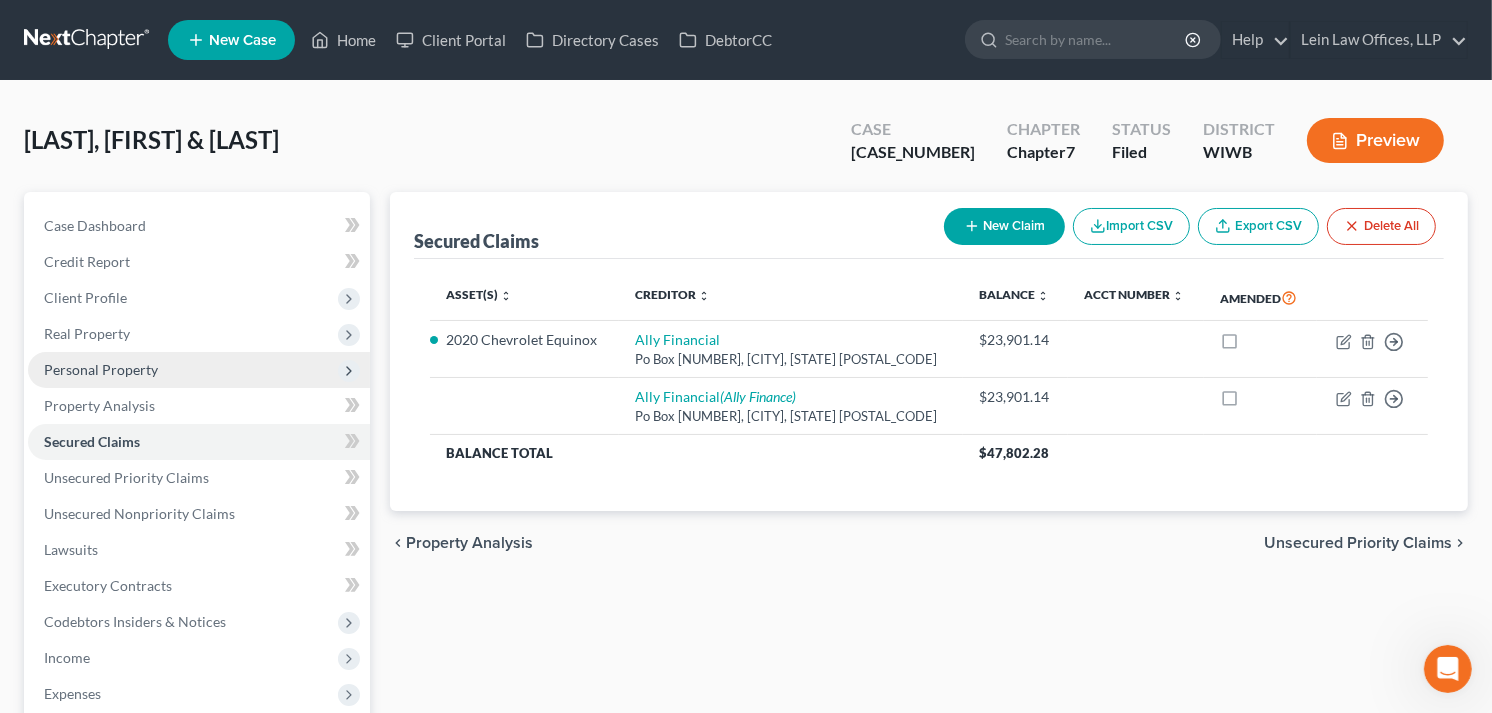 click on "Personal Property" at bounding box center (101, 369) 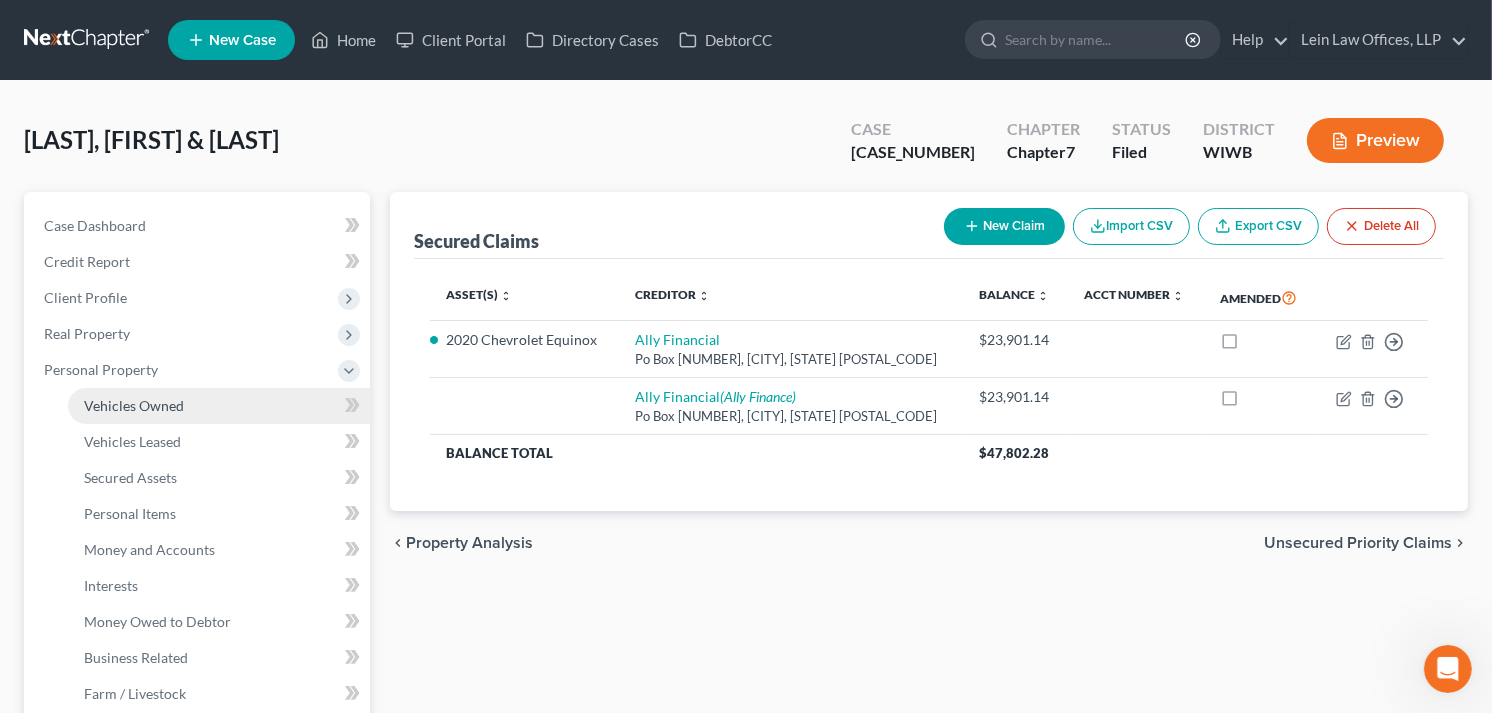 click on "Vehicles Owned" at bounding box center (134, 405) 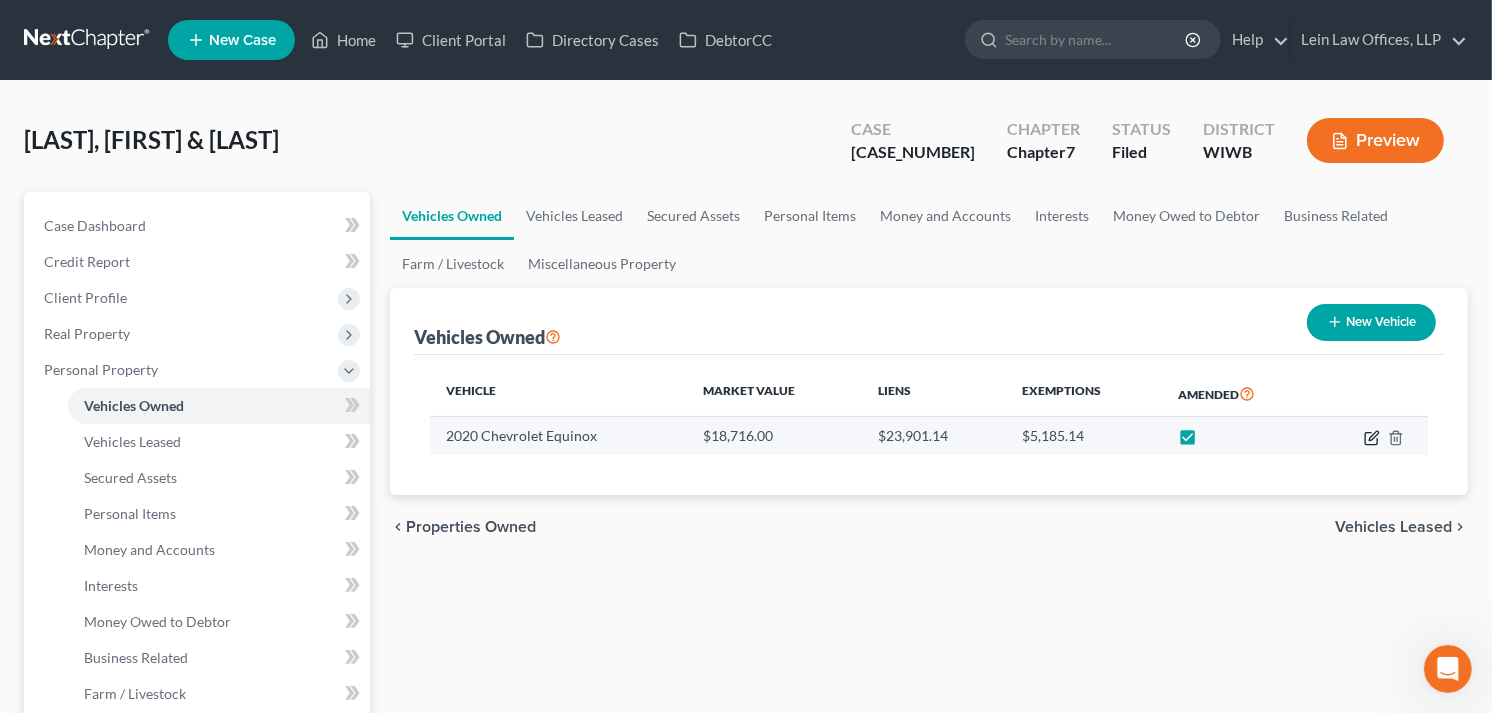 click 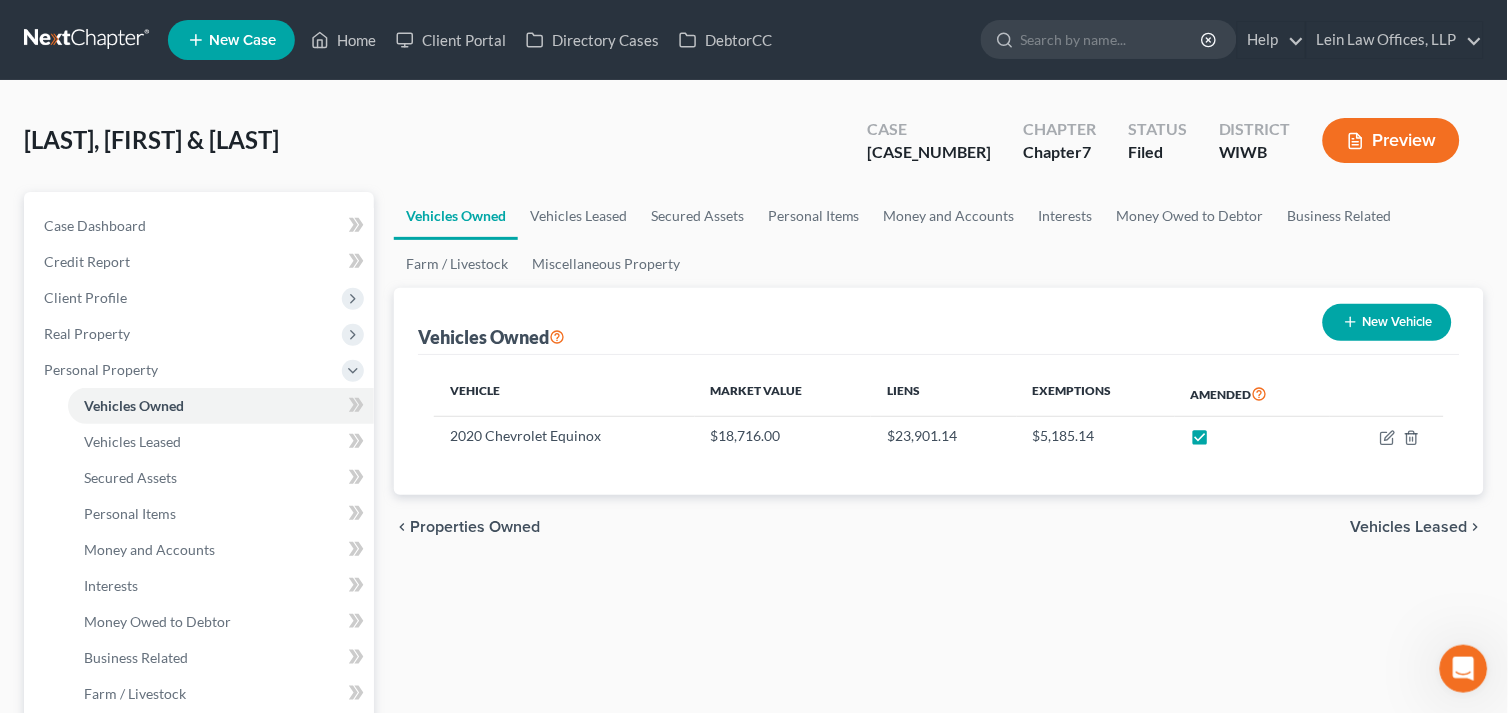 select on "0" 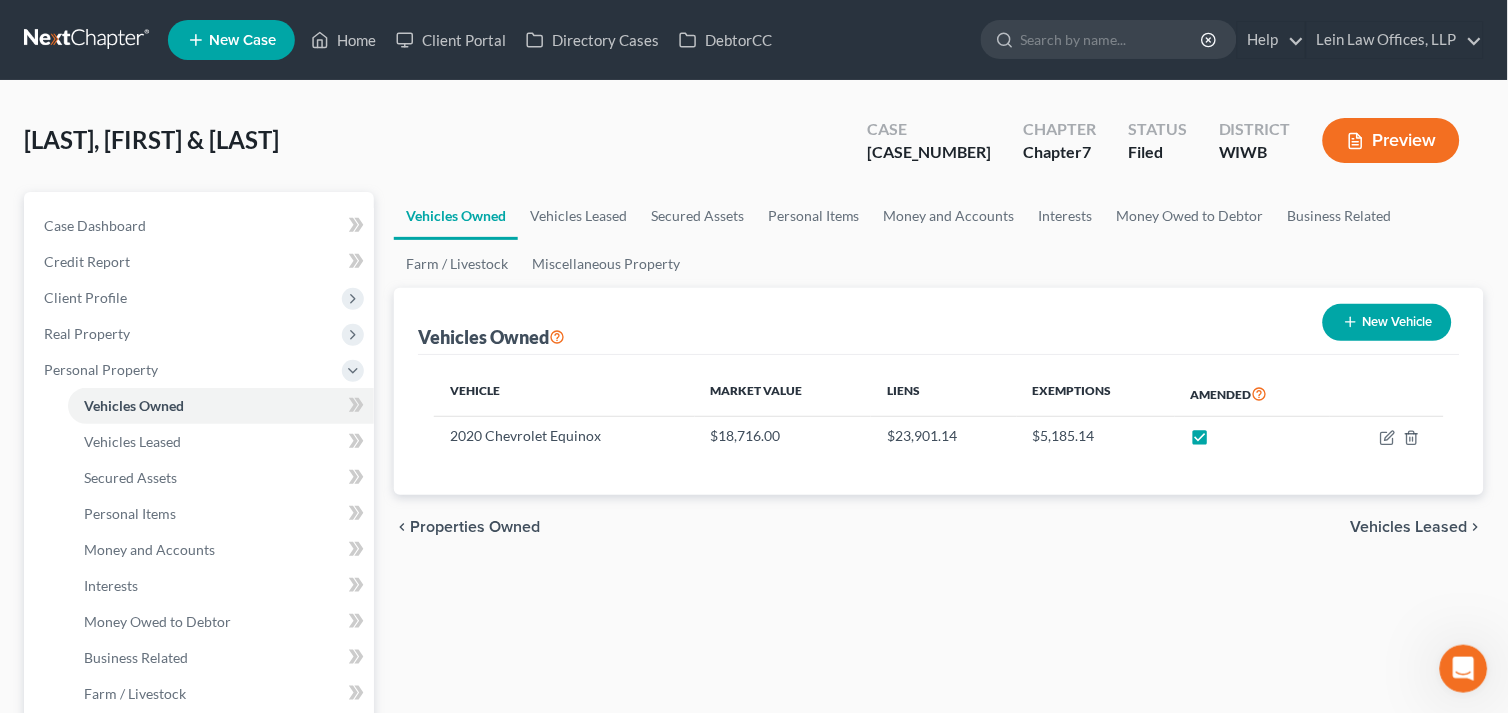 select on "6" 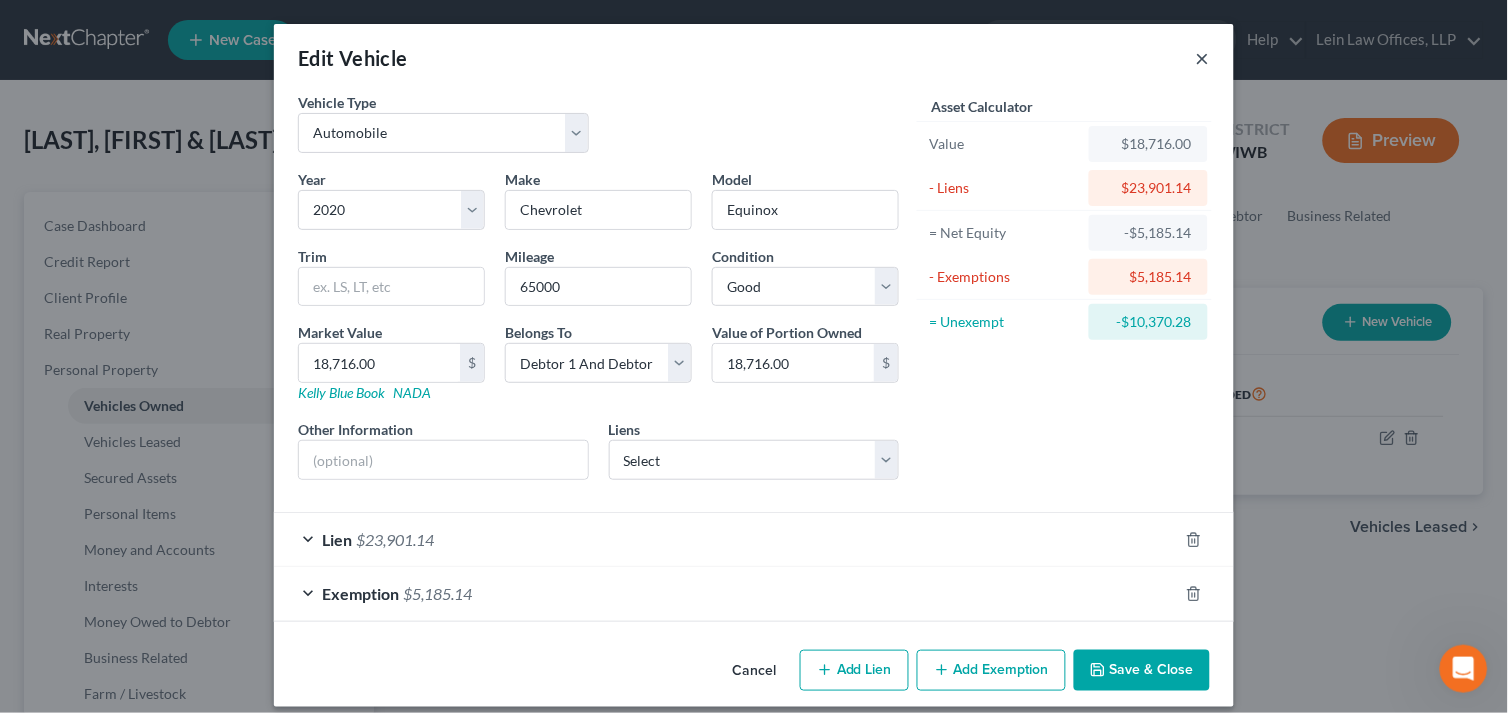 click on "Edit Vehicle ×" at bounding box center [754, 58] 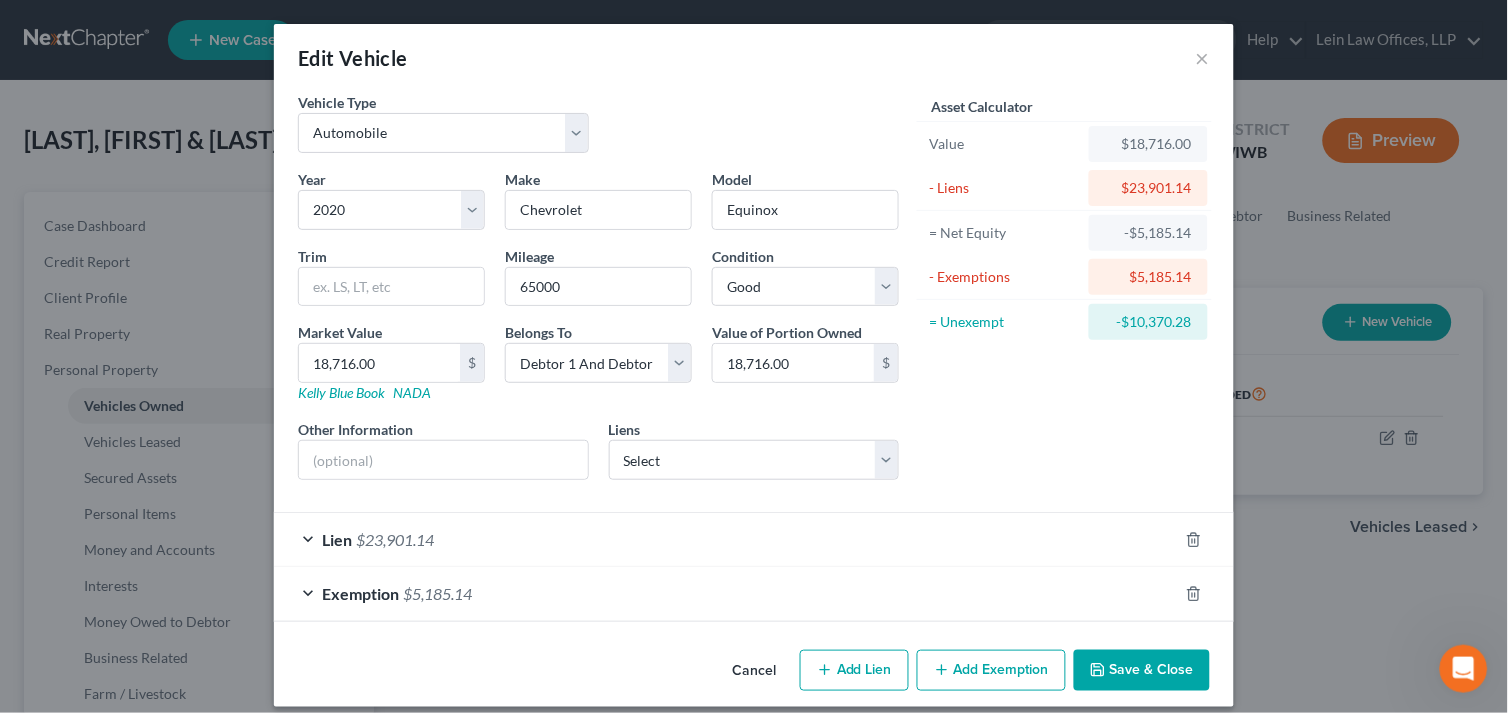 drag, startPoint x: 1203, startPoint y: 55, endPoint x: 1124, endPoint y: 81, distance: 83.1685 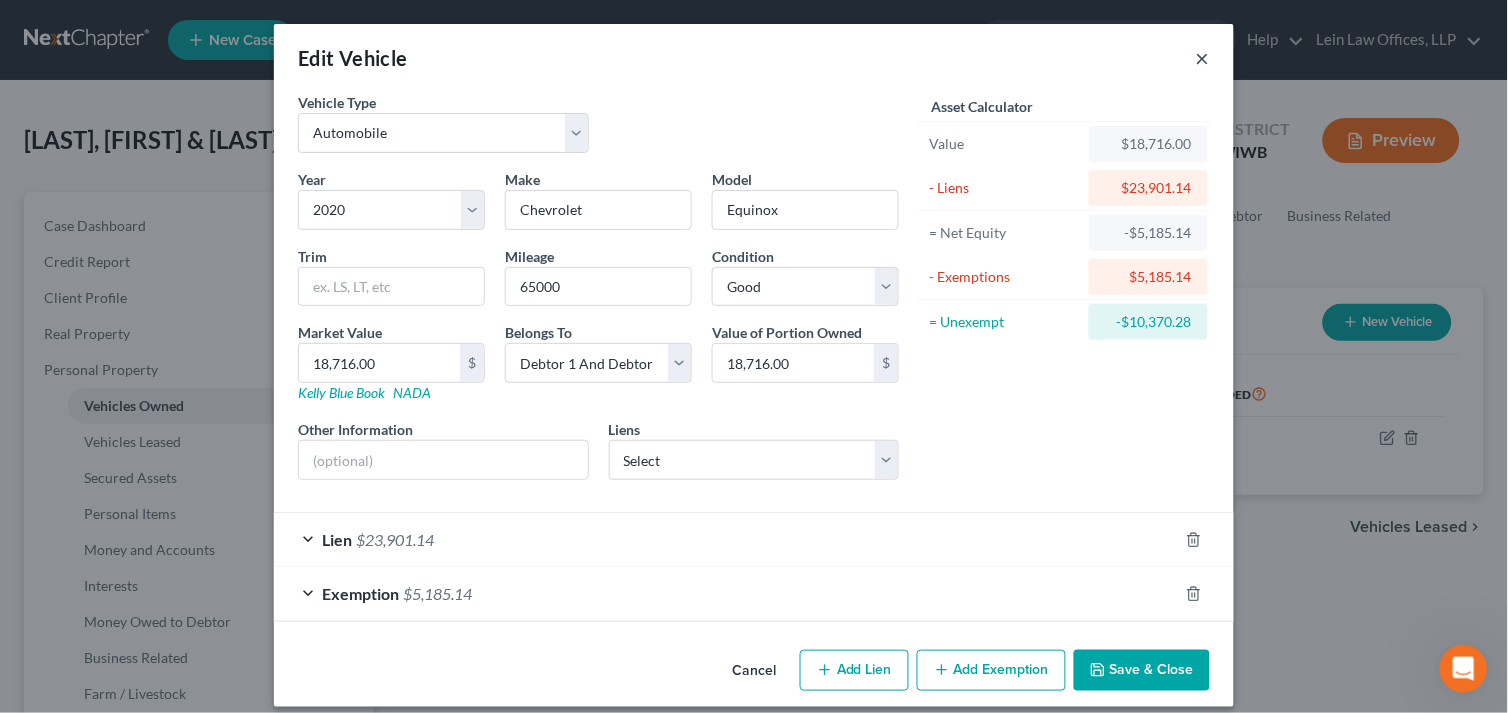 click on "×" at bounding box center (1203, 58) 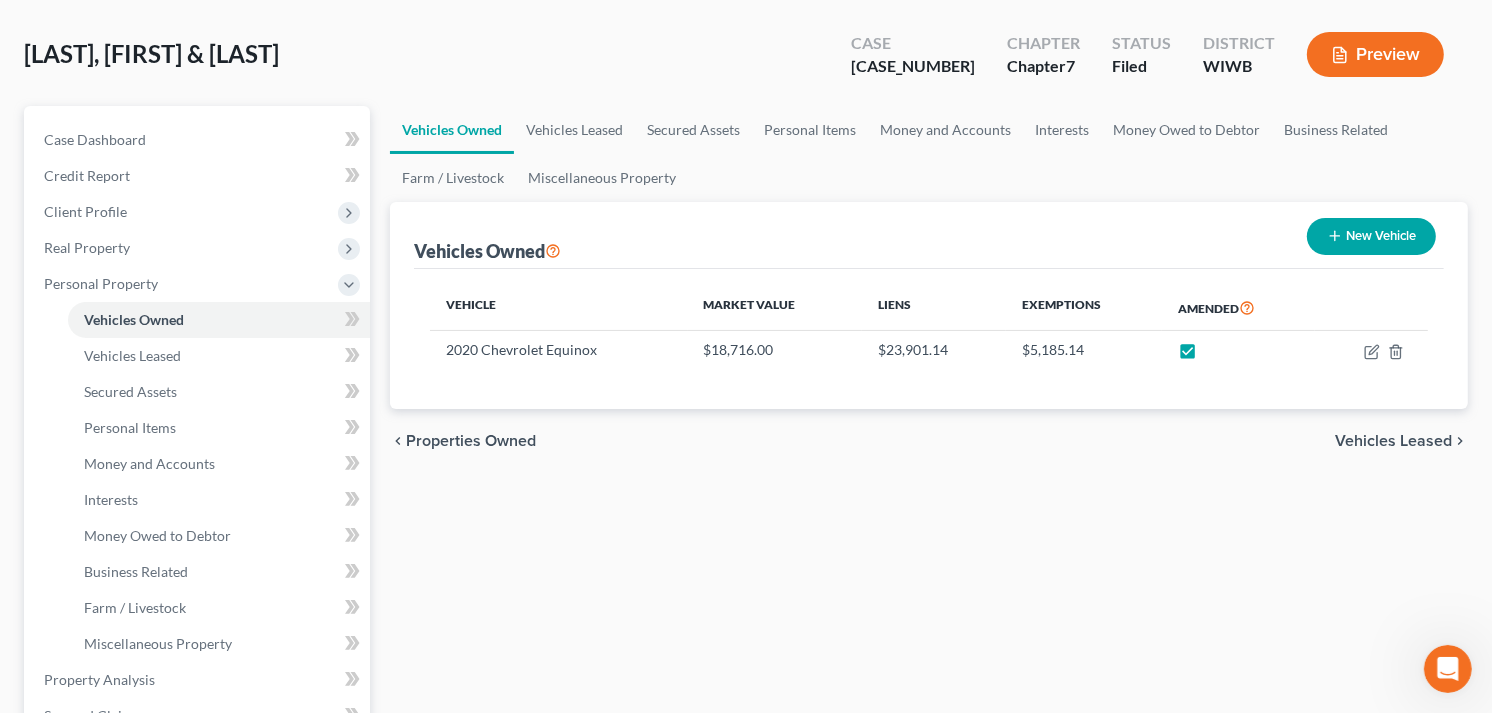 scroll, scrollTop: 222, scrollLeft: 0, axis: vertical 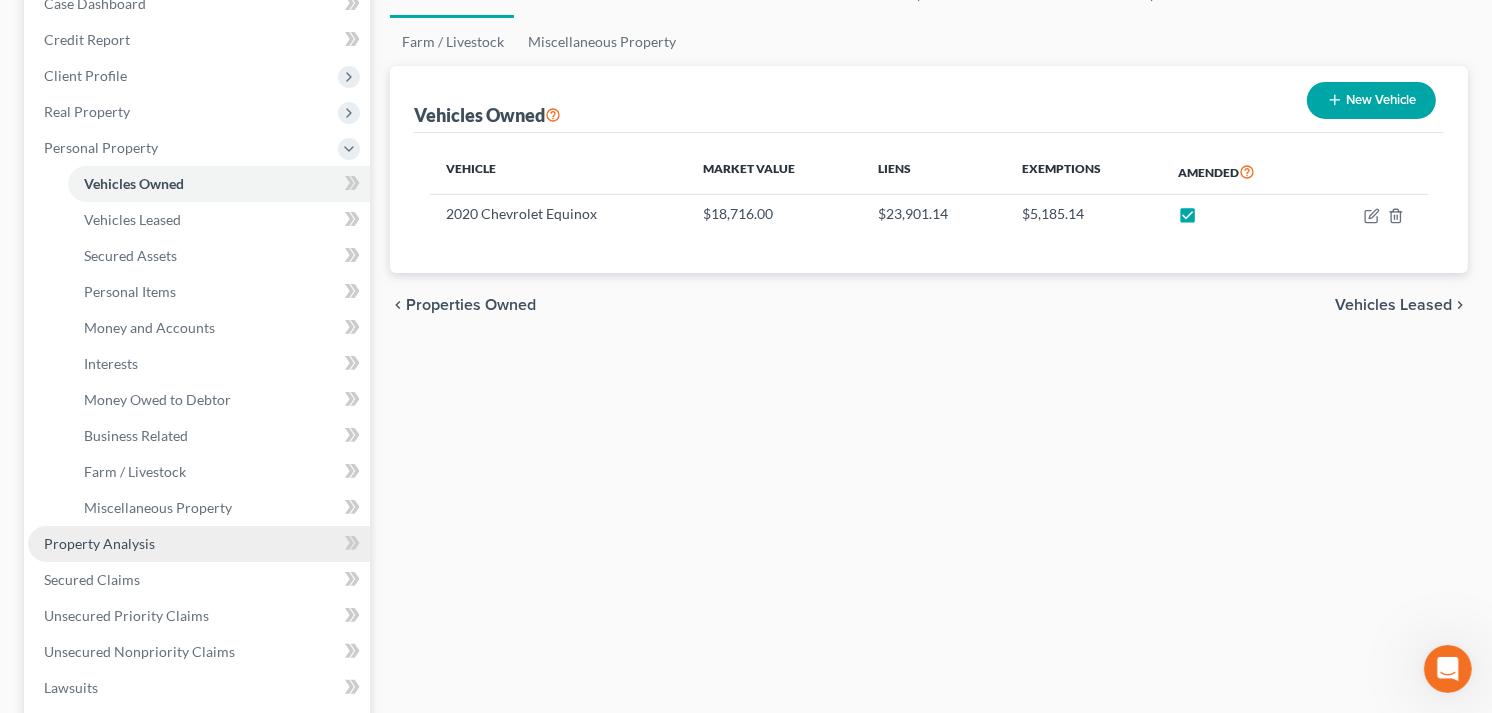 click on "Property Analysis" at bounding box center [99, 543] 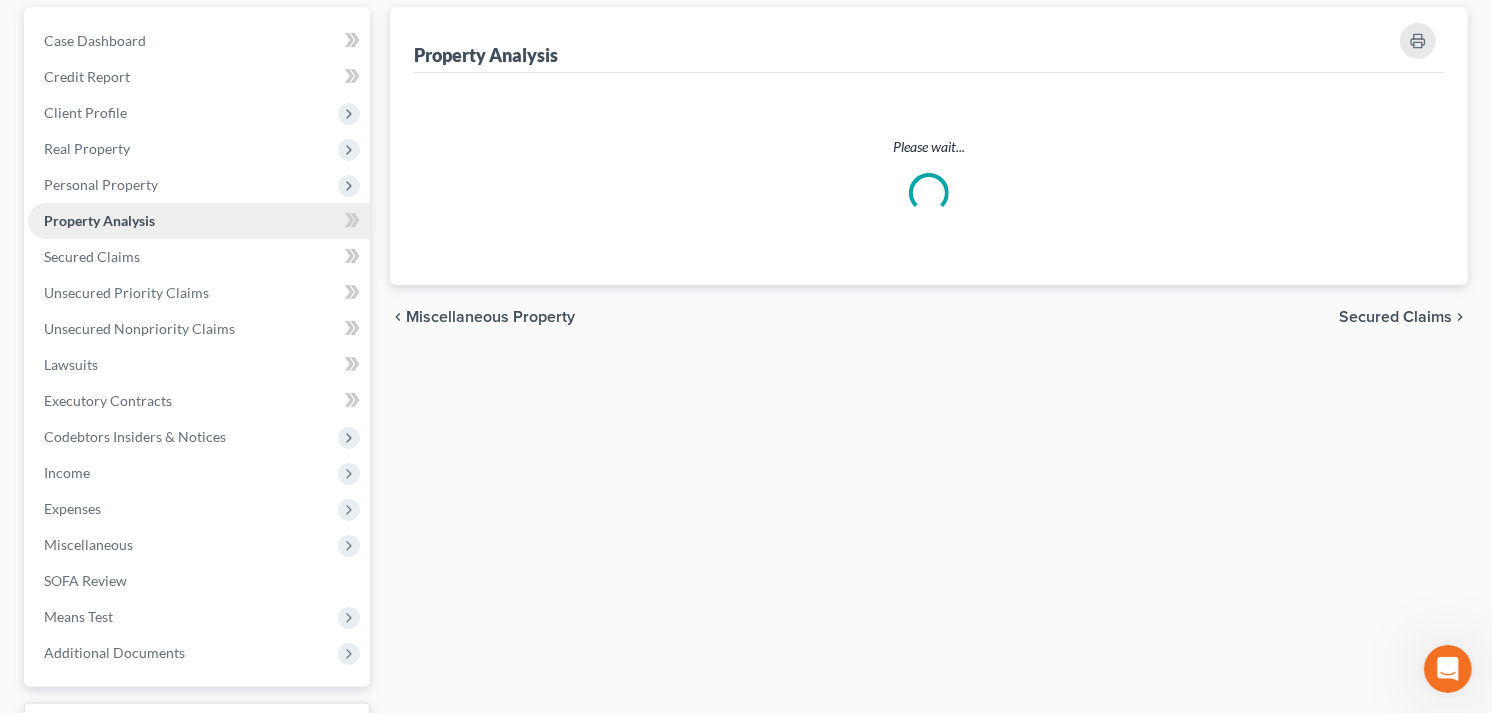 scroll, scrollTop: 0, scrollLeft: 0, axis: both 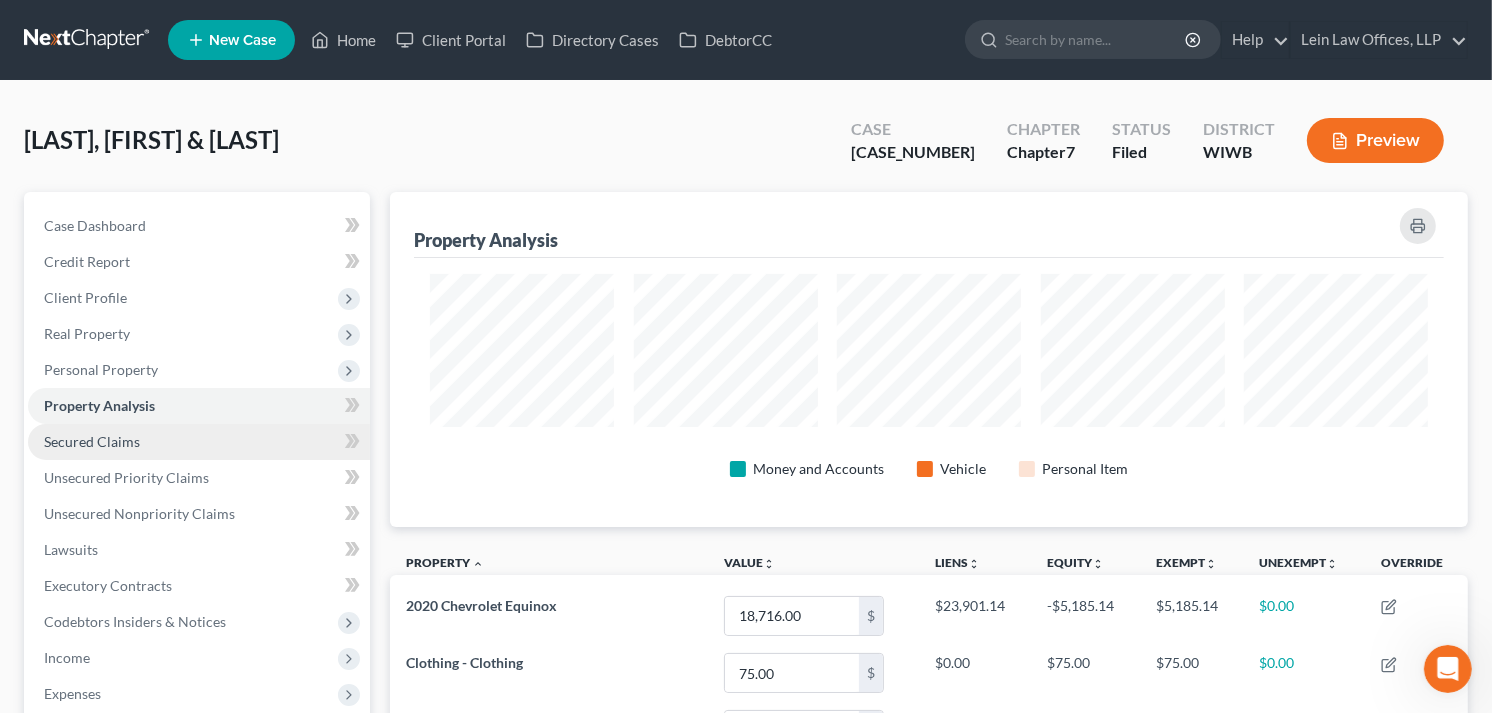 click on "Secured Claims" at bounding box center (92, 441) 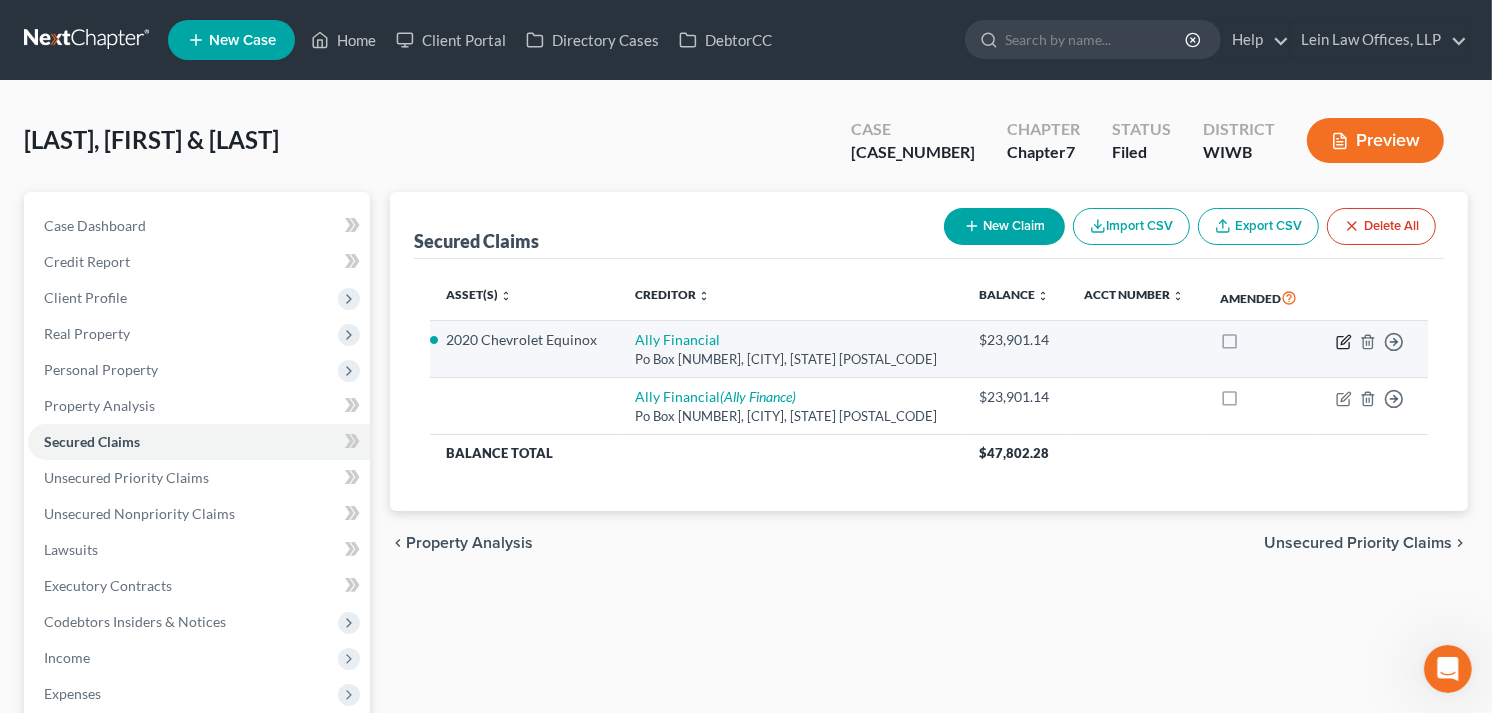 click 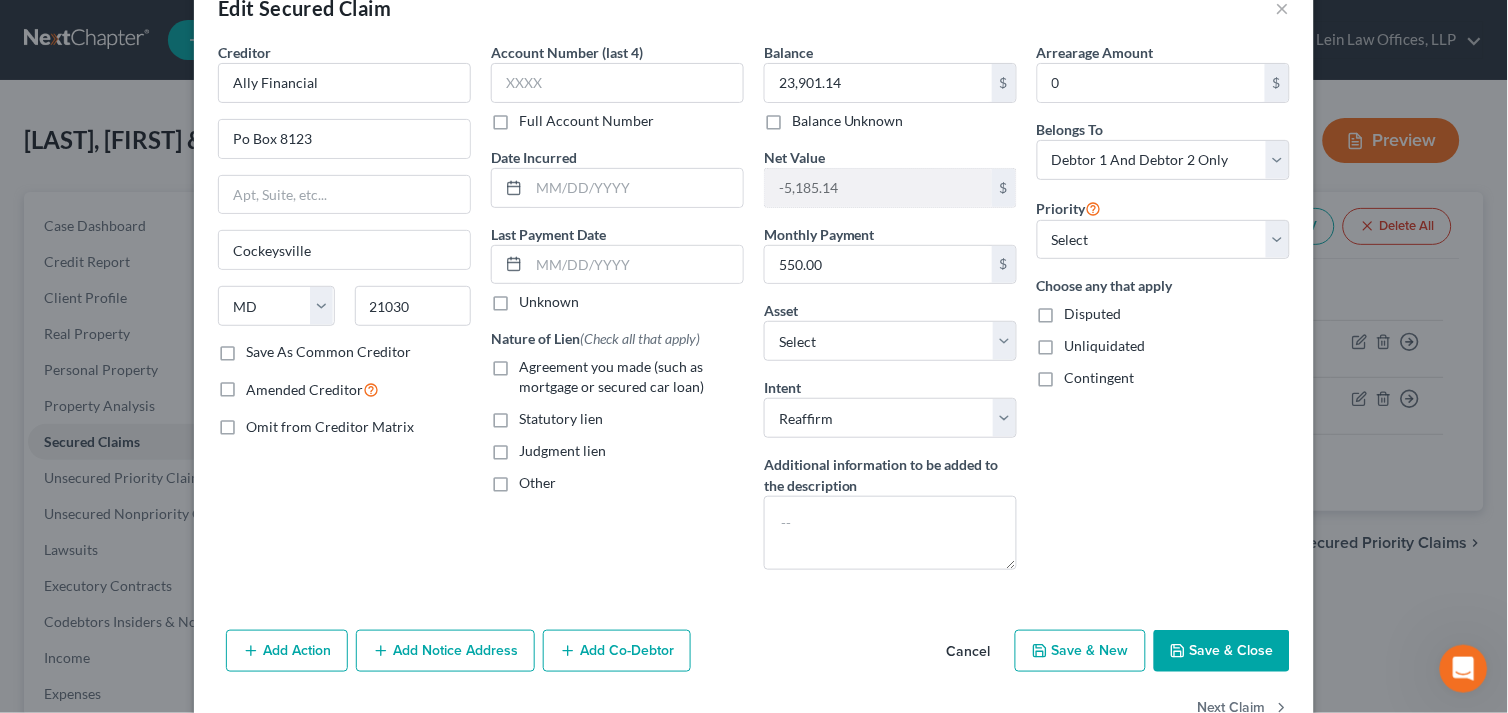scroll, scrollTop: 0, scrollLeft: 0, axis: both 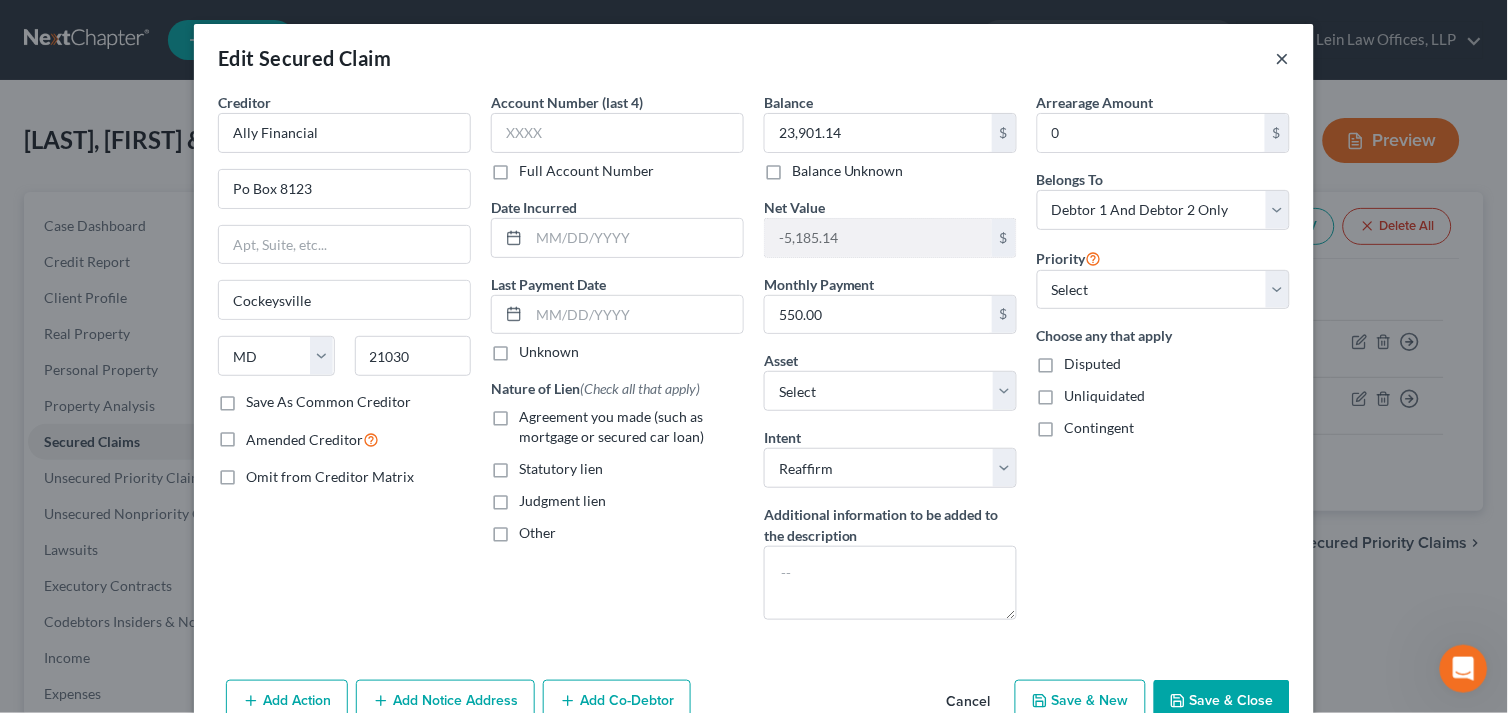 click on "×" at bounding box center (1283, 58) 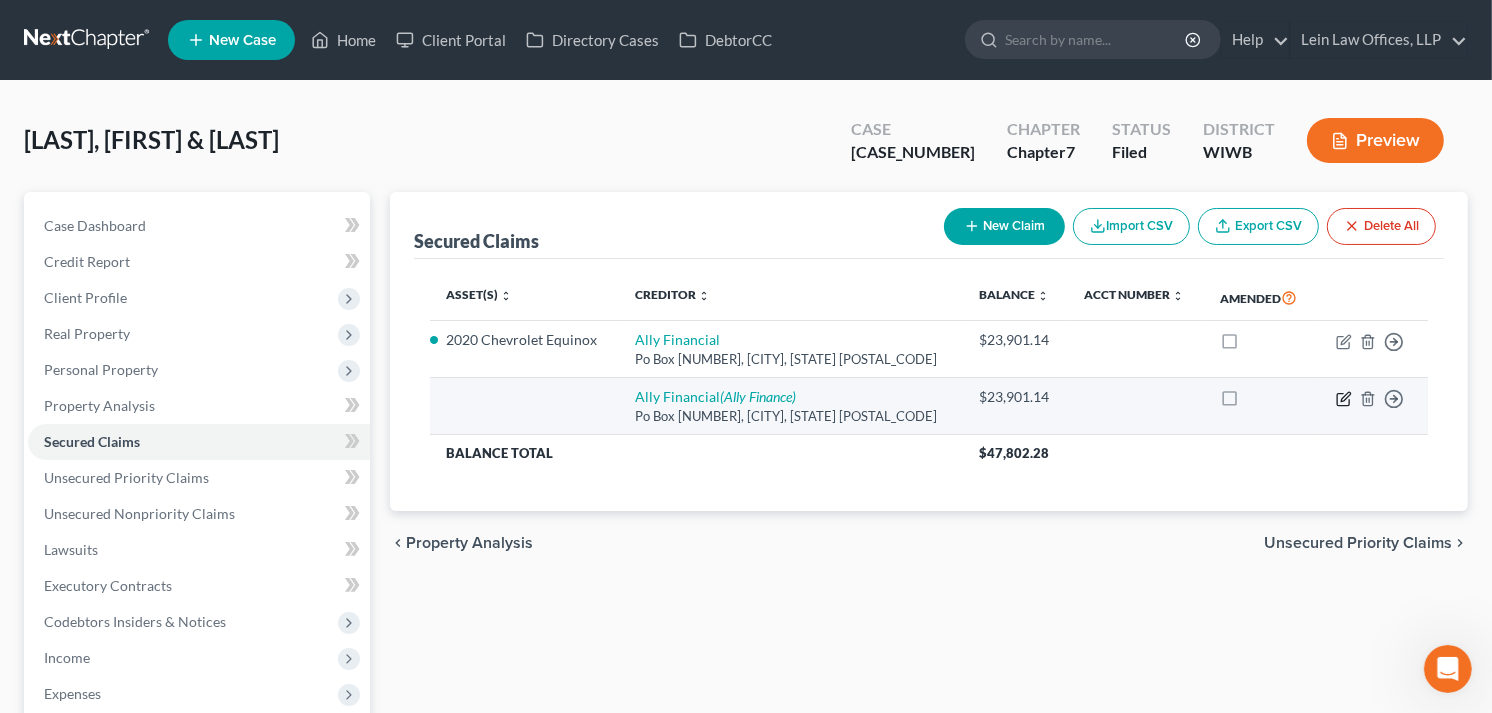 click 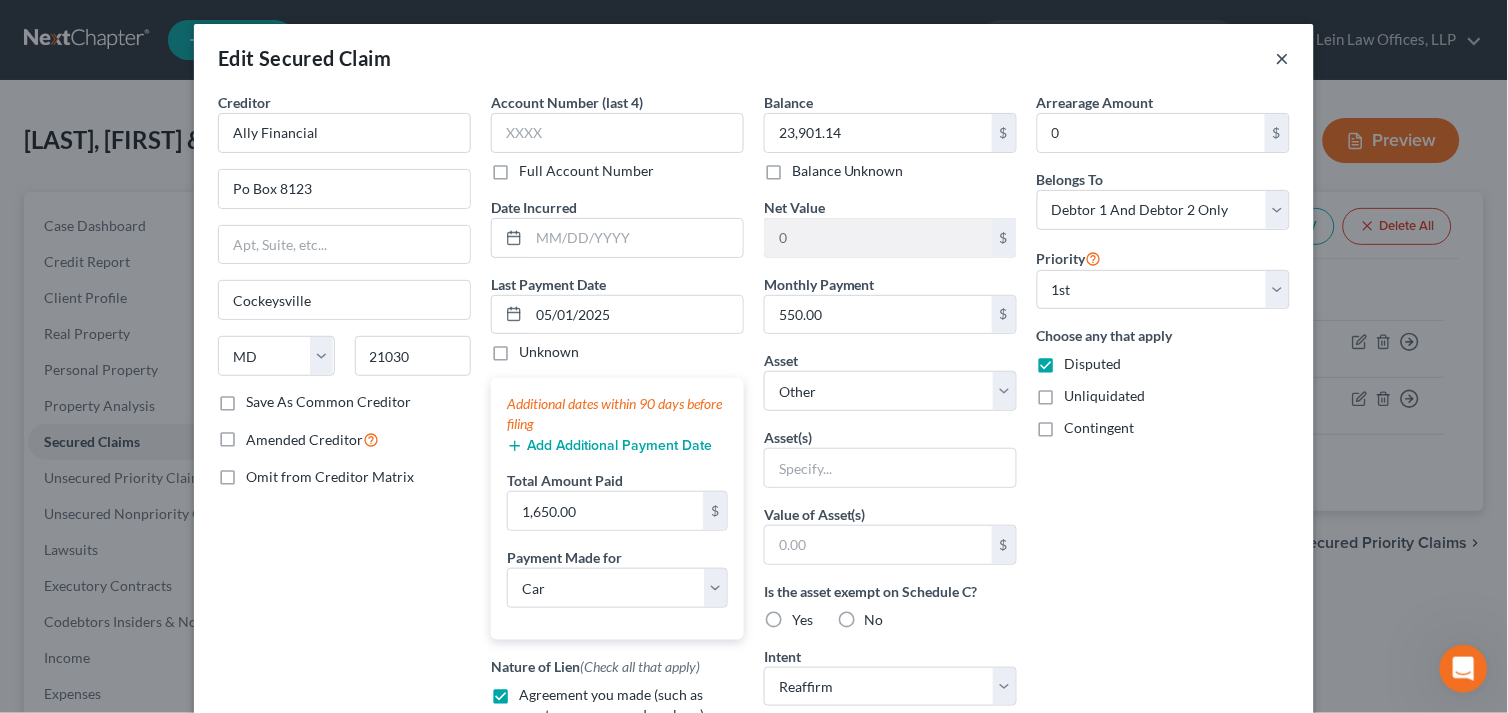 click on "×" at bounding box center [1283, 58] 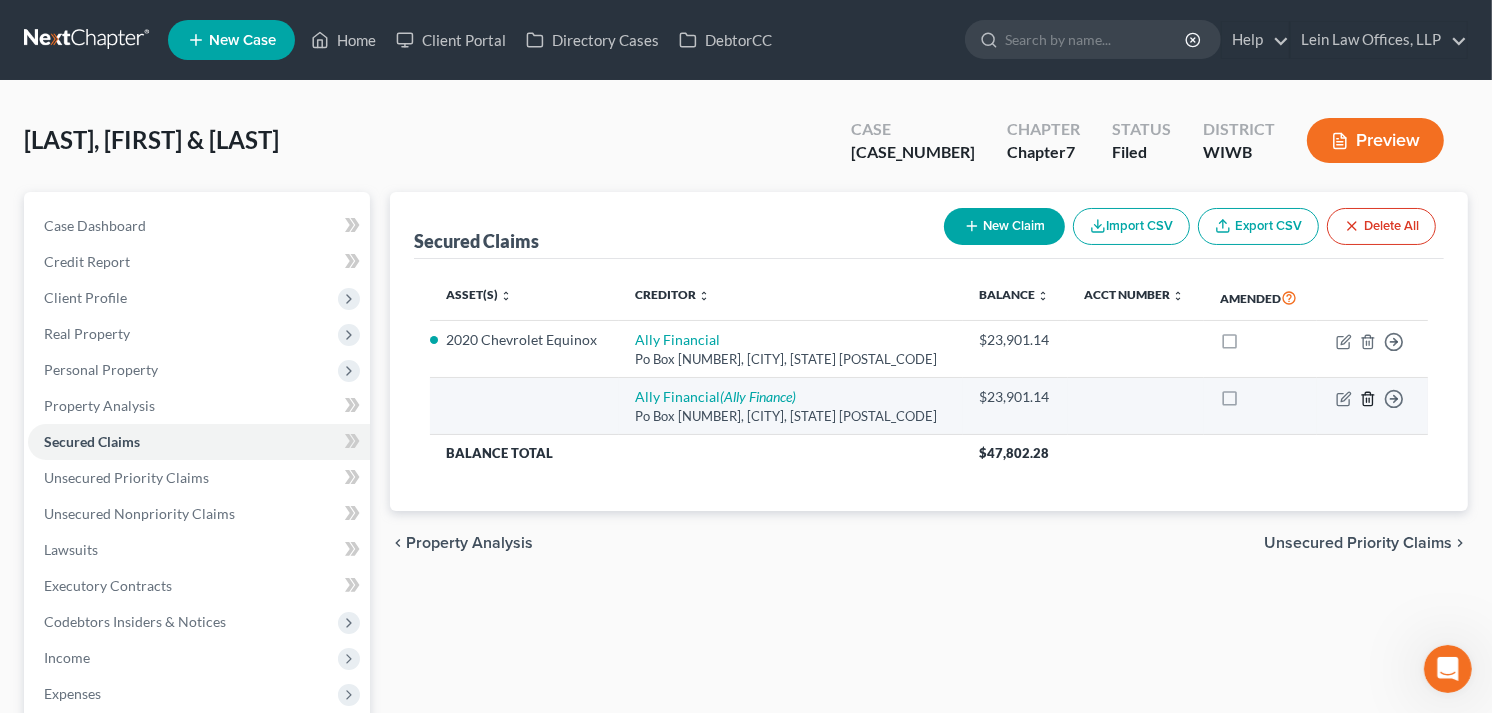 click 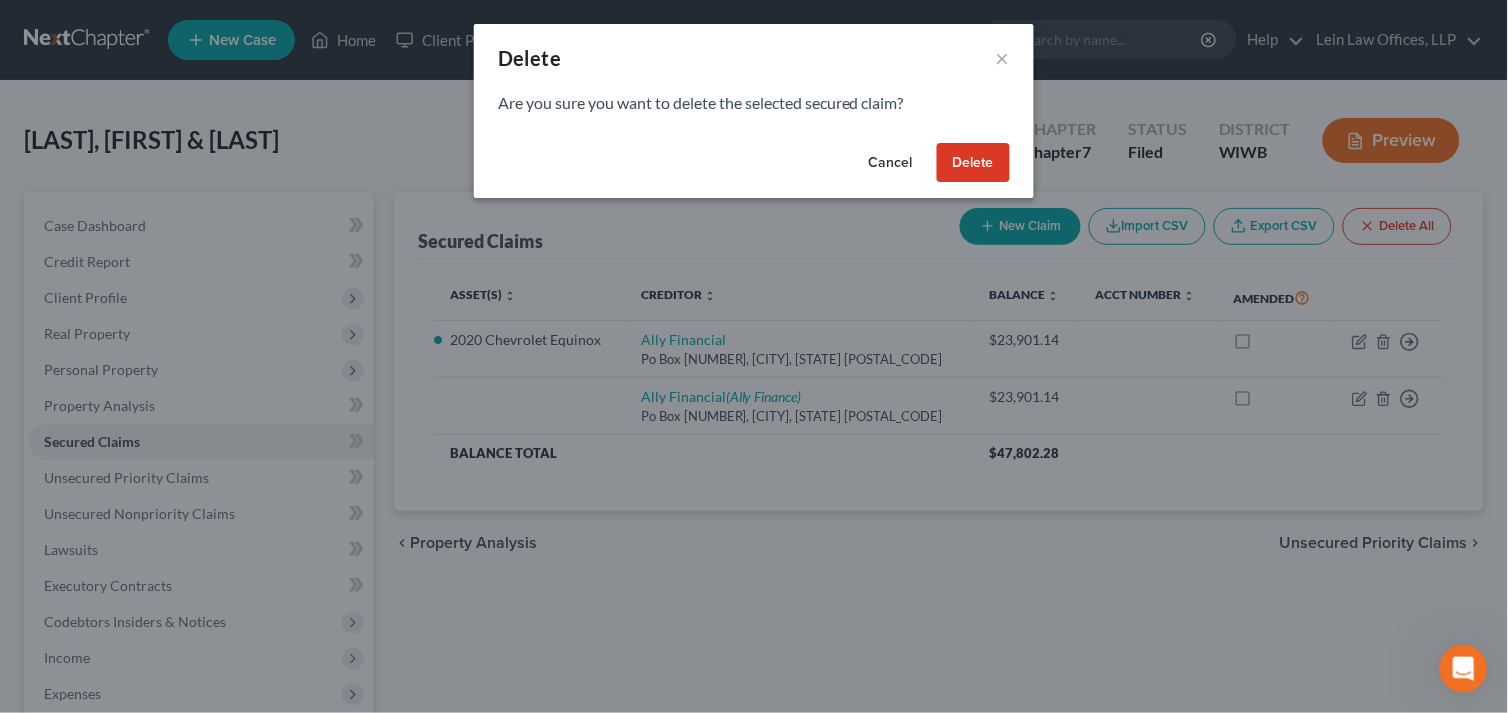 click on "Cancel" at bounding box center (891, 163) 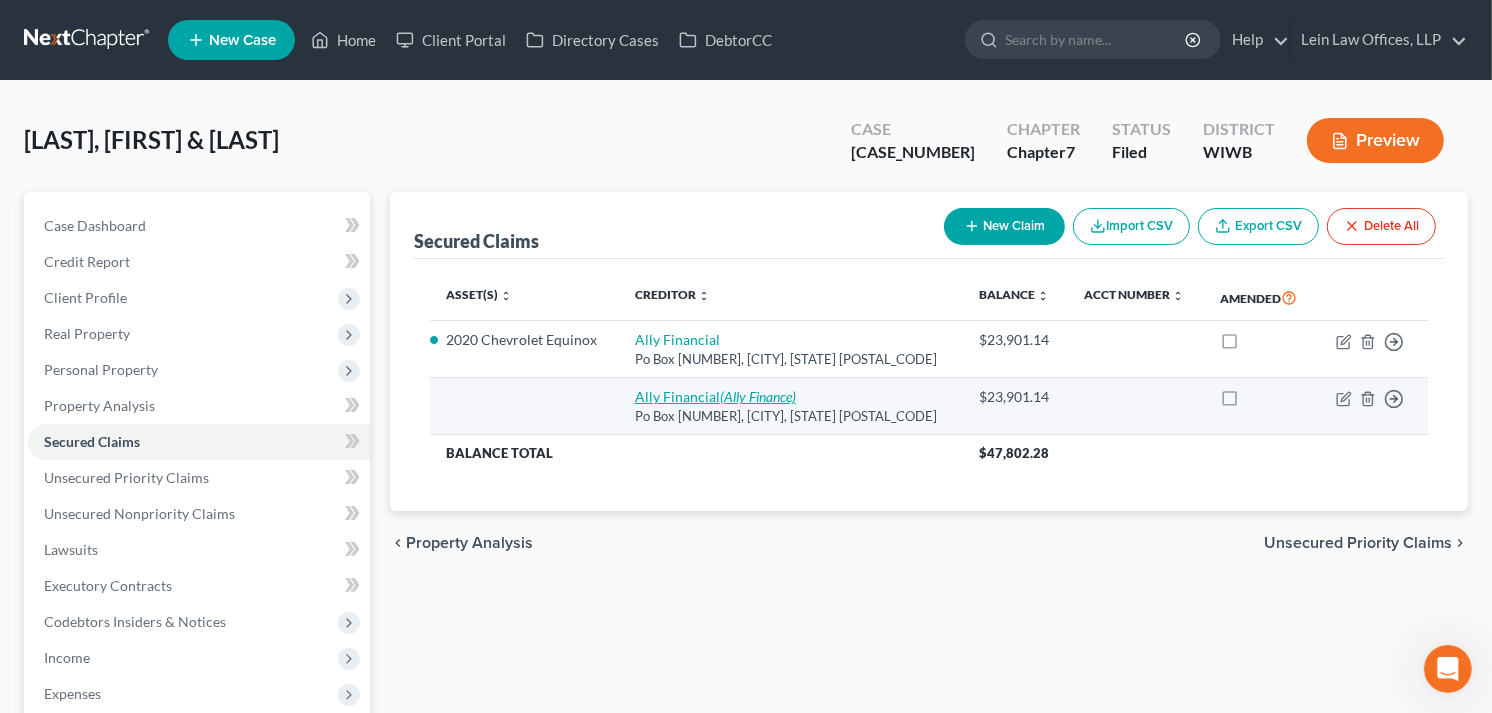 click on "(Ally Finance)" at bounding box center [758, 396] 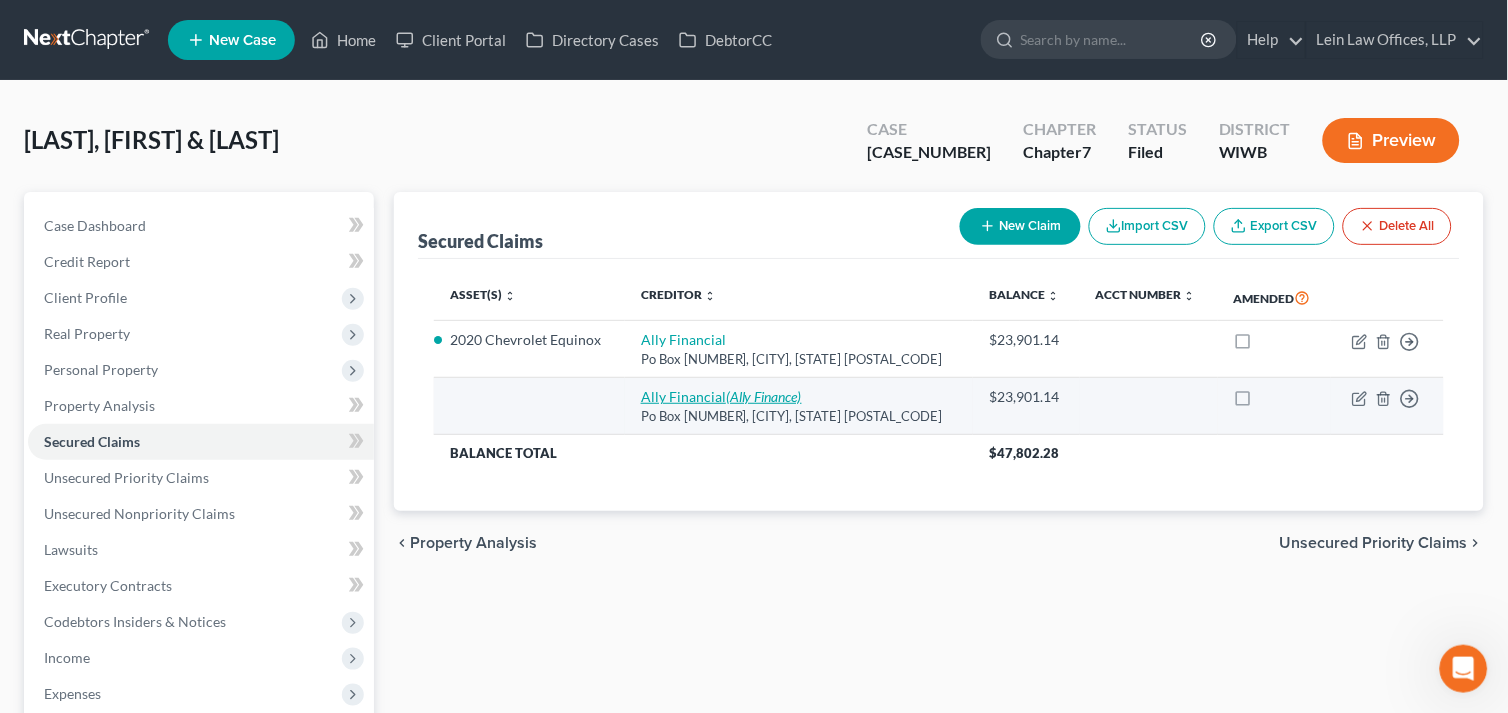 select on "21" 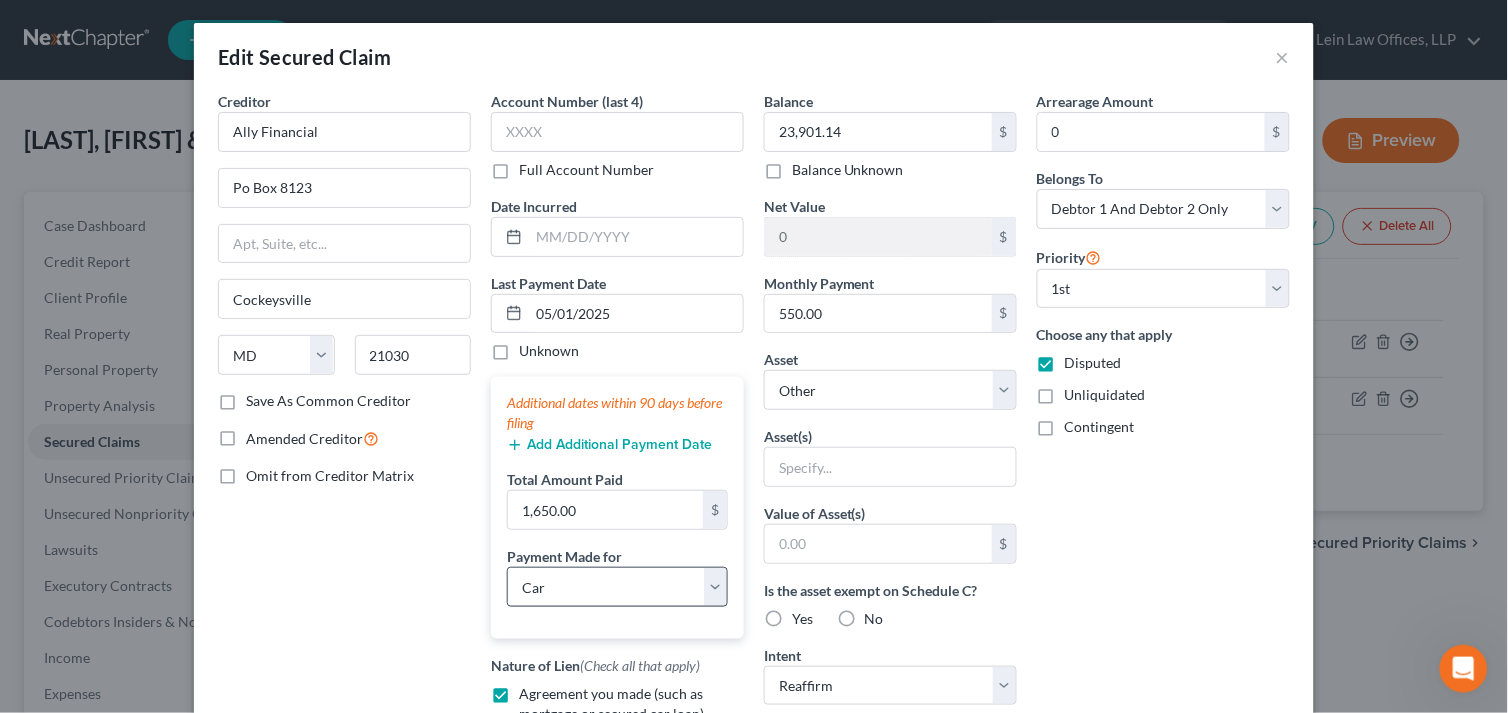 scroll, scrollTop: 0, scrollLeft: 0, axis: both 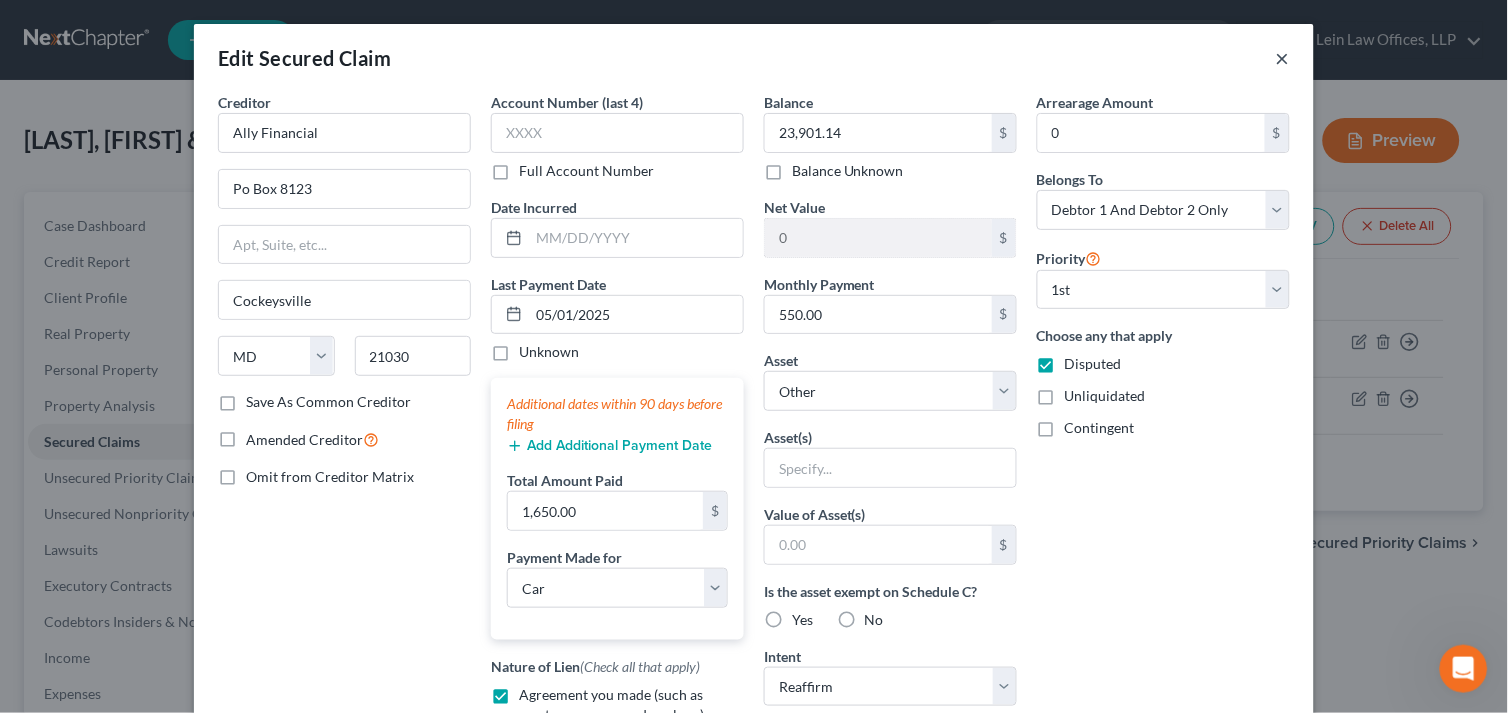 click on "×" at bounding box center [1283, 58] 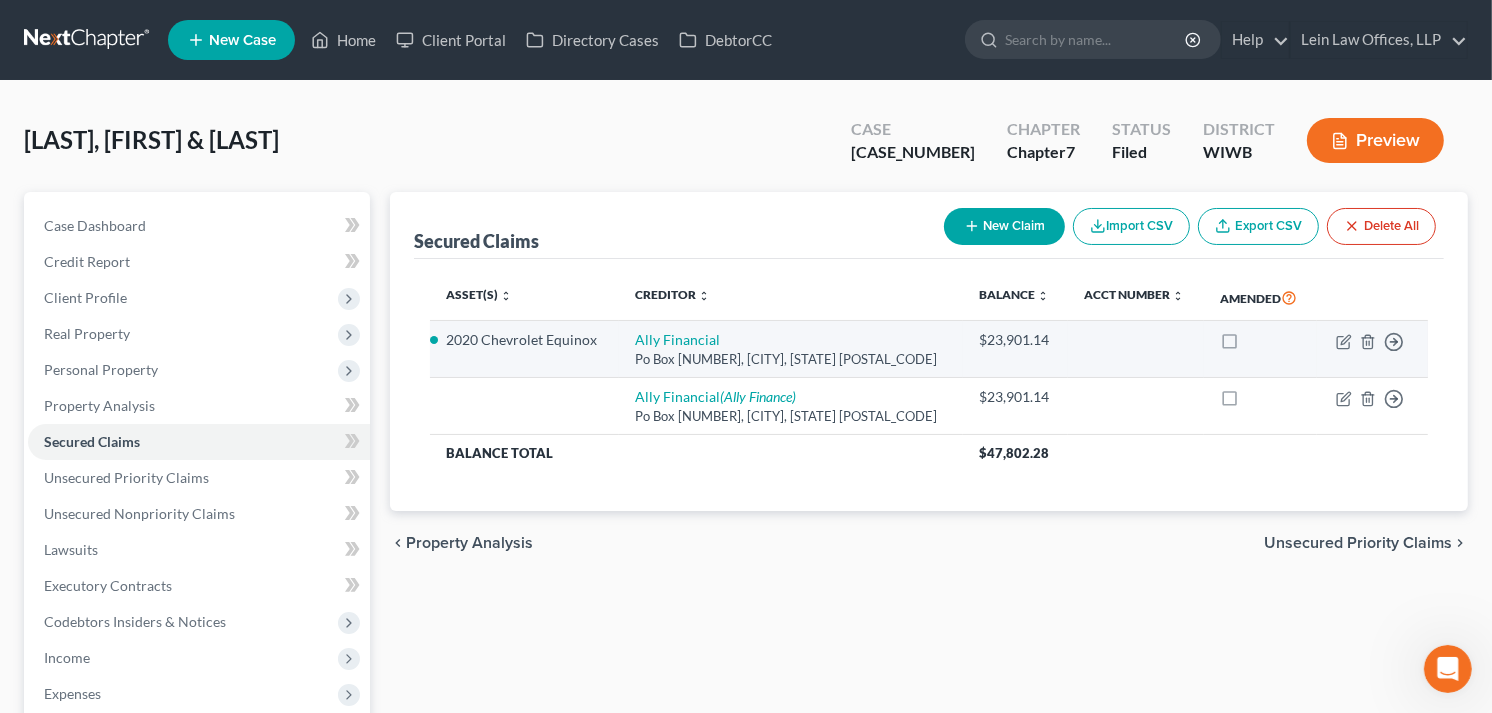 click on "Ally Financial Po Box 8123, [CITY], [STATE] [ZIP]" at bounding box center [791, 349] 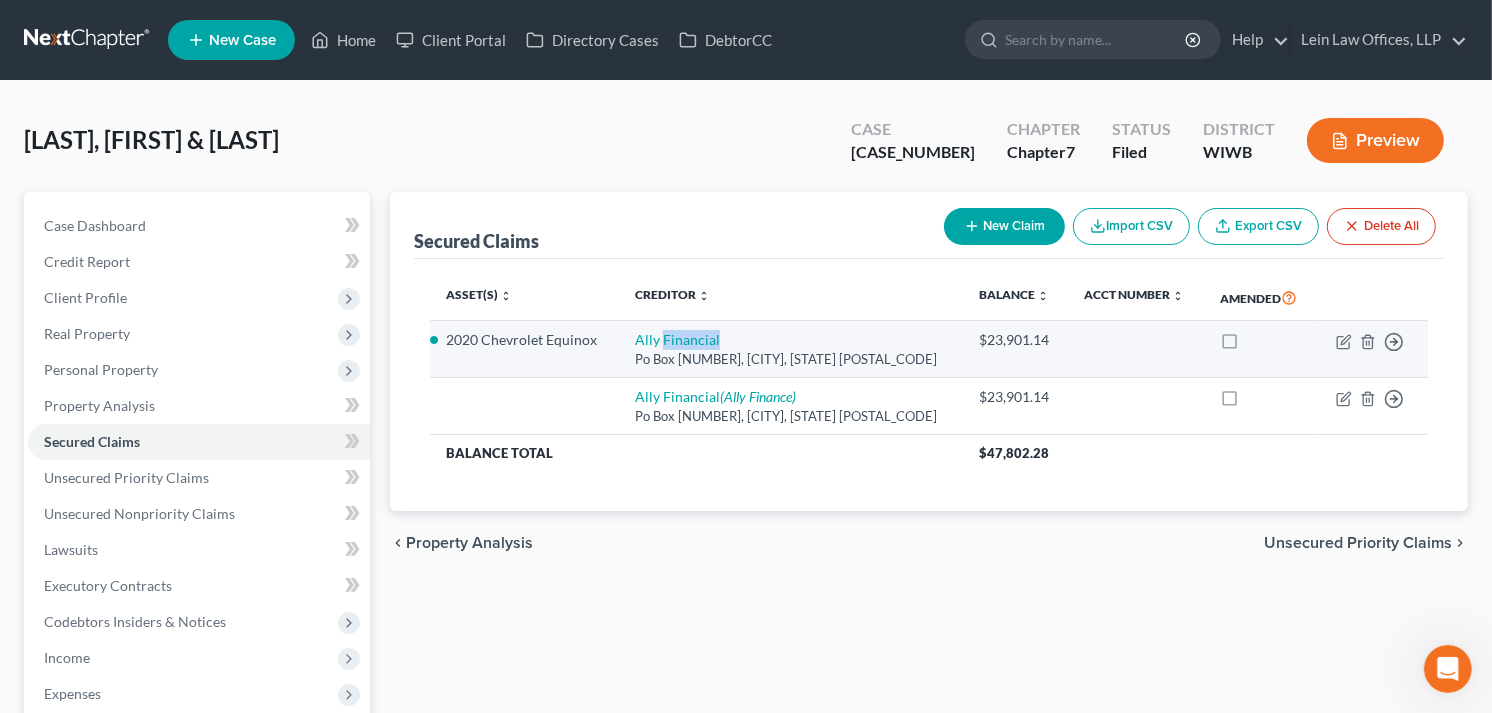 click on "Ally Financial Po Box 8123, [CITY], [STATE] [ZIP]" at bounding box center (791, 349) 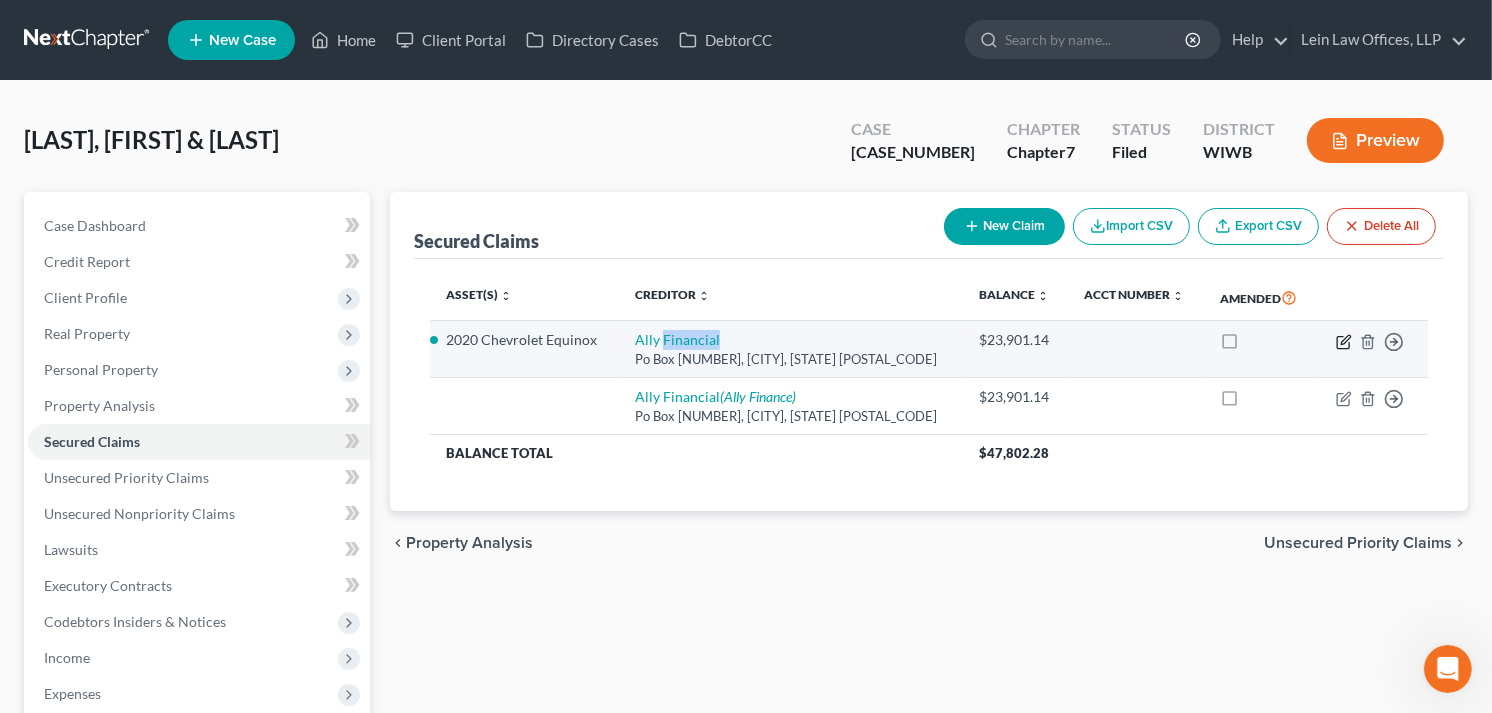 click 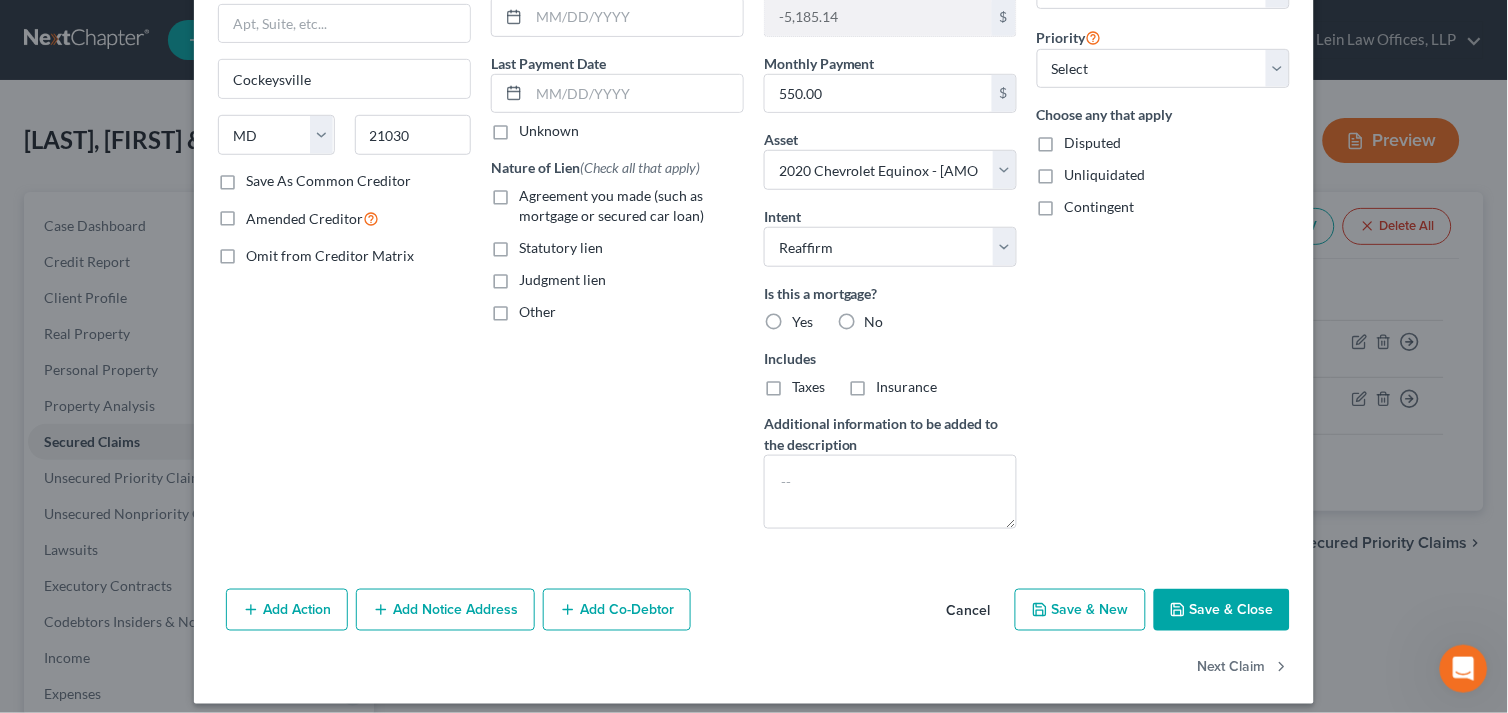 scroll, scrollTop: 236, scrollLeft: 0, axis: vertical 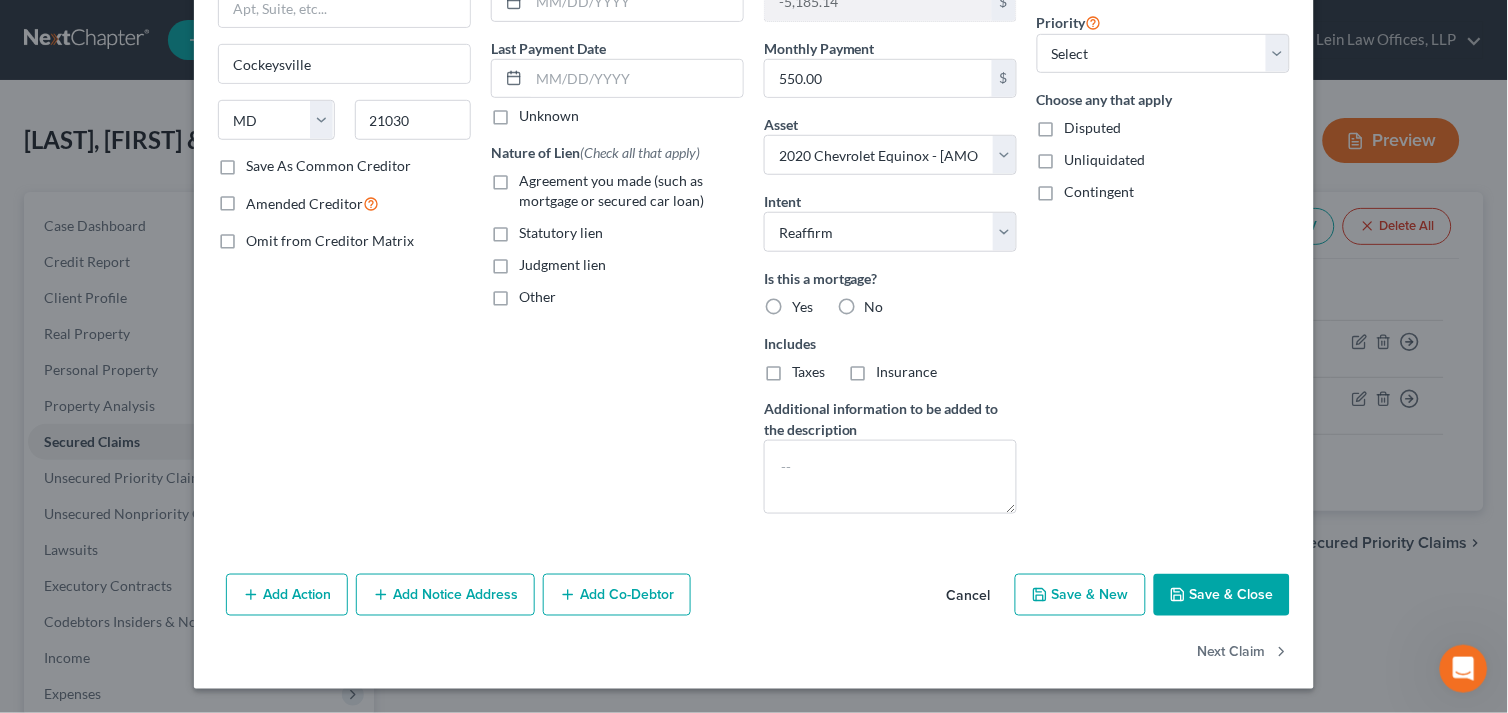 click on "Add Notice Address" at bounding box center [445, 595] 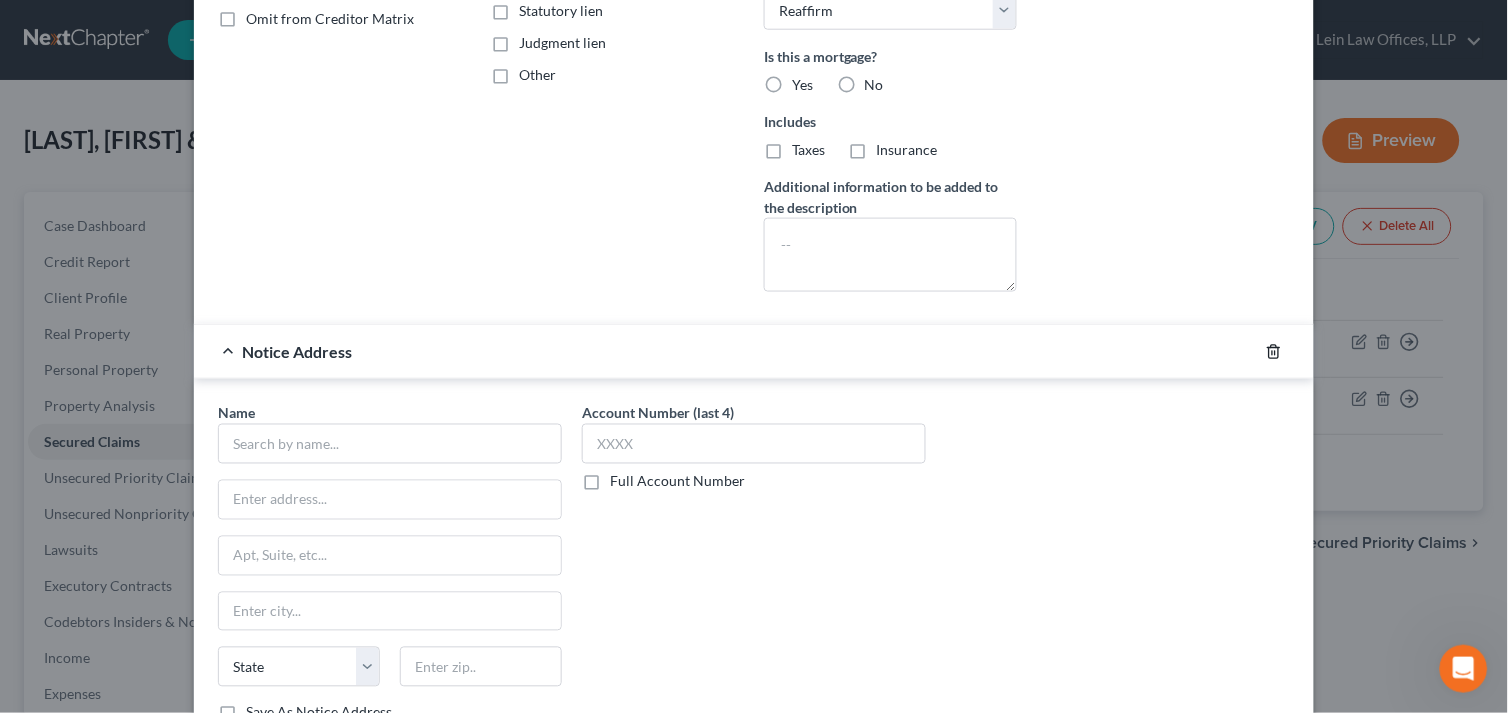 click 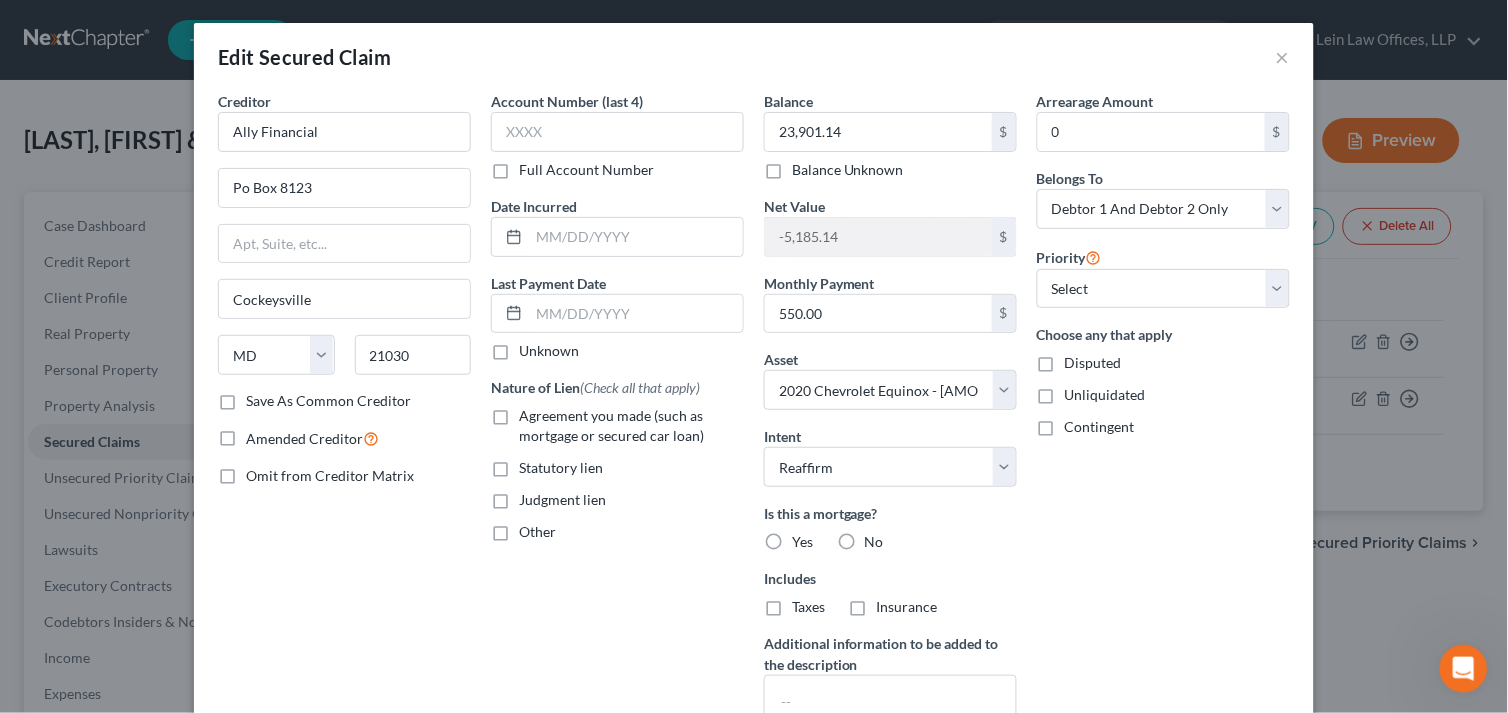 scroll, scrollTop: 0, scrollLeft: 0, axis: both 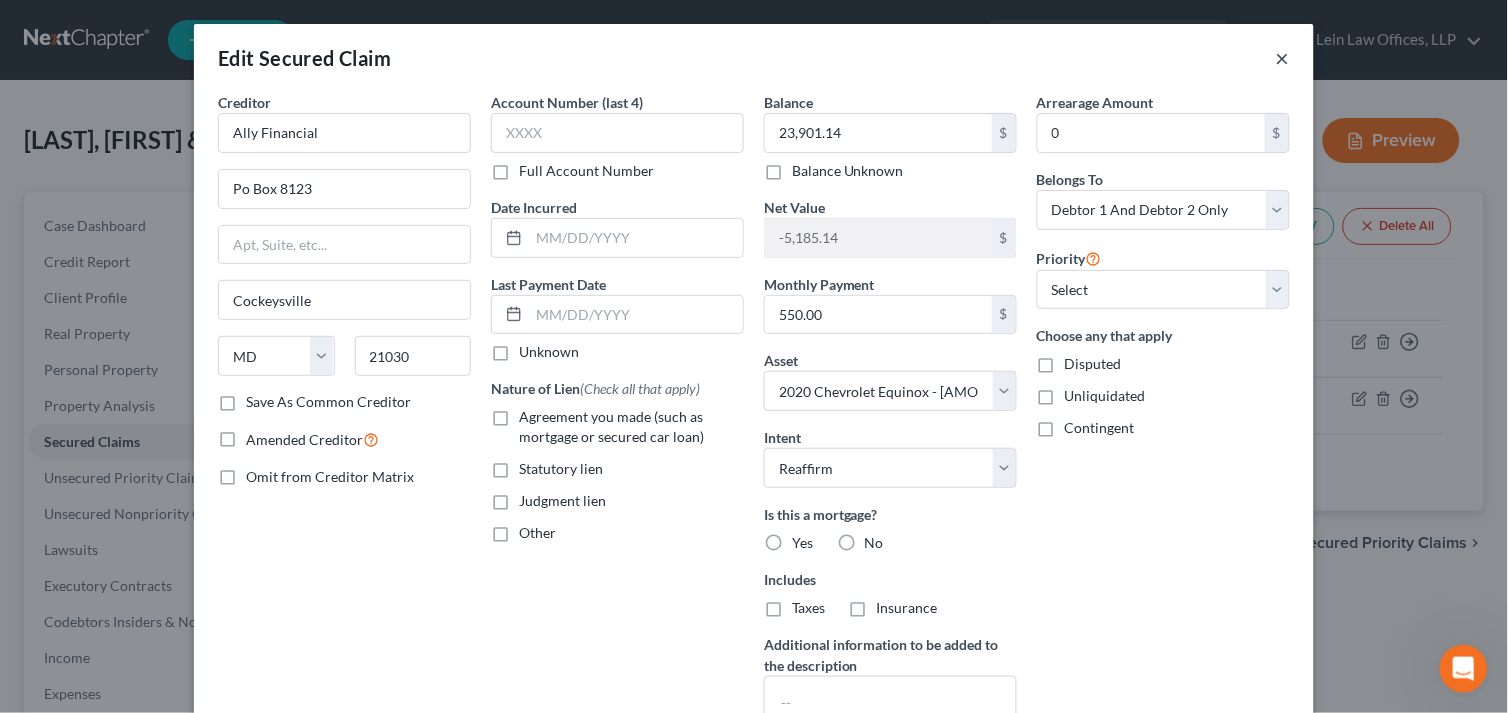 click on "×" at bounding box center (1283, 58) 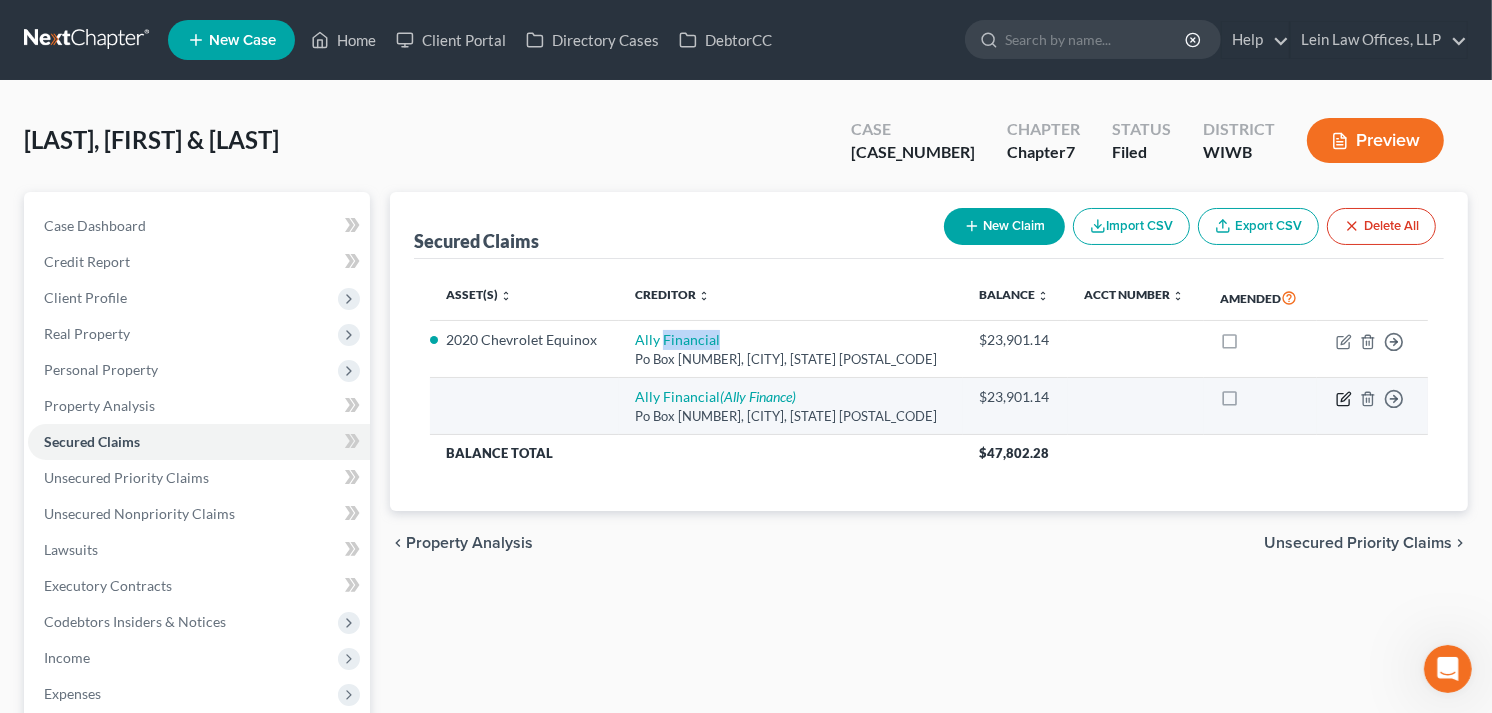 click 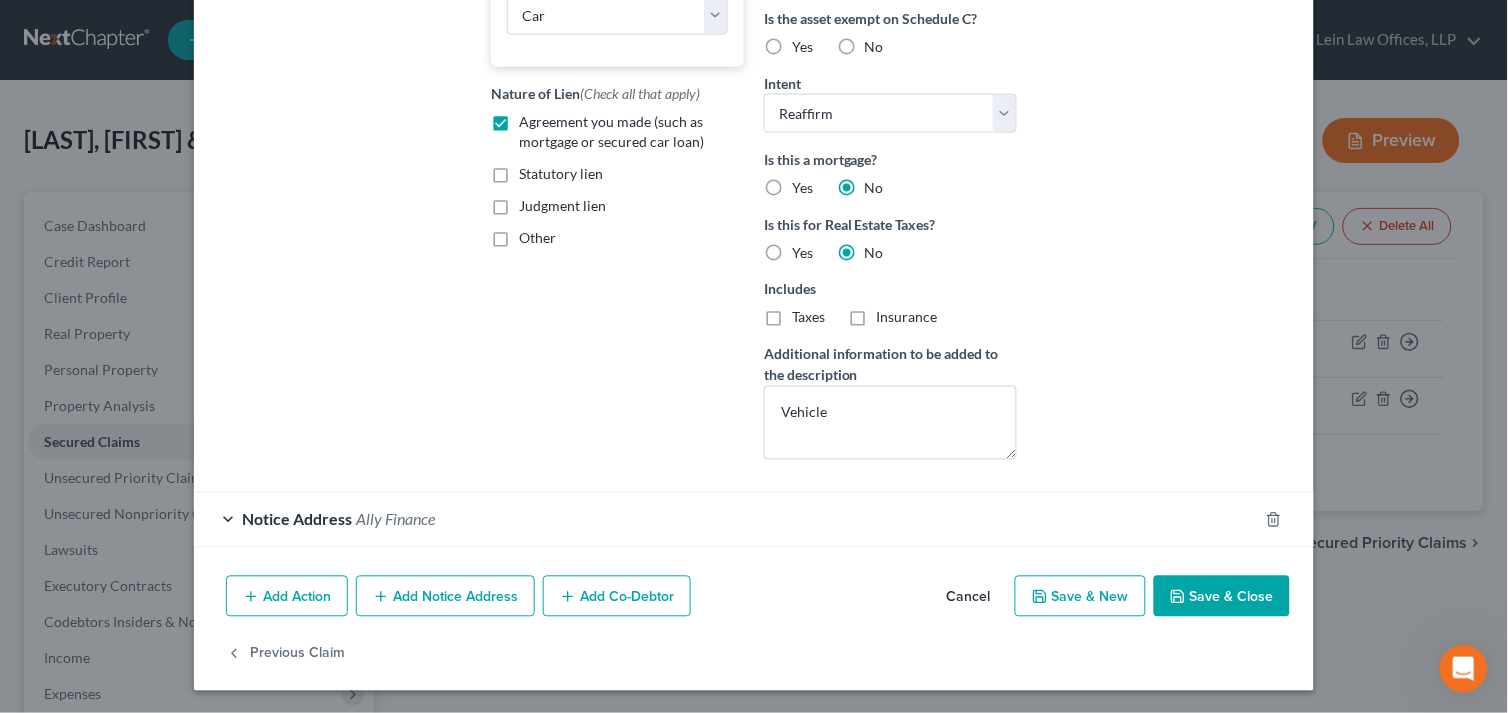 scroll, scrollTop: 576, scrollLeft: 0, axis: vertical 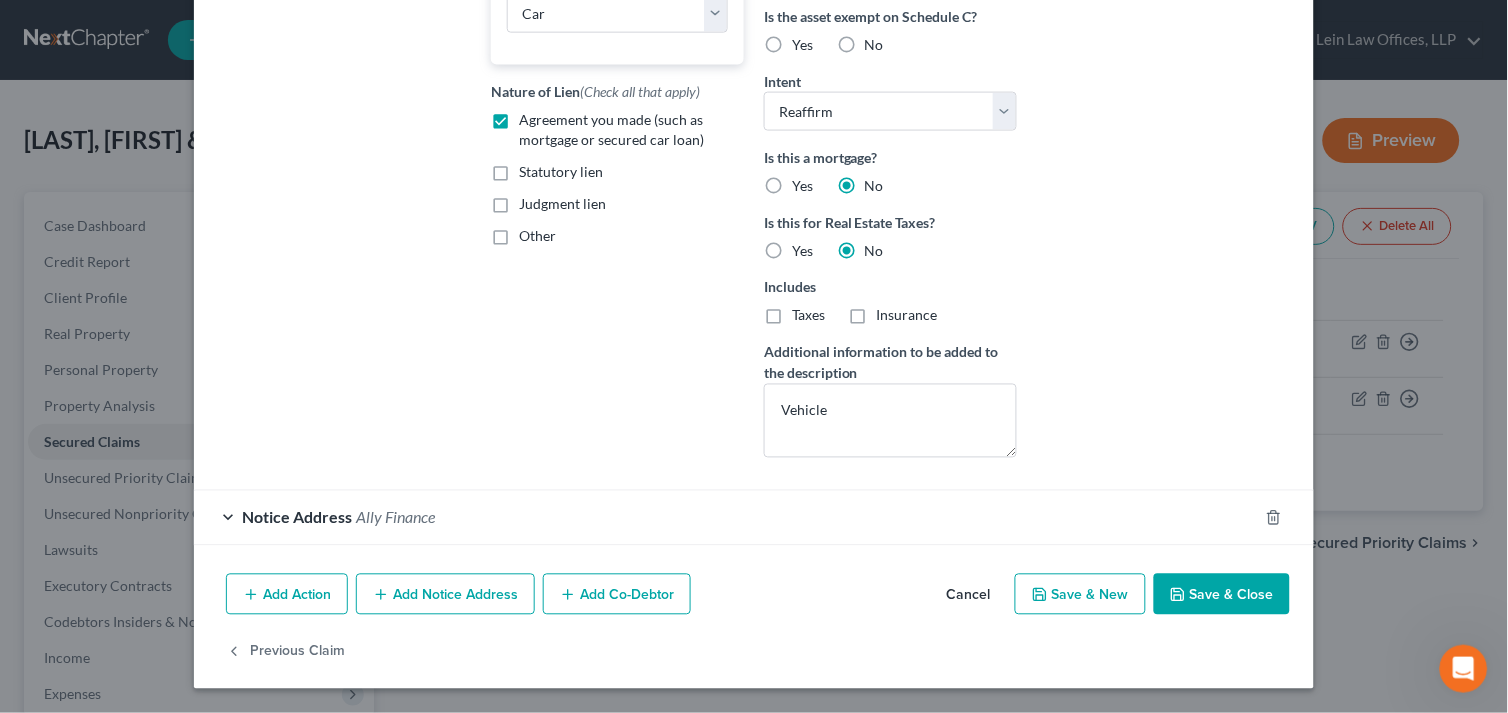 click on "Add Notice Address" at bounding box center [445, 595] 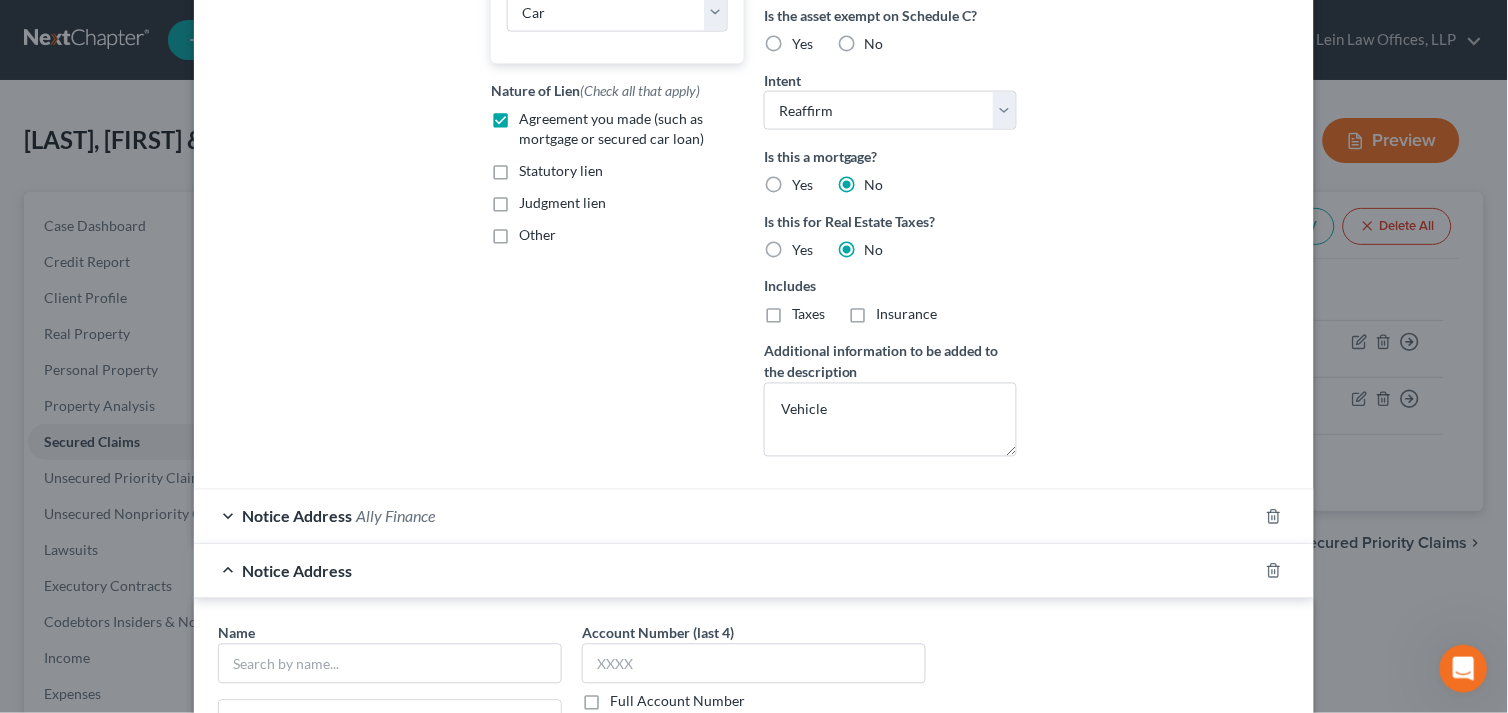 click on "Notice Address" at bounding box center (726, 571) 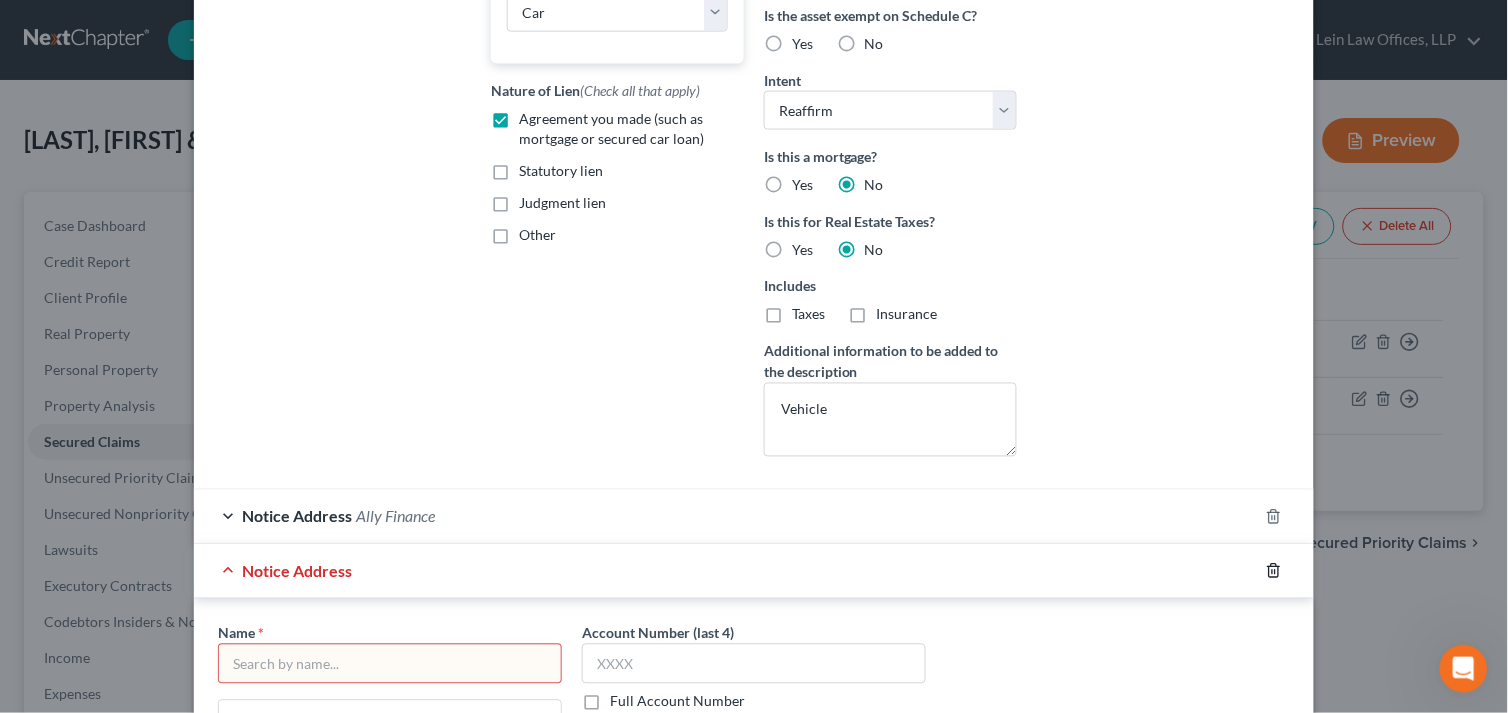 click 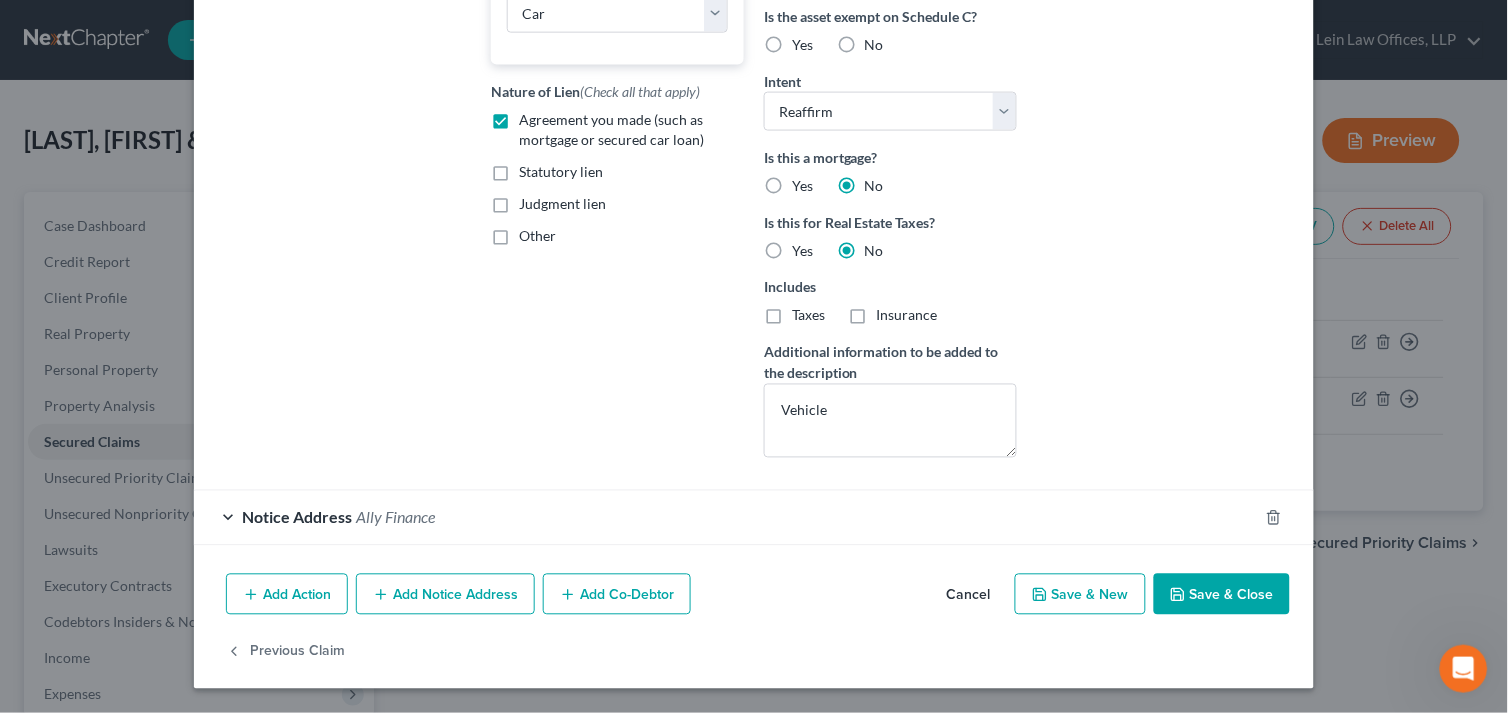 click on "Notice Address Ally Finance" at bounding box center (726, 517) 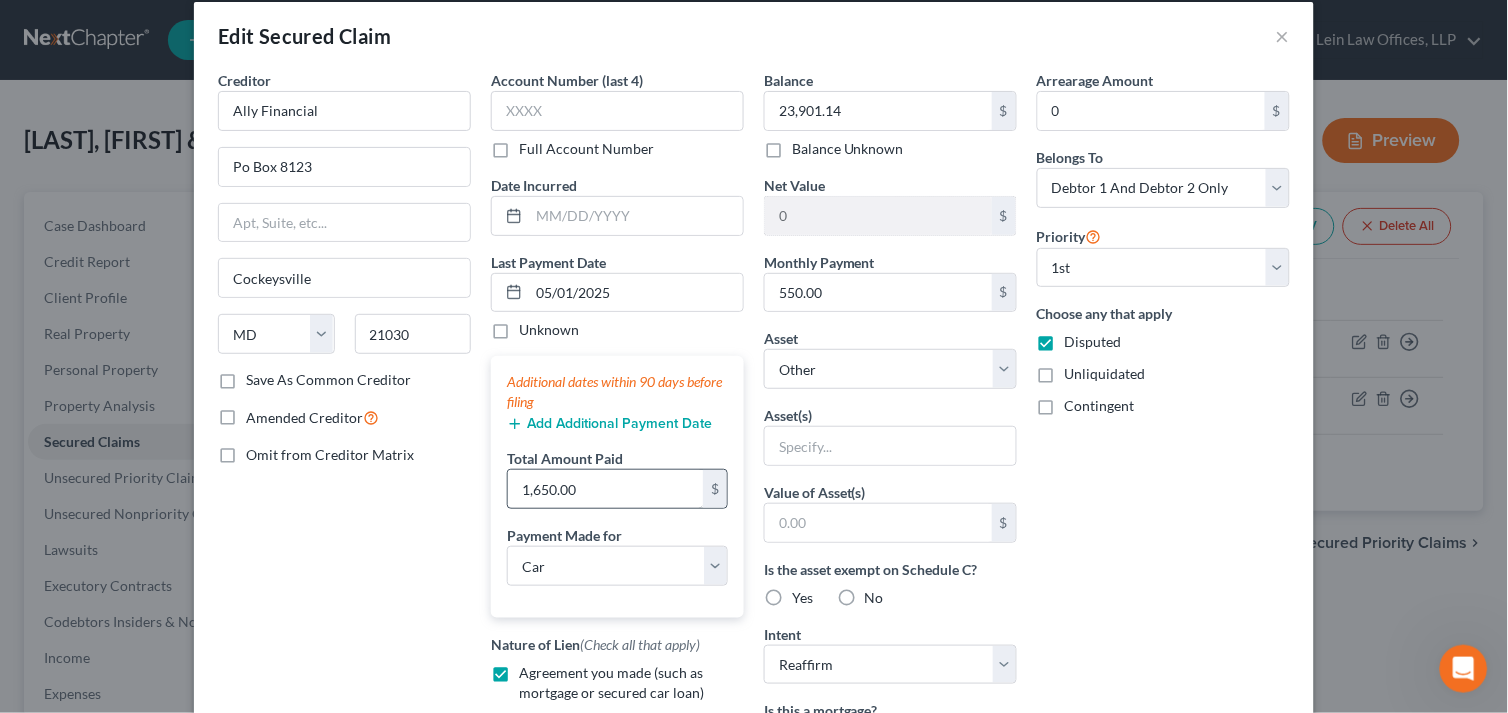 scroll, scrollTop: 0, scrollLeft: 0, axis: both 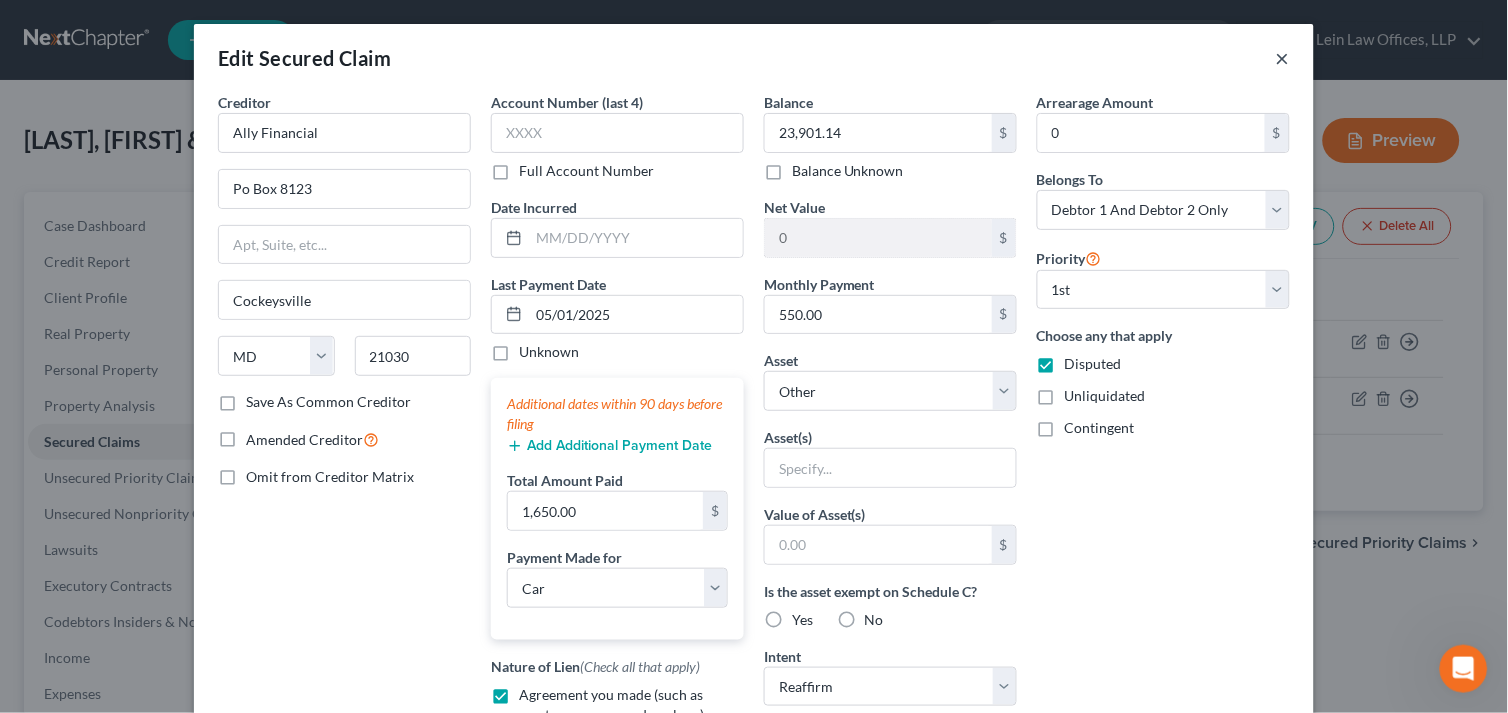 click on "×" at bounding box center [1283, 58] 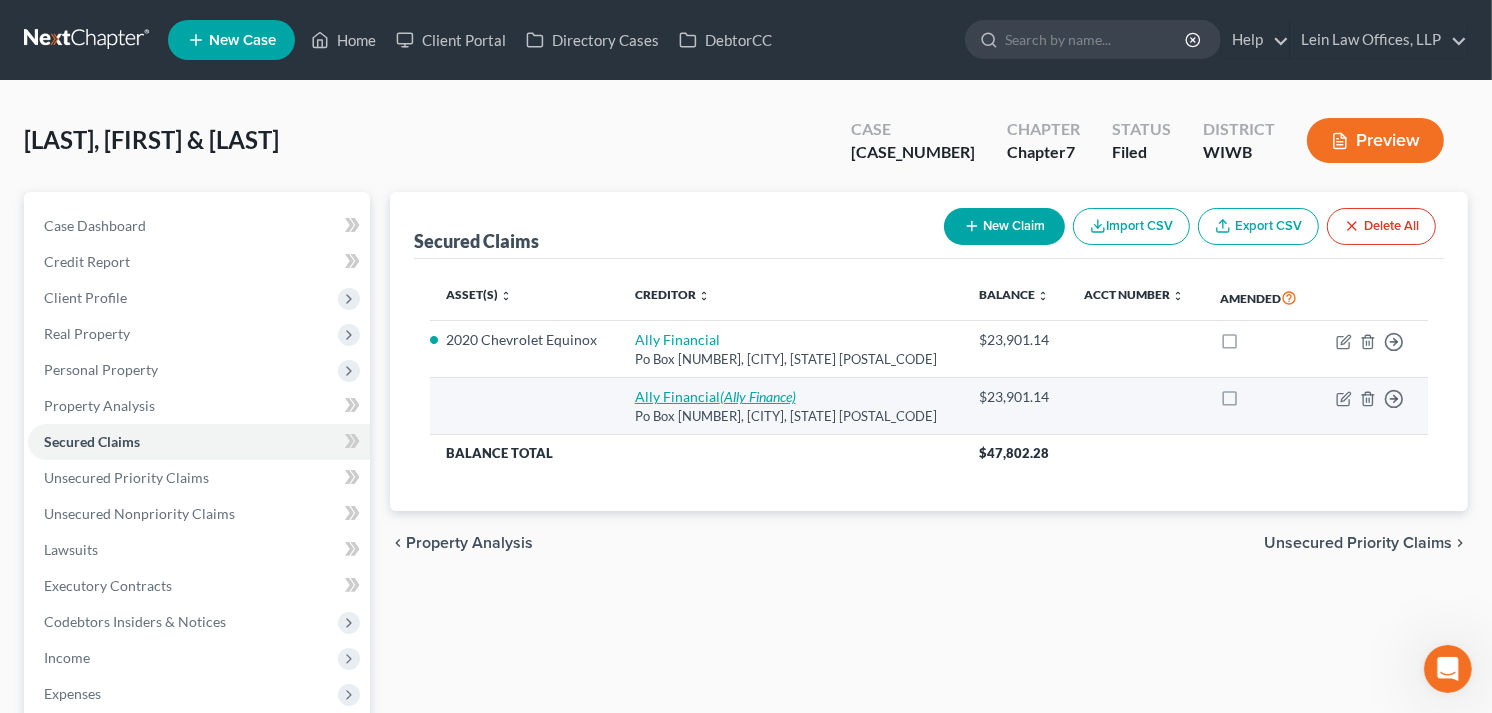 click on "Ally Financial  (Ally Finance)" at bounding box center (715, 396) 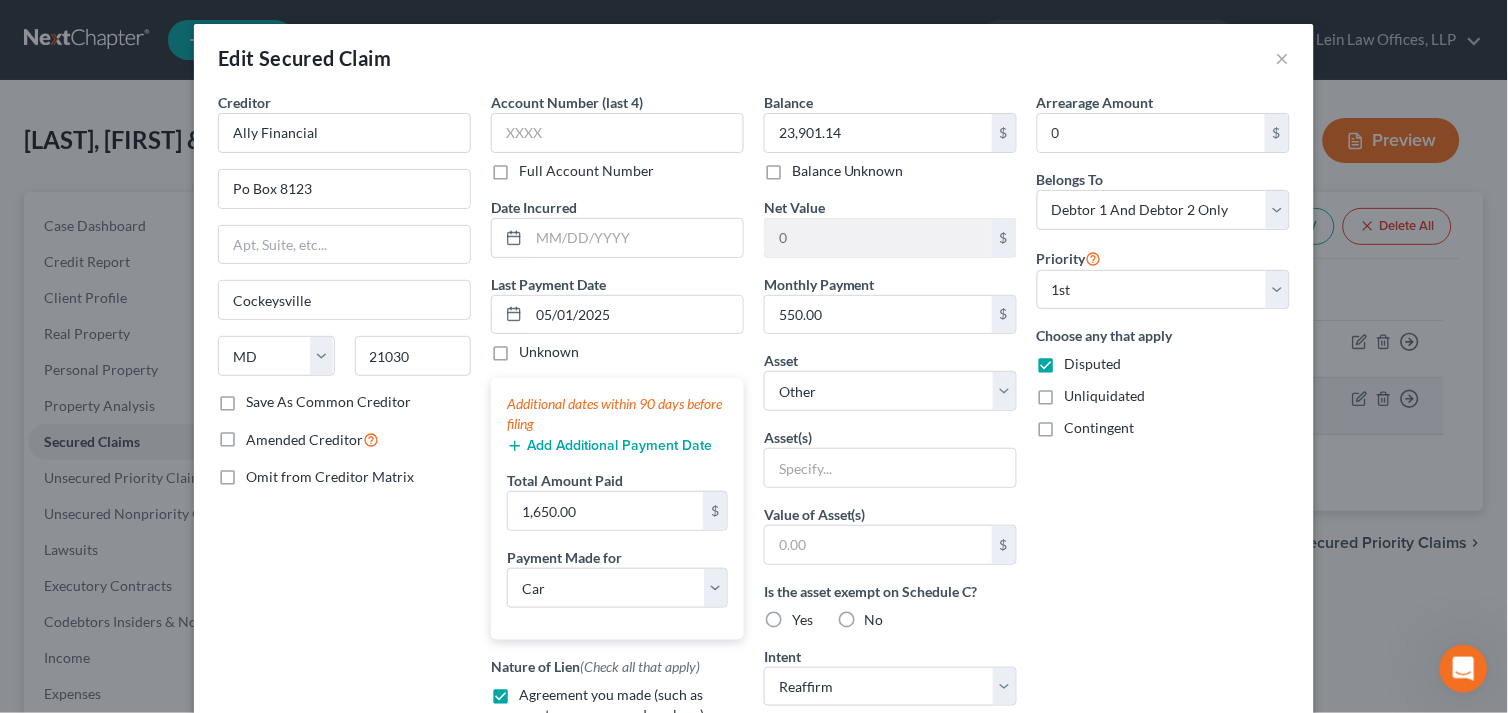click on "Last Payment Date 05/01/2025 Unknown Additional dates within 90 days before filing Add Additional Payment Date Total Amount Paid 1,650.00 $ Payment Made for Select Car Credit Card Loan Repayment Mortgage Other Suppliers Or Vendors" at bounding box center (617, 457) 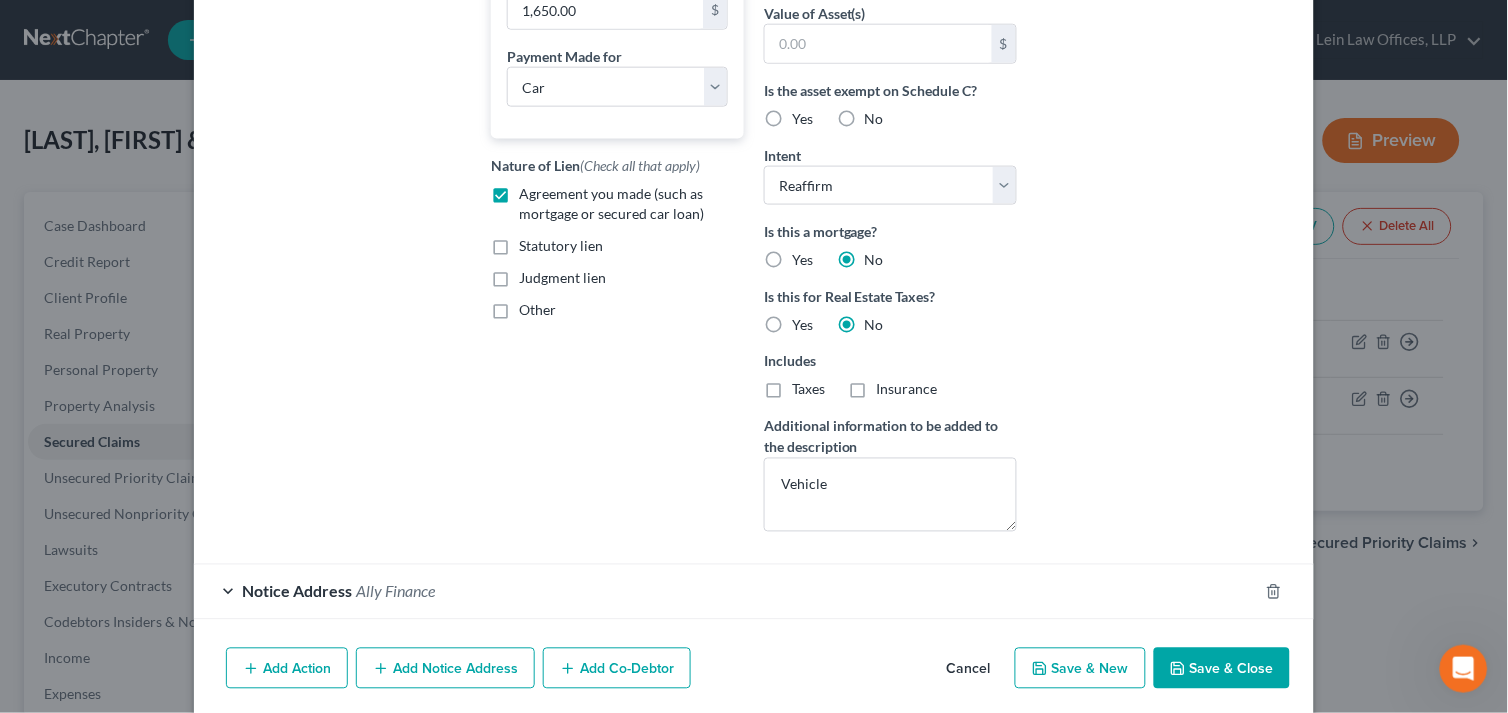 scroll, scrollTop: 576, scrollLeft: 0, axis: vertical 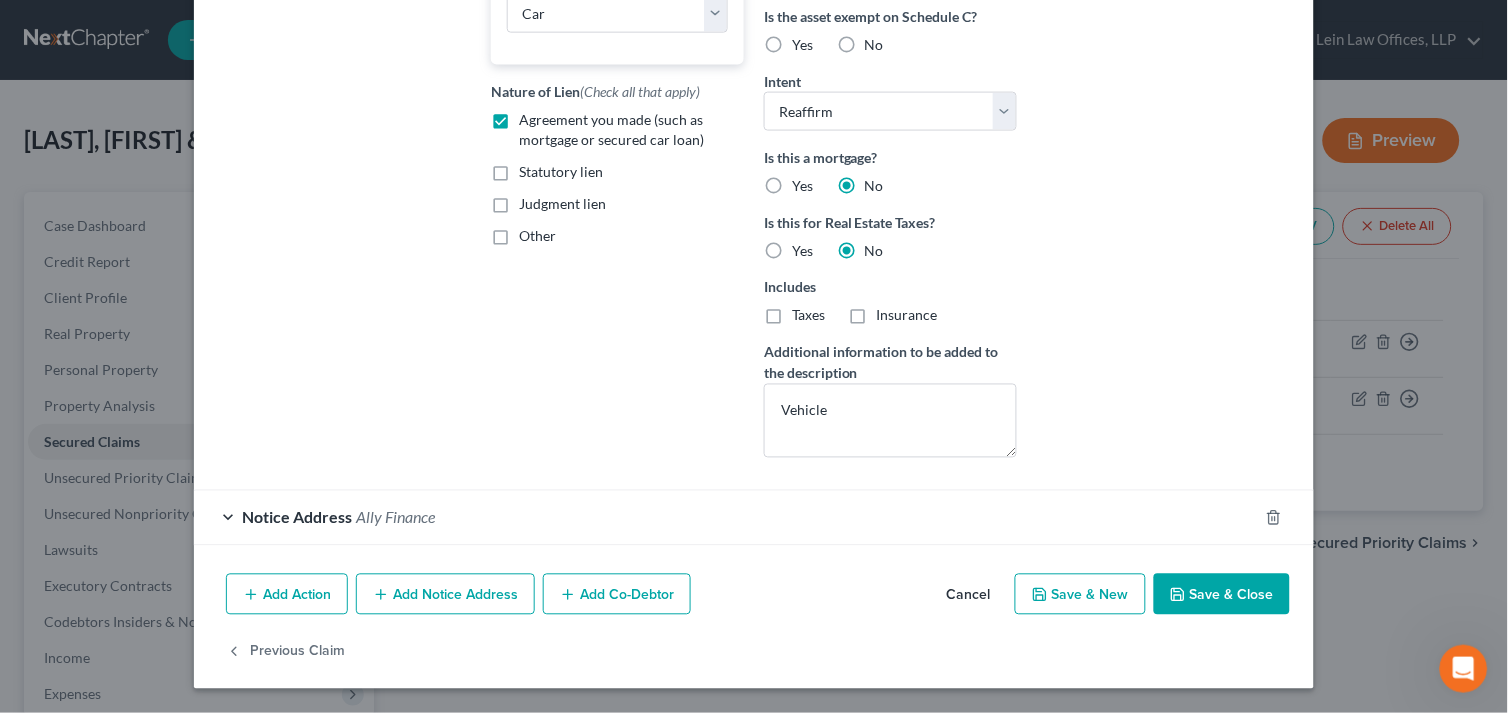 click on "Add Notice Address" at bounding box center (445, 595) 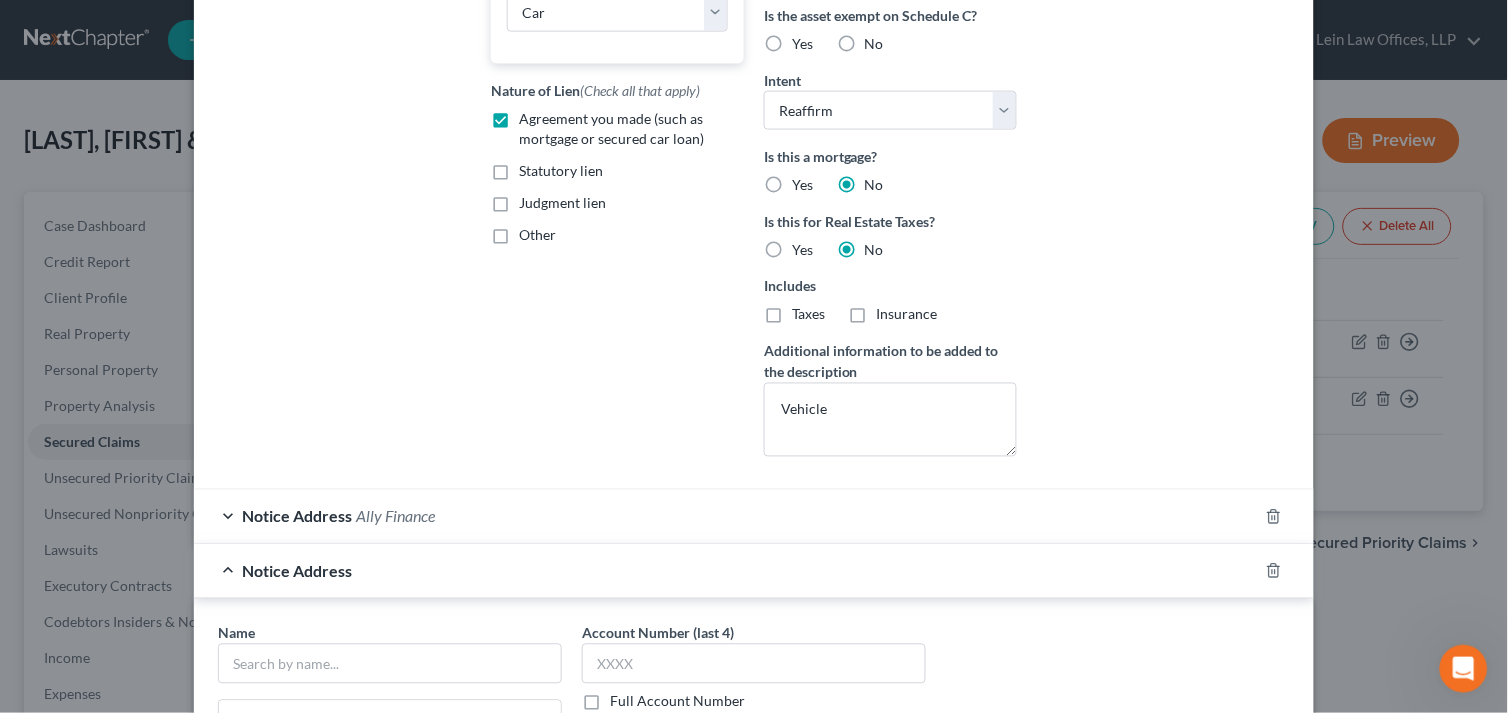 click on "Notice Address" at bounding box center [726, 571] 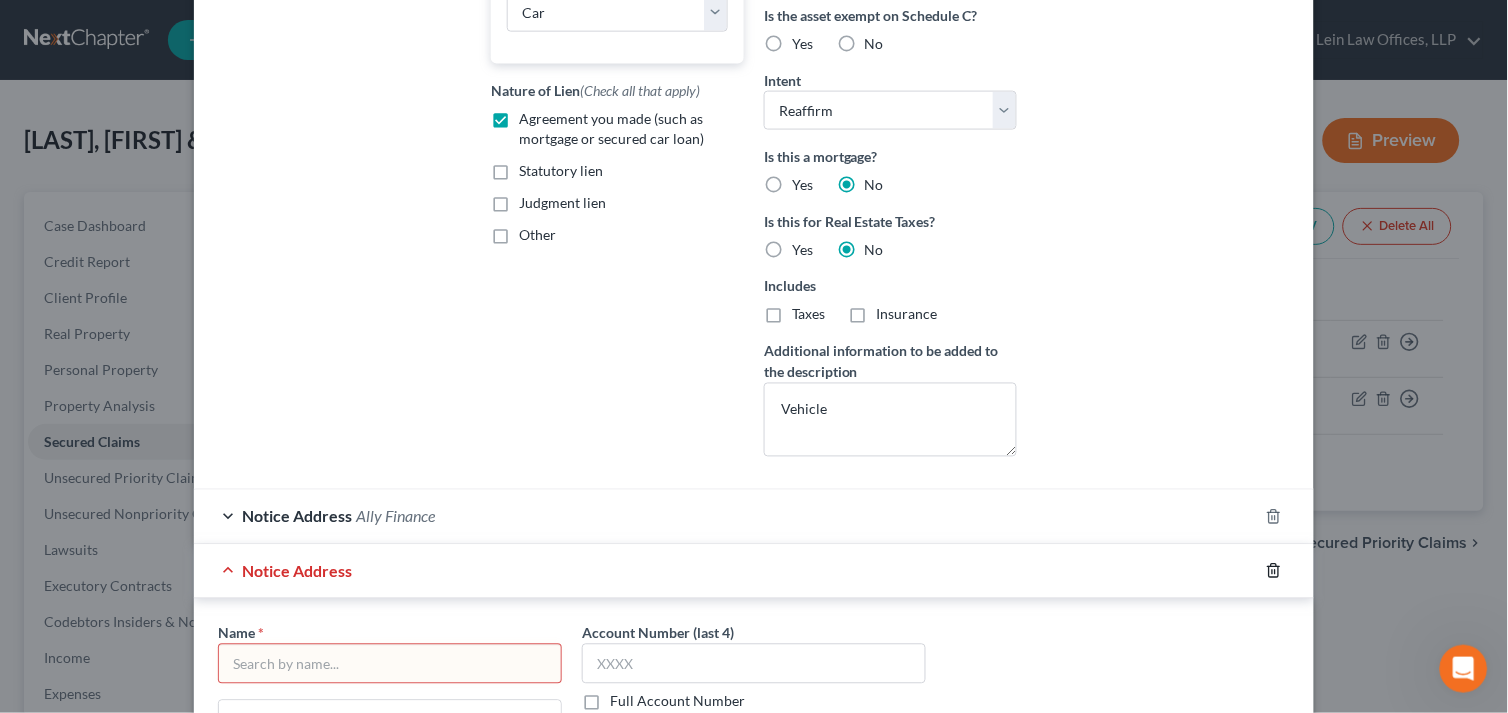 drag, startPoint x: 1257, startPoint y: 576, endPoint x: 1273, endPoint y: 566, distance: 18.867962 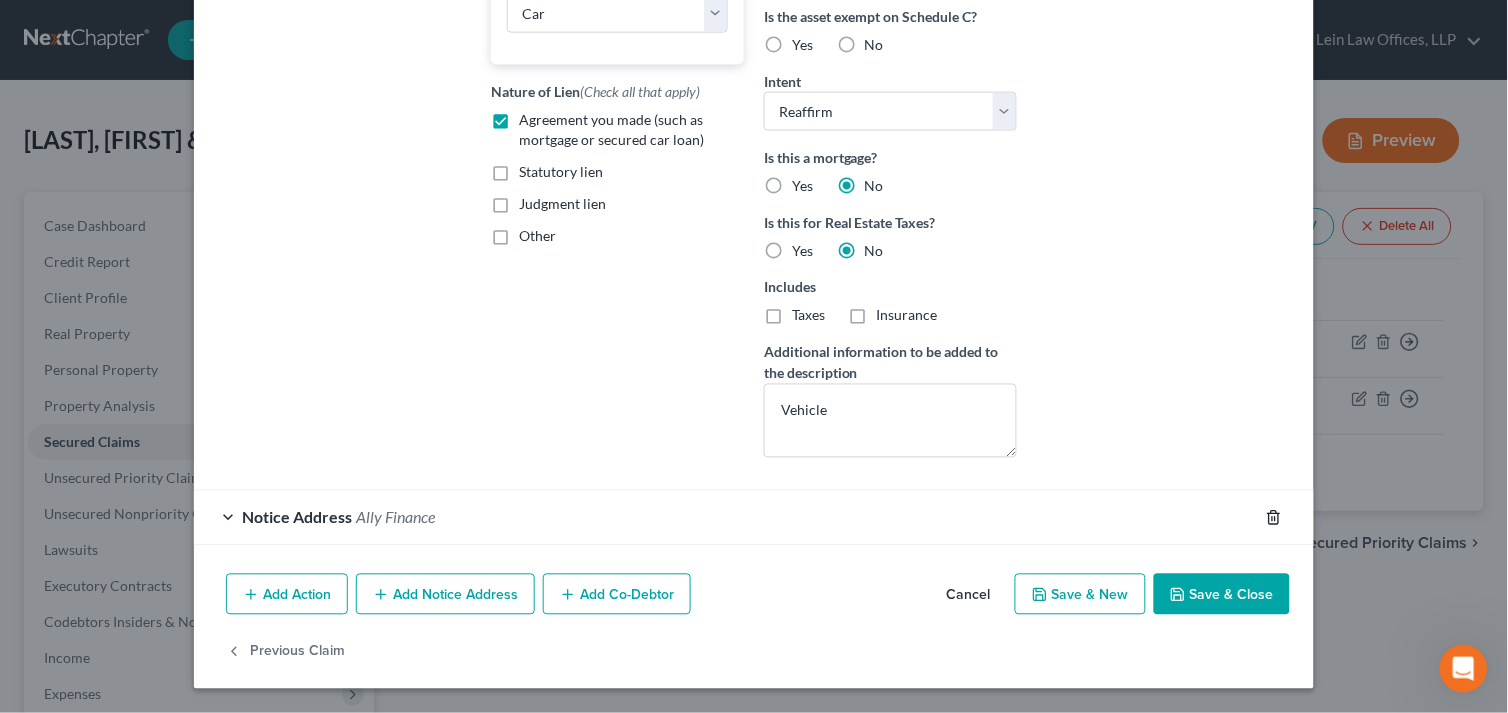 click 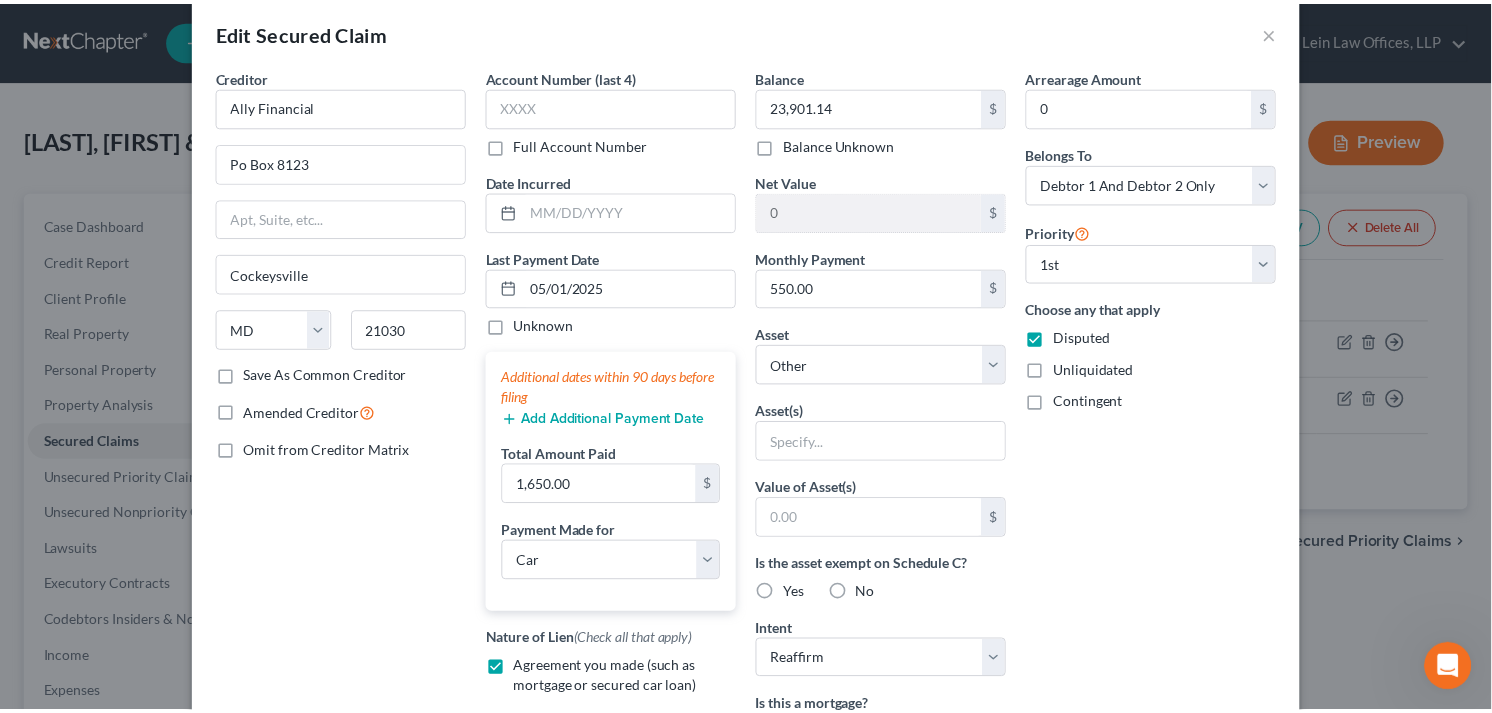 scroll, scrollTop: 0, scrollLeft: 0, axis: both 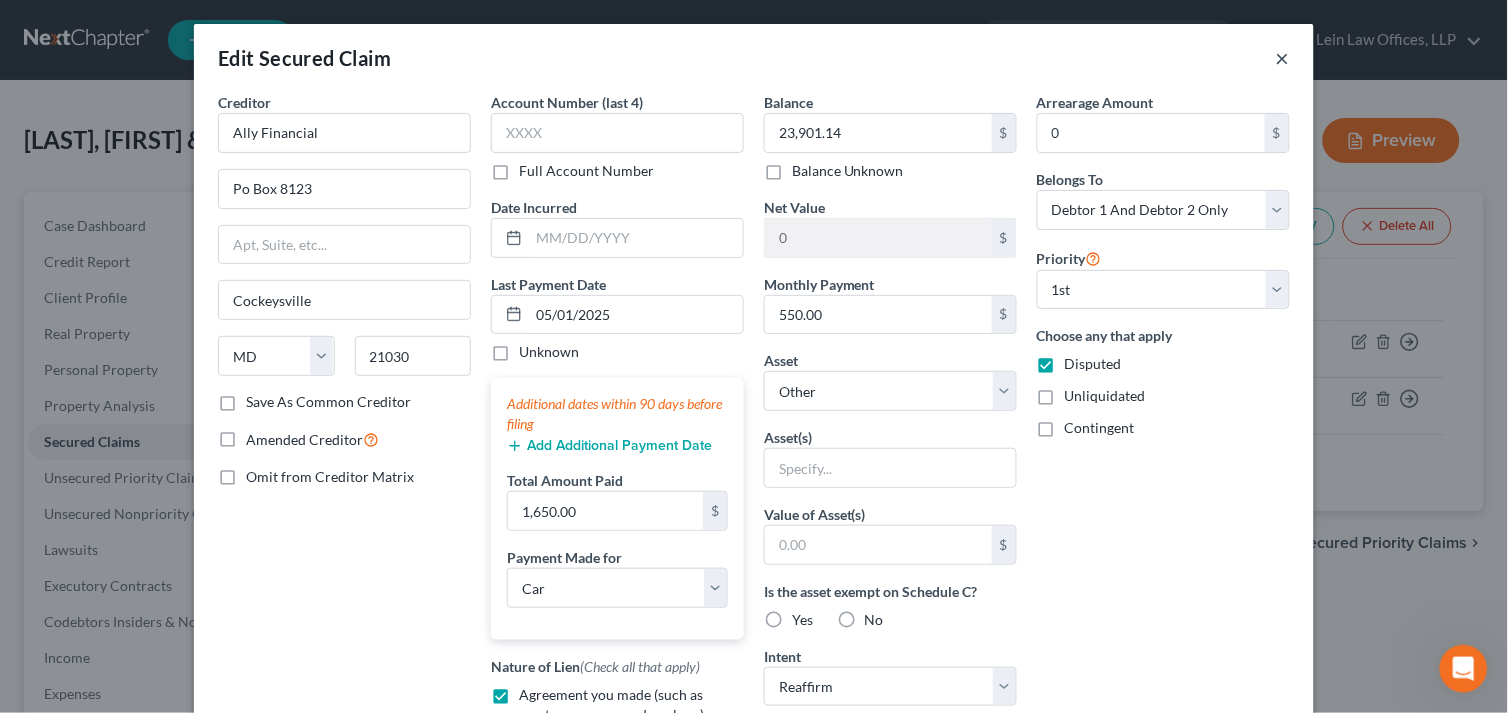 click on "×" at bounding box center (1283, 58) 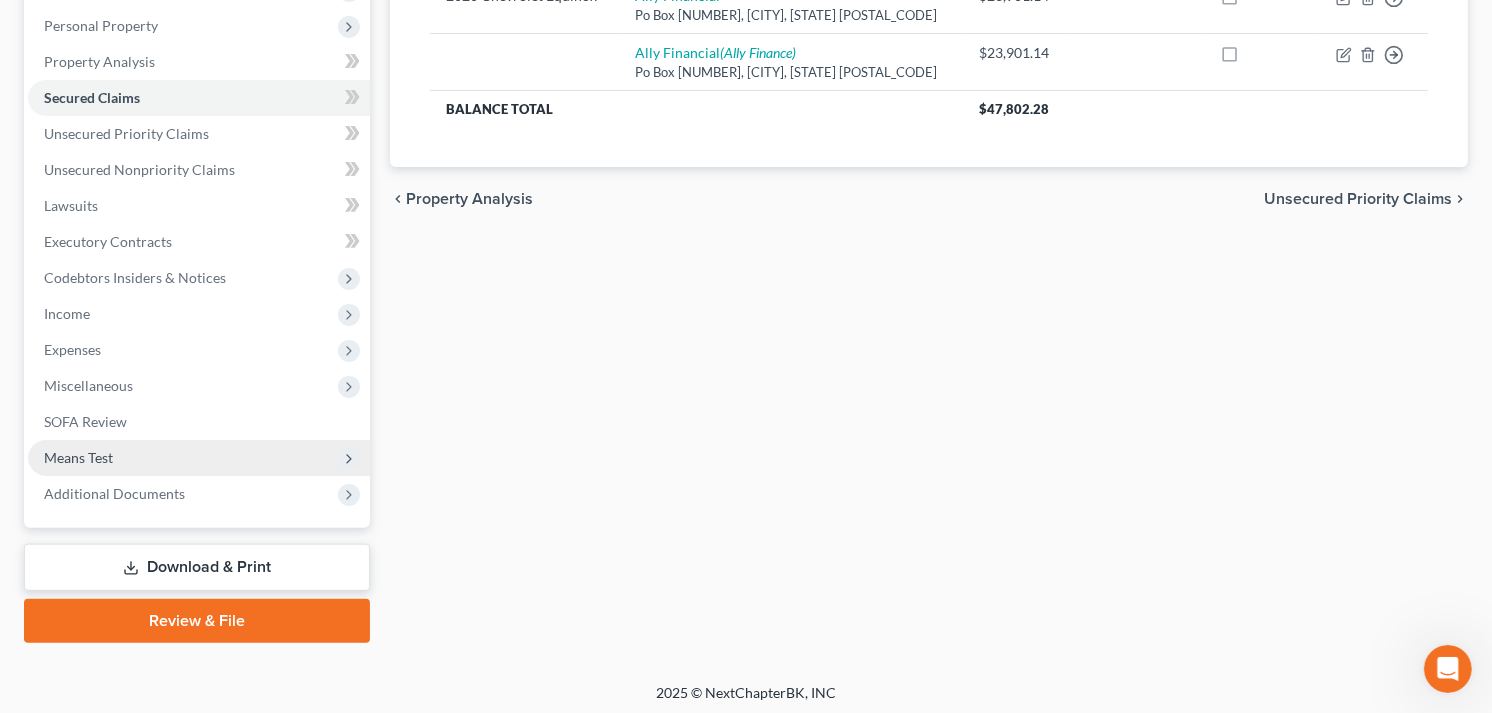 scroll, scrollTop: 347, scrollLeft: 0, axis: vertical 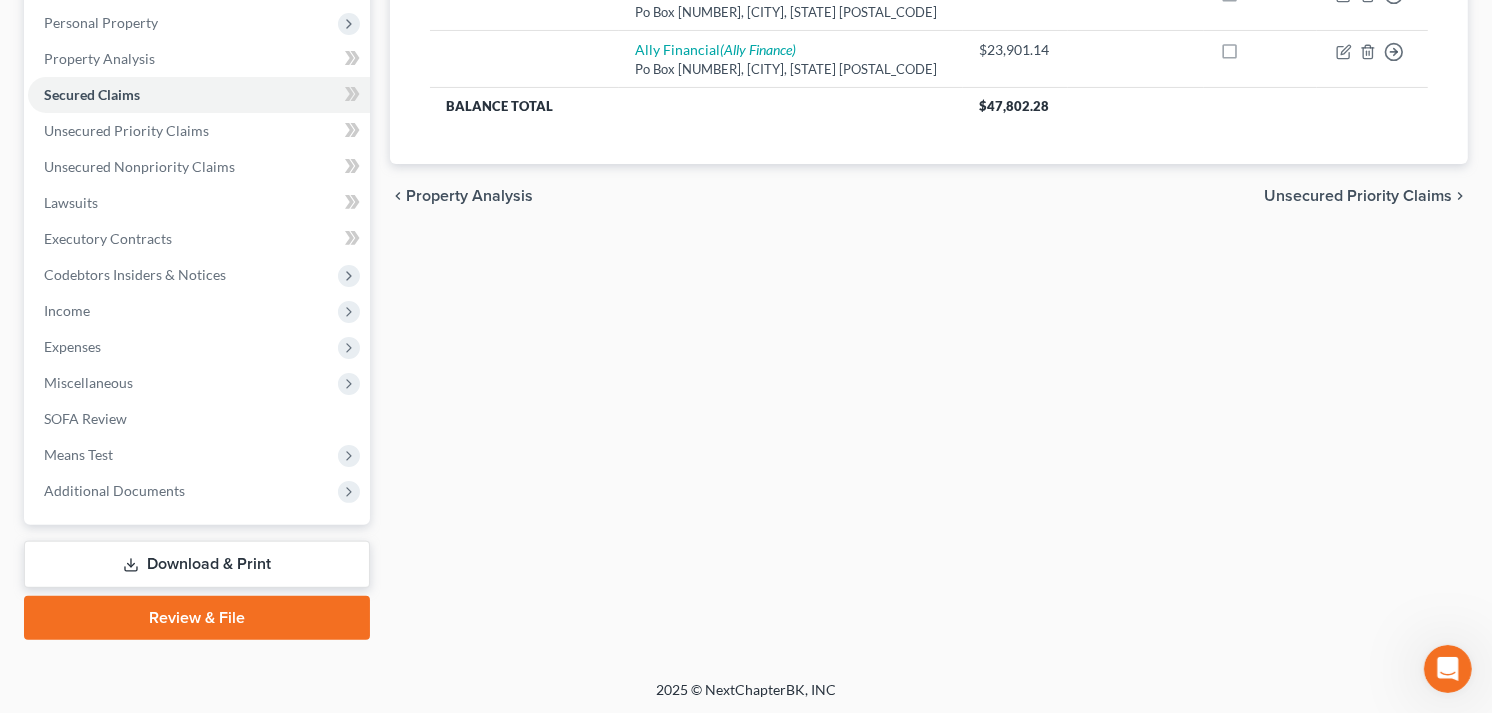 drag, startPoint x: 1449, startPoint y: 657, endPoint x: 1433, endPoint y: 651, distance: 17.088007 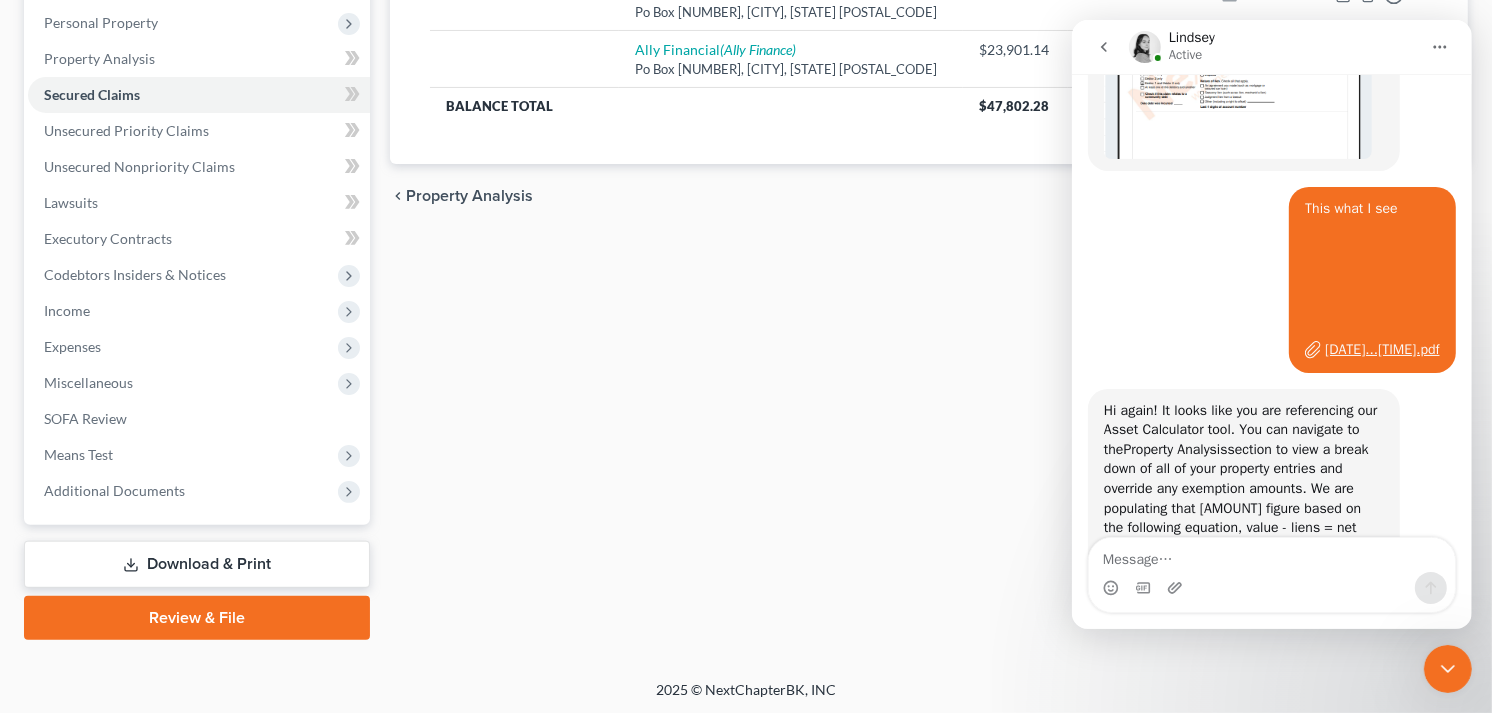 scroll, scrollTop: 1287, scrollLeft: 0, axis: vertical 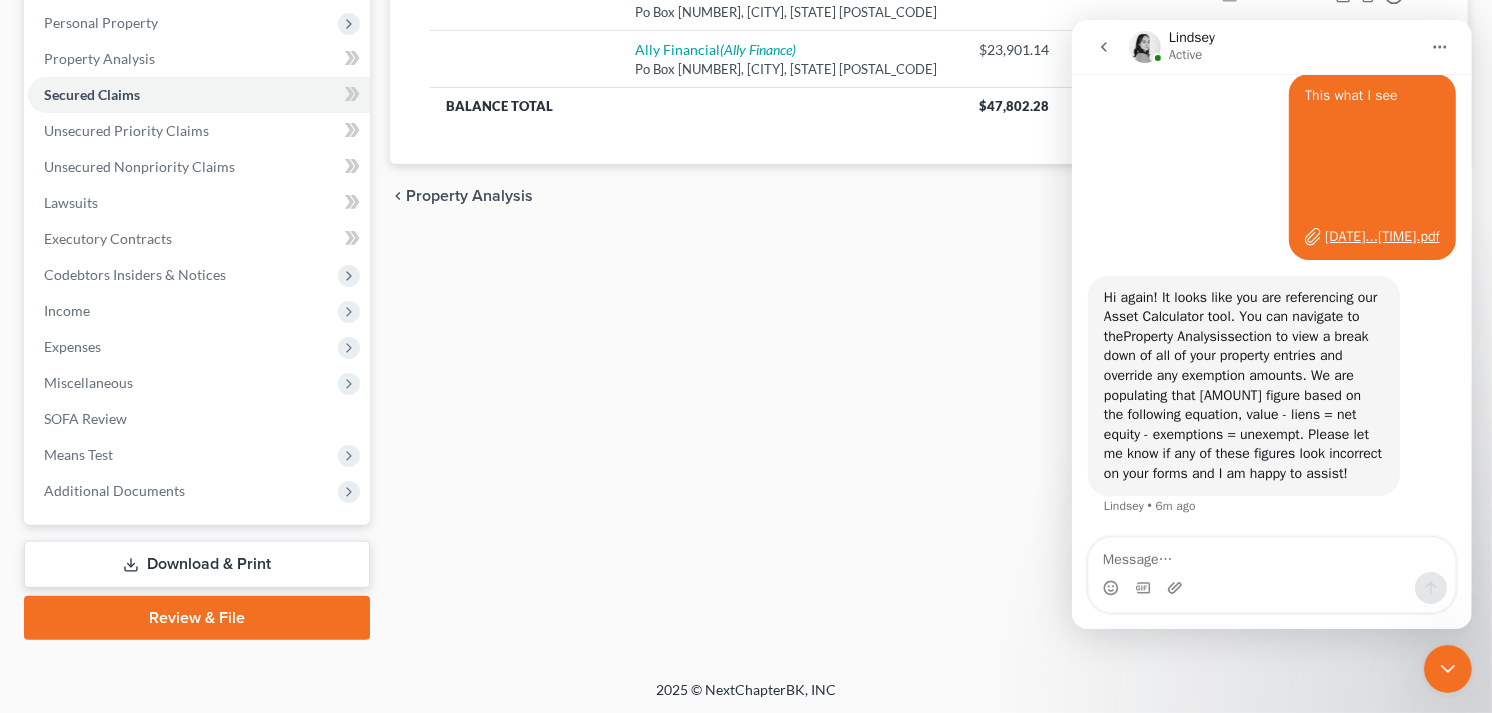 click at bounding box center (1271, 555) 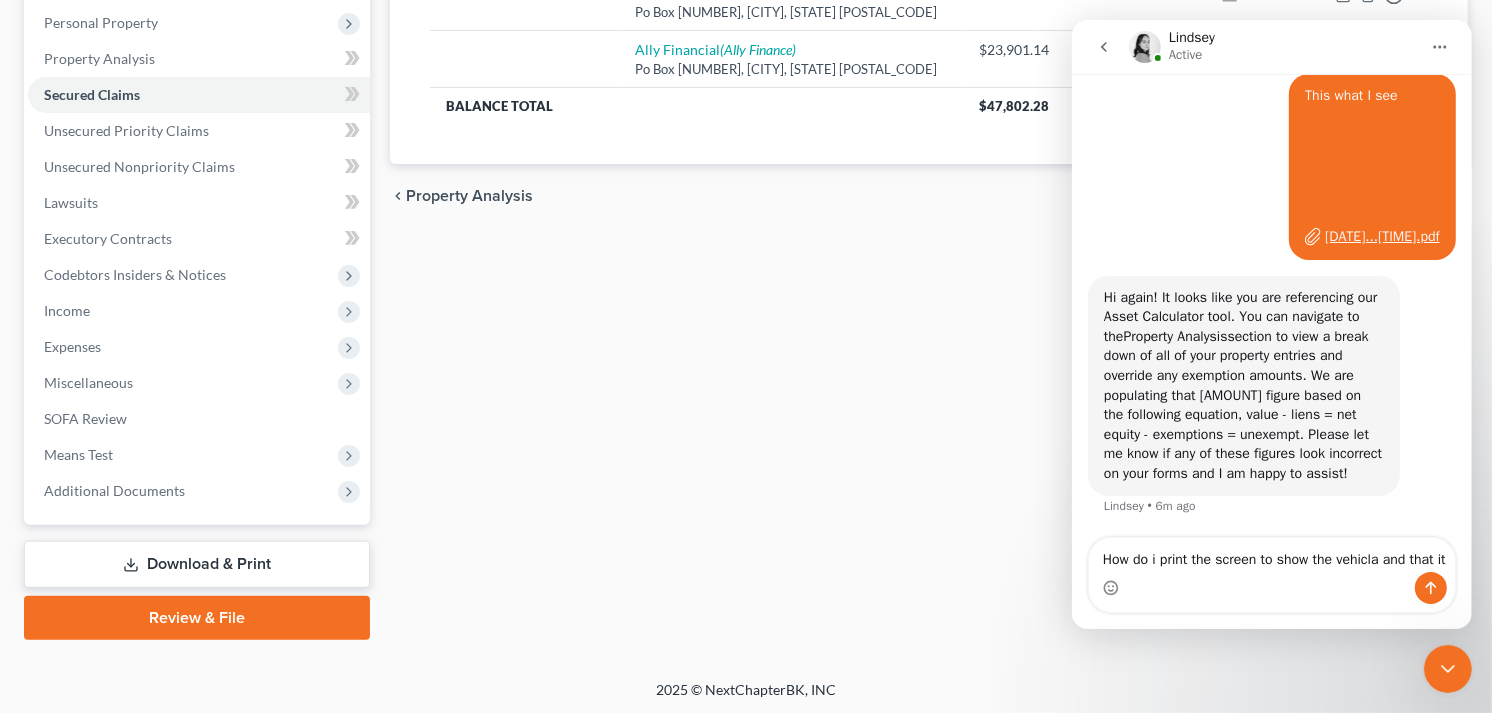 scroll, scrollTop: 1307, scrollLeft: 0, axis: vertical 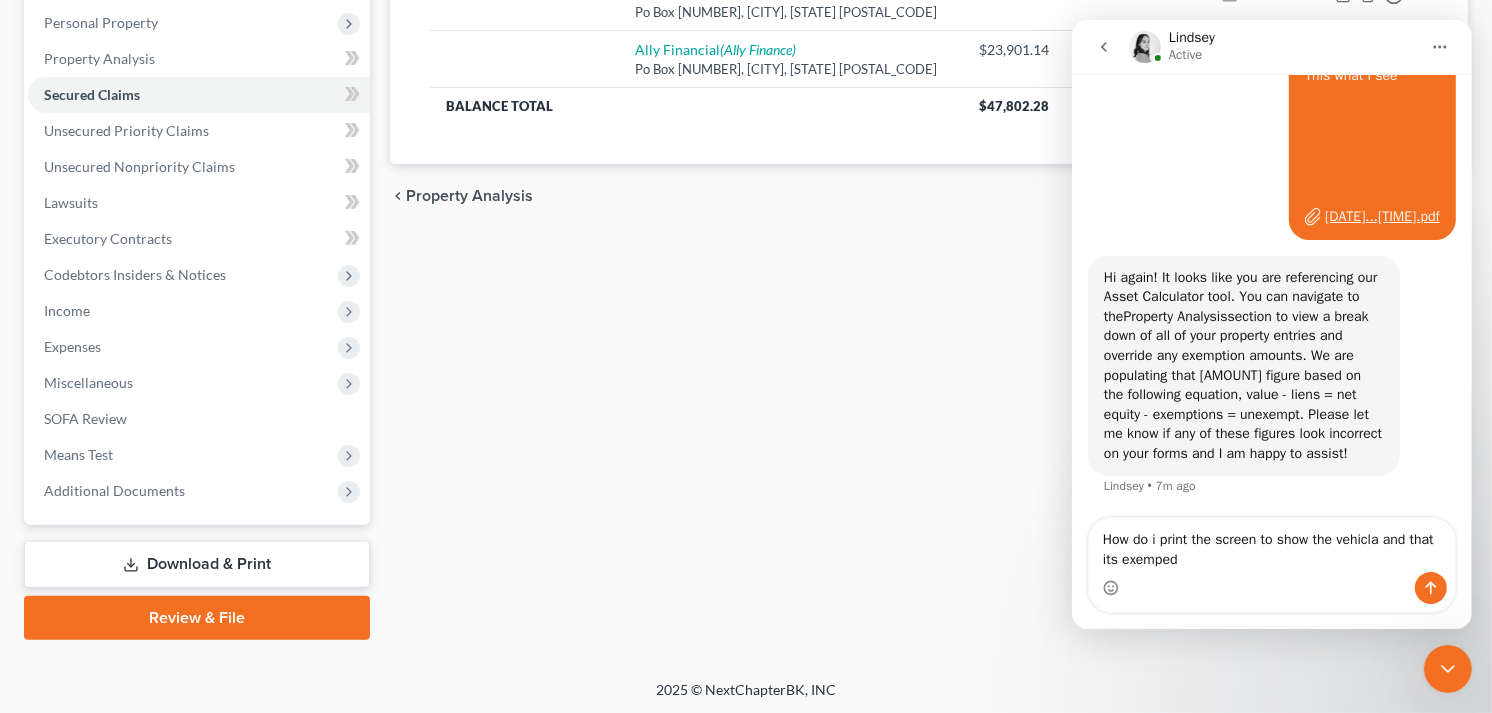 click on "How do i print the screen to show the vehicla and that its exemped" at bounding box center (1271, 545) 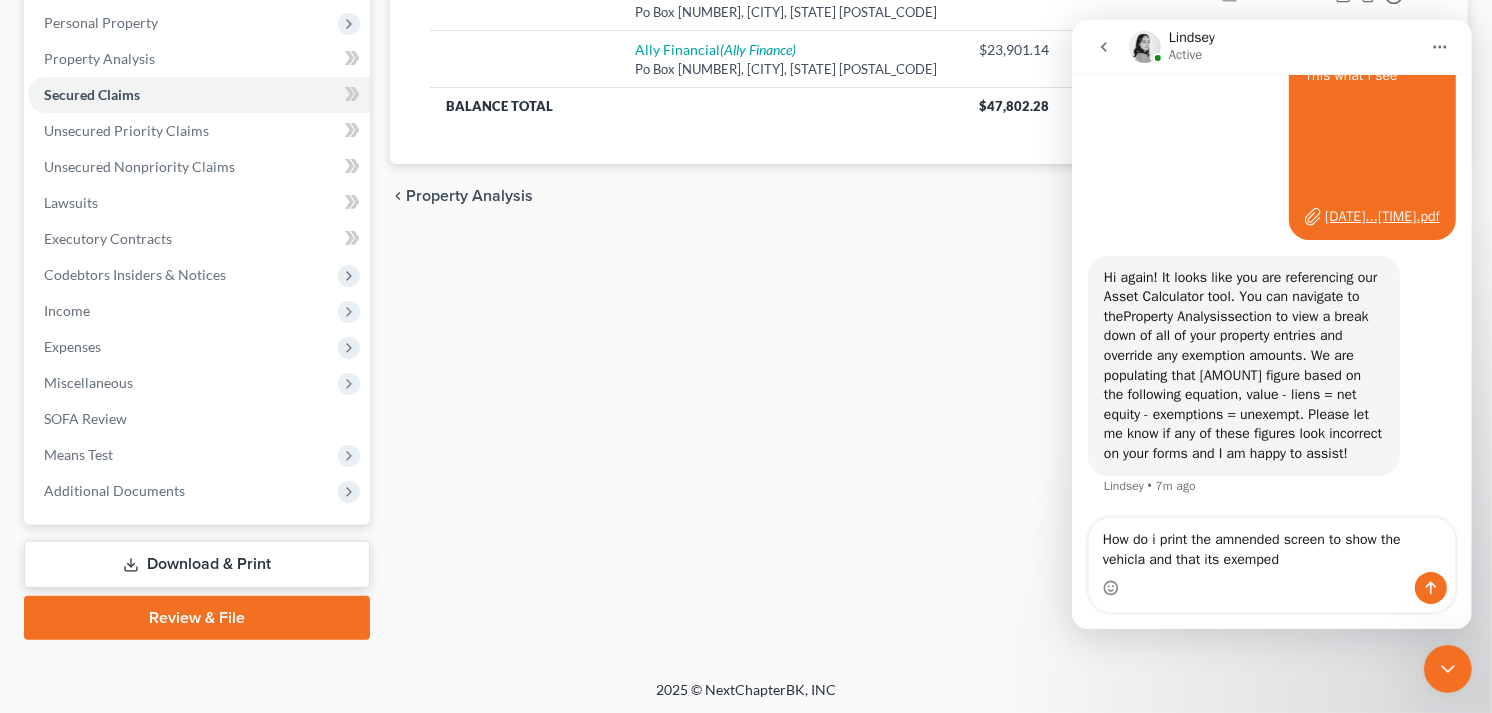 drag, startPoint x: 1257, startPoint y: 535, endPoint x: 1234, endPoint y: 596, distance: 65.192024 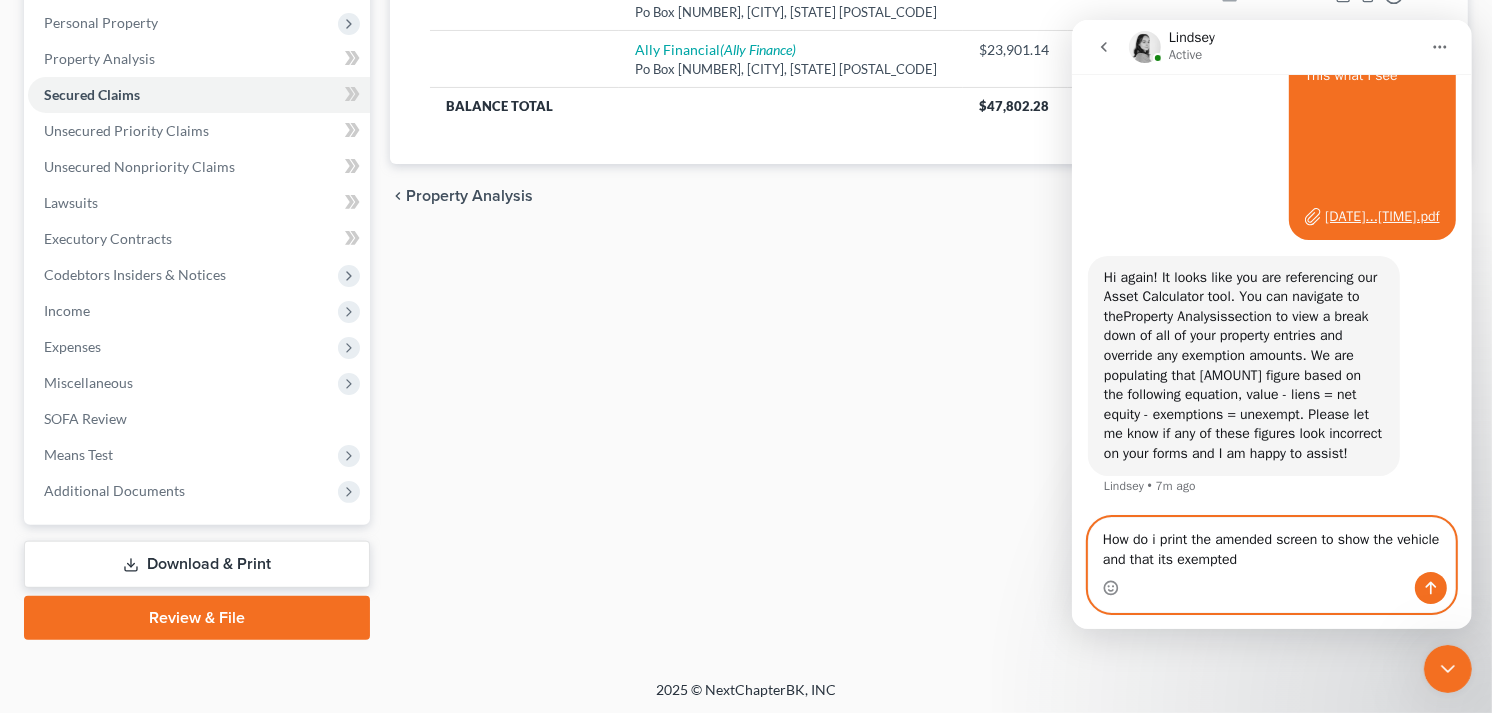 click on "How do i print the amended screen to show the vehicle and that its exempted" at bounding box center [1271, 545] 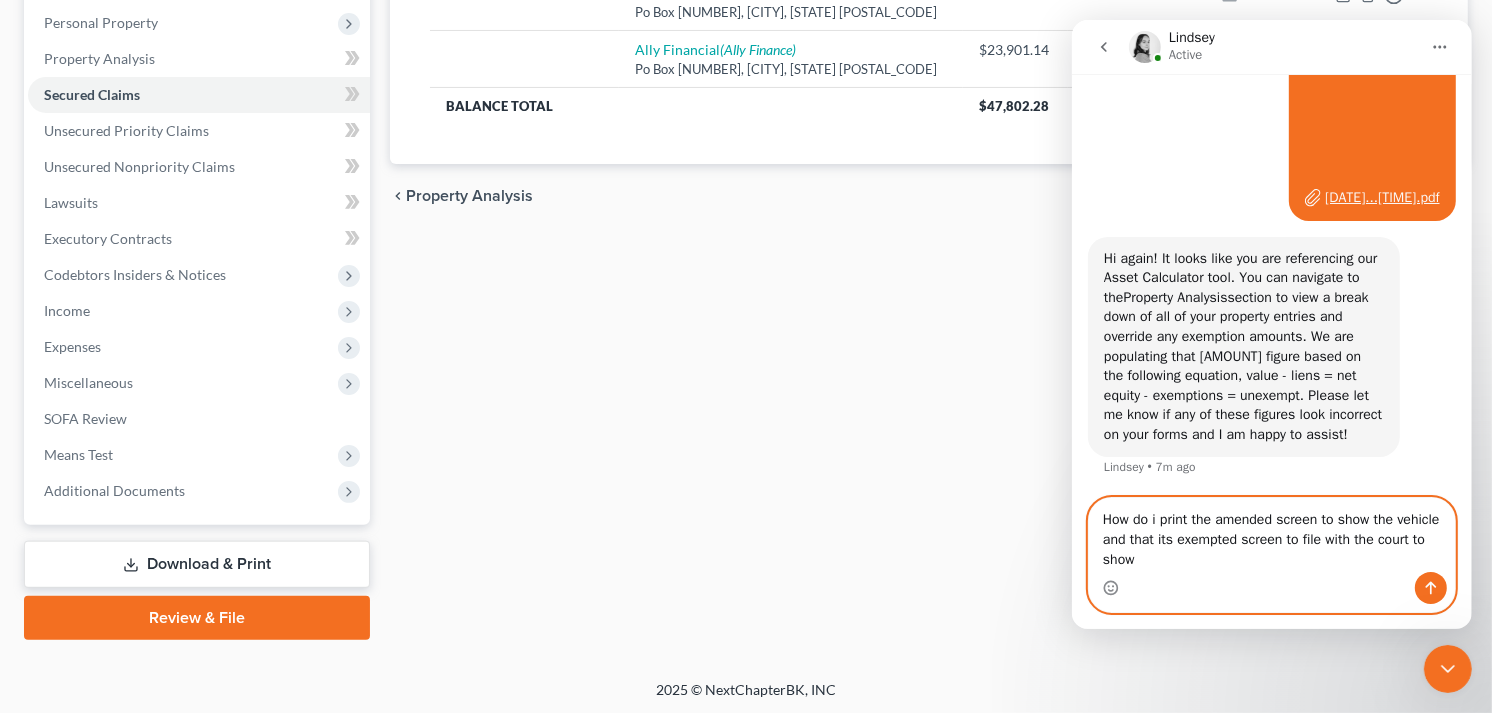 scroll, scrollTop: 1327, scrollLeft: 0, axis: vertical 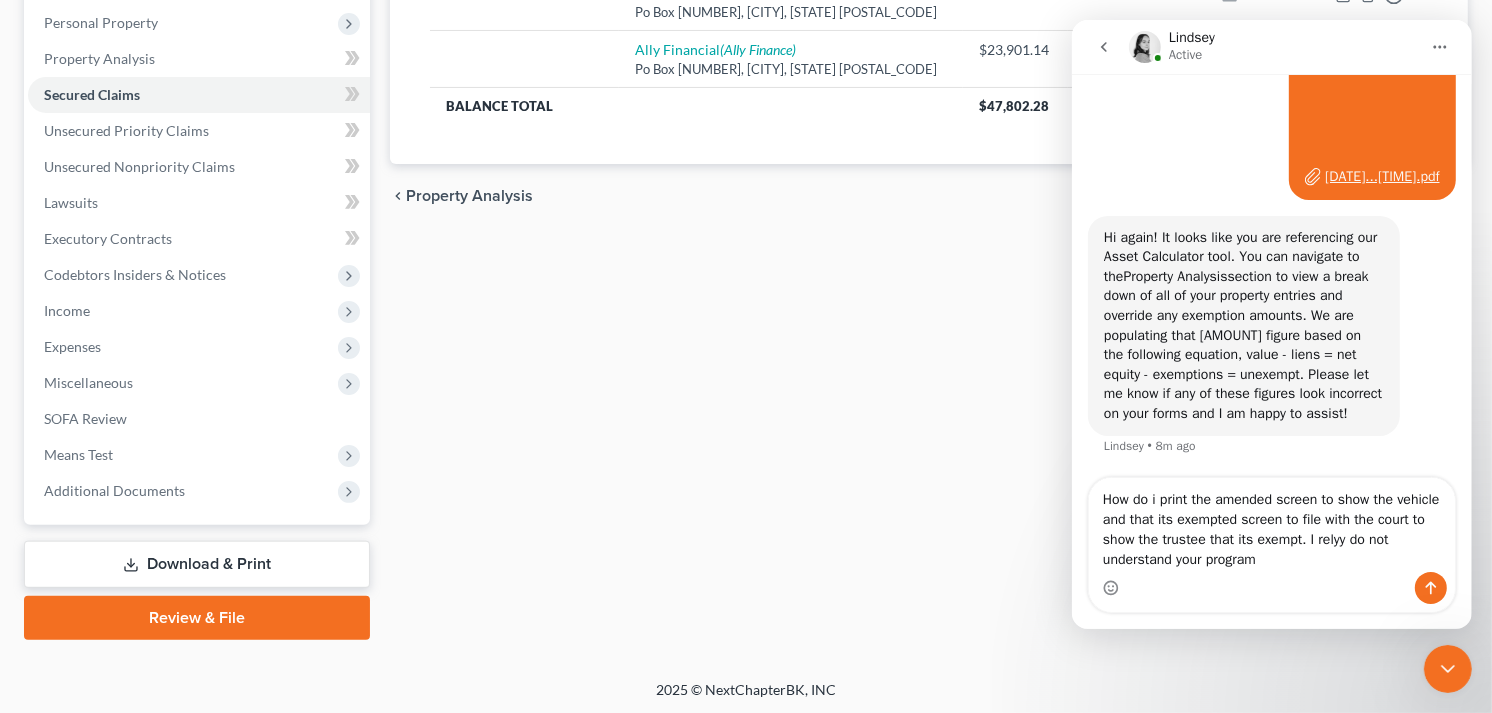 drag, startPoint x: 1325, startPoint y: 542, endPoint x: 1294, endPoint y: 576, distance: 46.010868 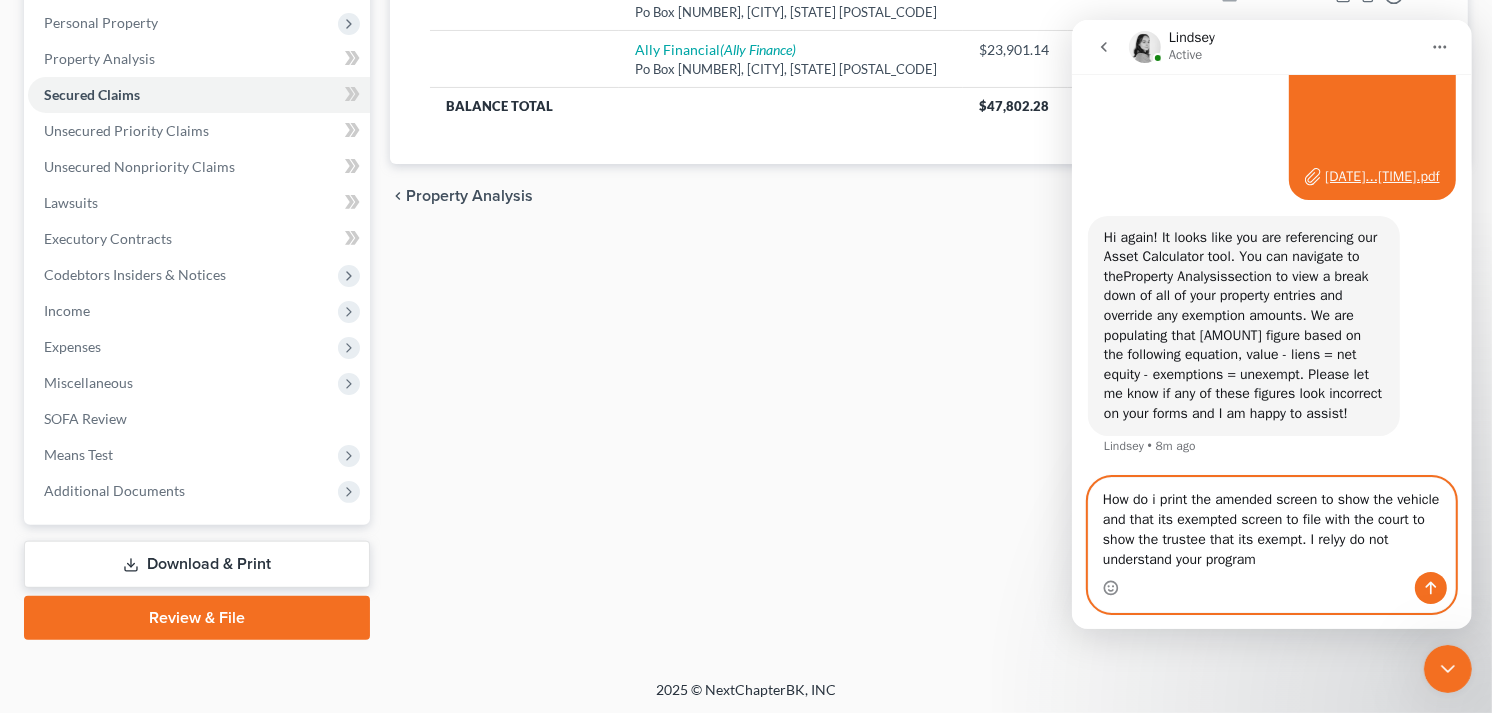 drag, startPoint x: 1319, startPoint y: 544, endPoint x: 1341, endPoint y: 545, distance: 22.022715 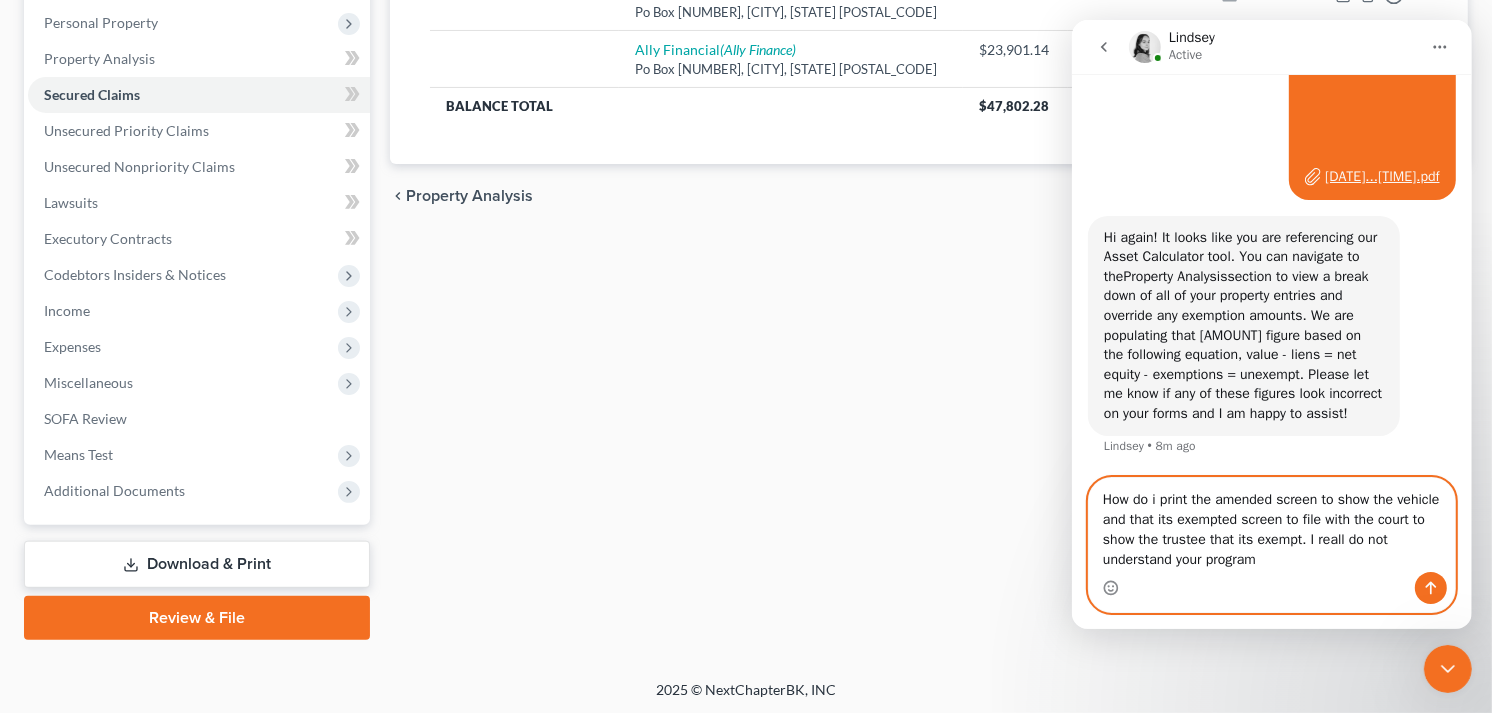 type on "How do i print the amended screen to show the vehicle and that its exempted screen to file with the court to show the trustee that its exempt. I really do not understand your program" 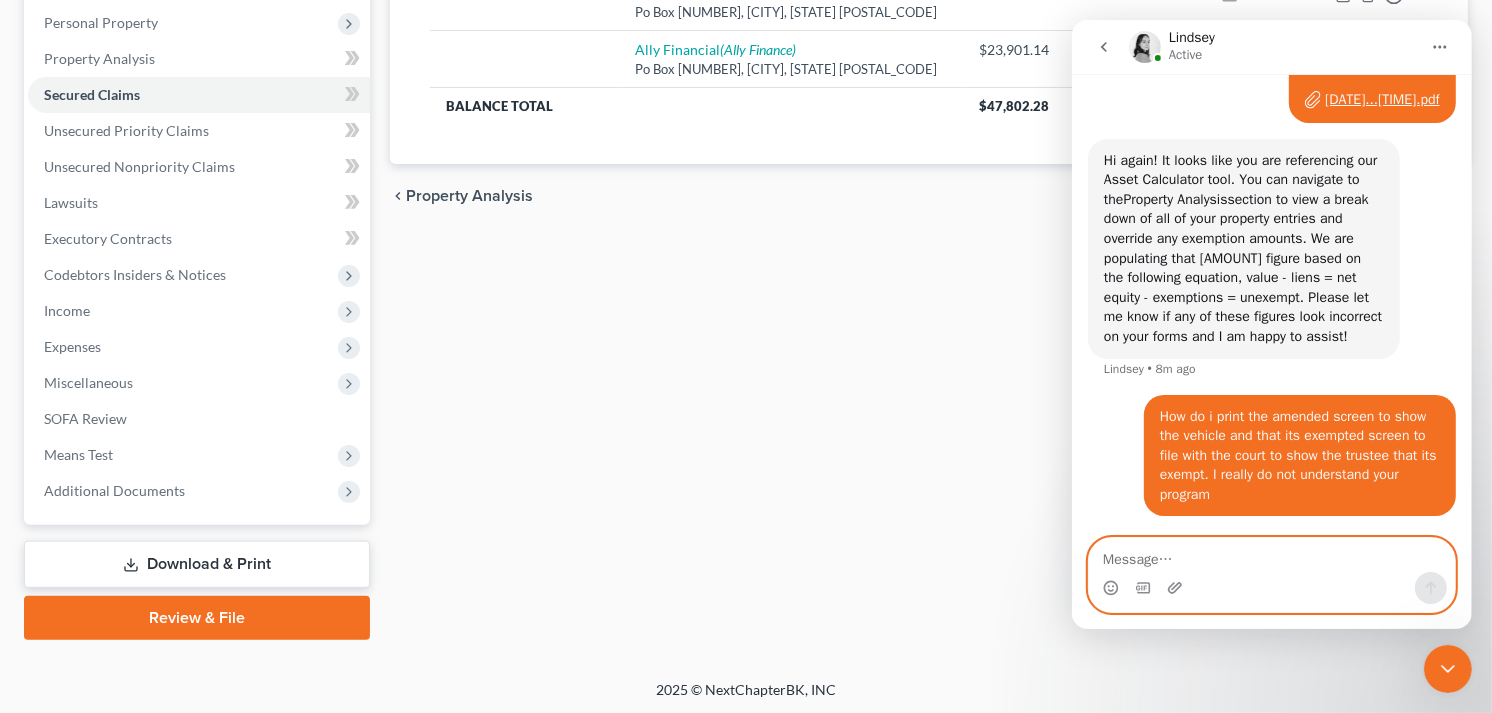 scroll, scrollTop: 1424, scrollLeft: 0, axis: vertical 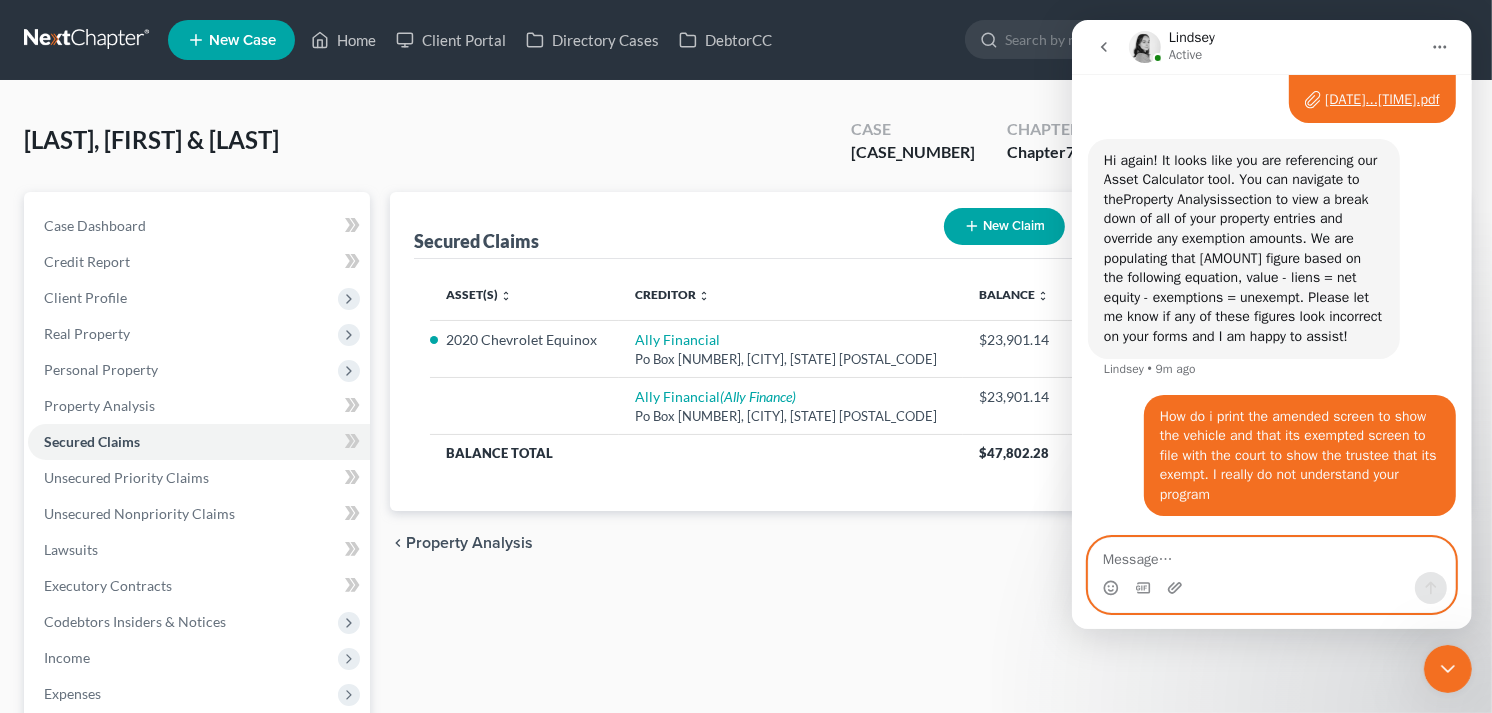 type 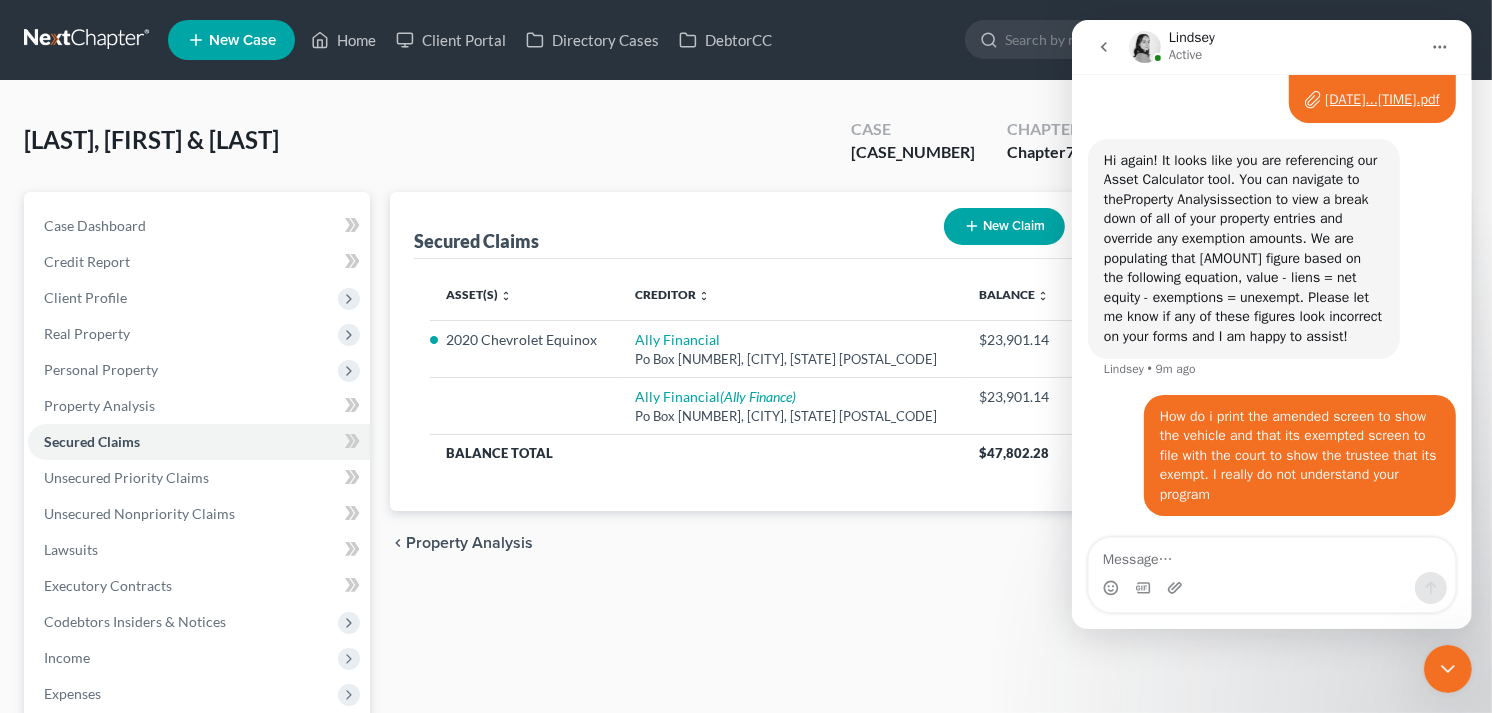 click on "Secured Claims New Claim Import CSV Export CSV Delete All Asset(s) expand_more expand_less unfold_more Creditor expand_more expand_less unfold_more Balance expand_more expand_less unfold_more Acct Number expand_more expand_less unfold_more Amended 2020 Chevrolet Equinox [COMPANY] [ADDRESS] $23,901.14 Move to E Move to F Move to G Move to Notice Only [COMPANY] ([COMPANY]) [ADDRESS] $23,901.14 Move to E Move to F Move to G Move to Notice Only Balance Total $47,802.28 Previous 1 Next chevron_left Property Analysis Unsecured Priority Claims chevron_right" at bounding box center (929, 589) 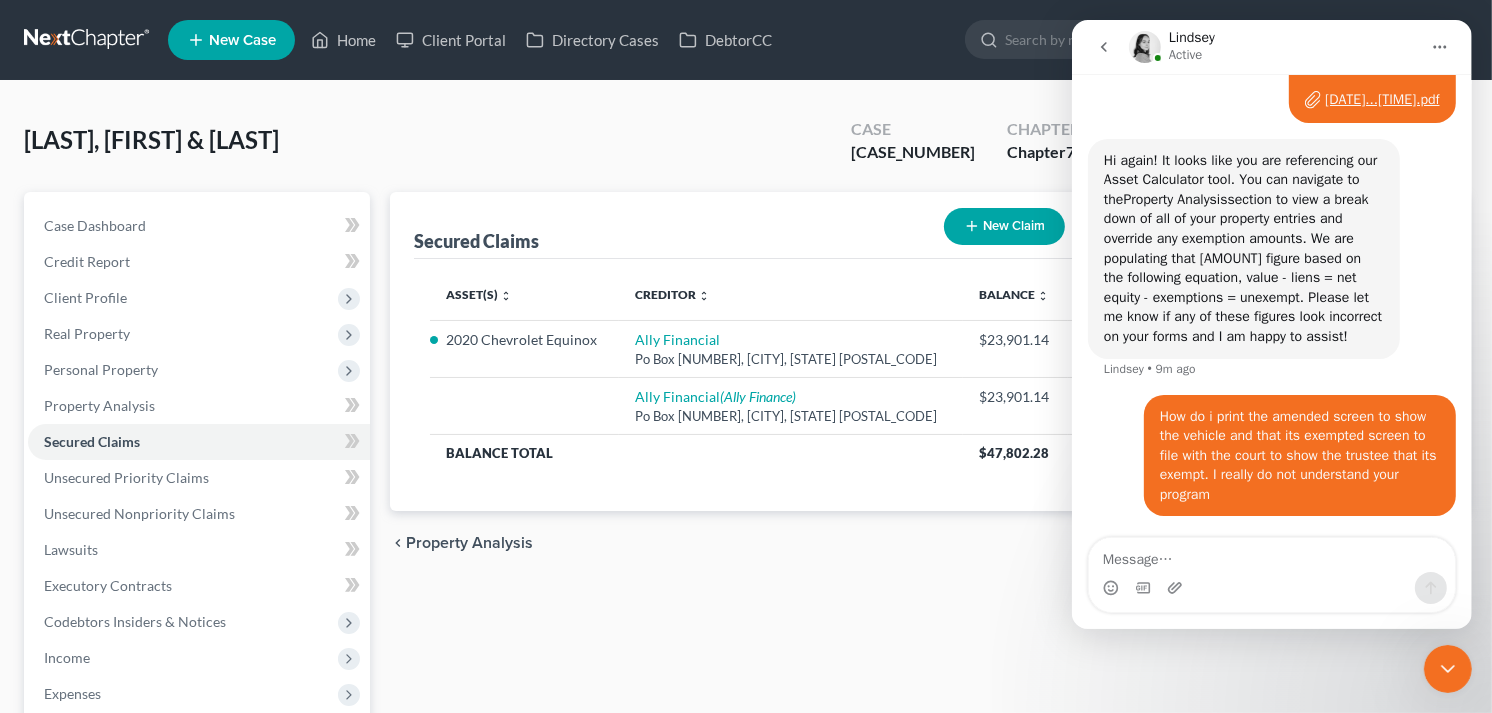 click on "Secured Claims New Claim Import CSV Export CSV Delete All Asset(s) expand_more expand_less unfold_more Creditor expand_more expand_less unfold_more Balance expand_more expand_less unfold_more Acct Number expand_more expand_less unfold_more Amended 2020 Chevrolet Equinox [COMPANY] [ADDRESS] $23,901.14 Move to E Move to F Move to G Move to Notice Only [COMPANY] ([COMPANY]) [ADDRESS] $23,901.14 Move to E Move to F Move to G Move to Notice Only Balance Total $47,802.28 Previous 1 Next chevron_left Property Analysis Unsecured Priority Claims chevron_right" at bounding box center [929, 589] 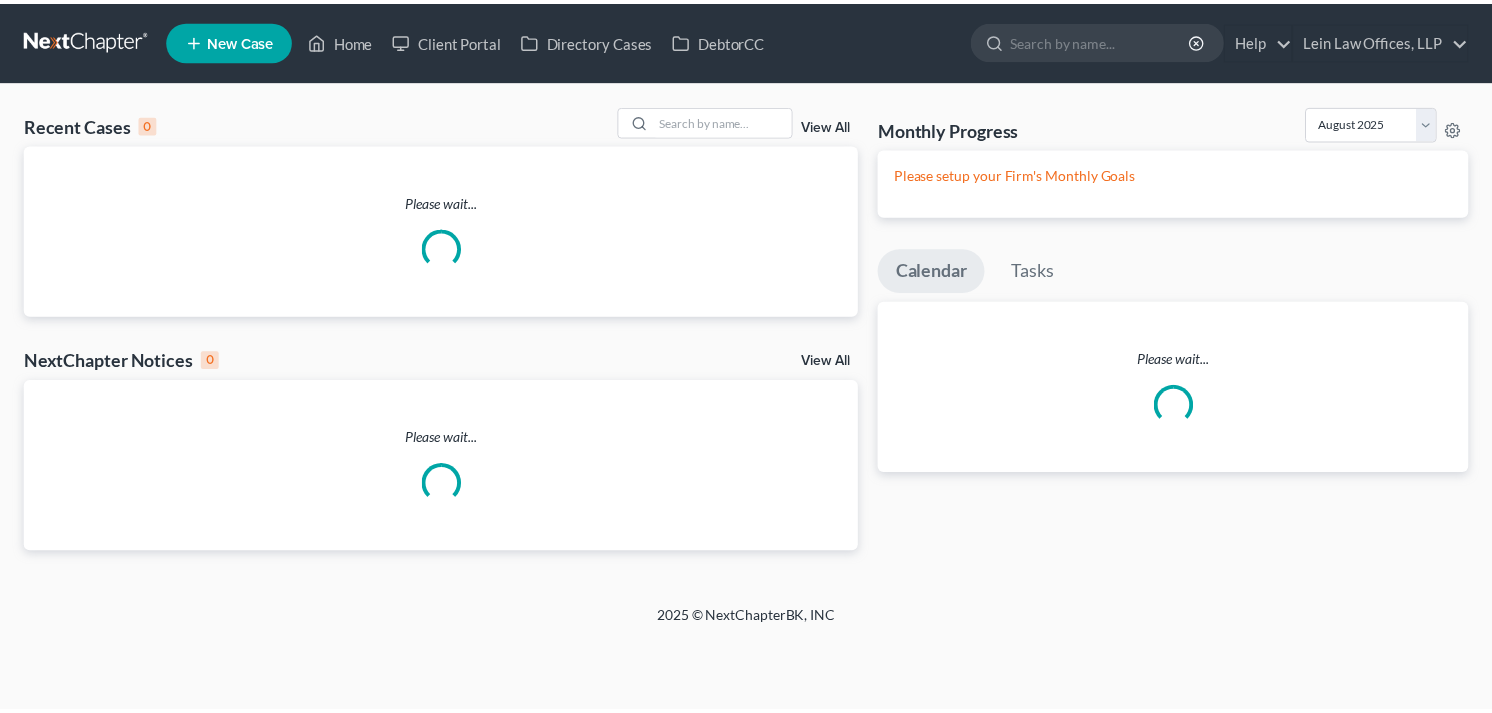 scroll, scrollTop: 0, scrollLeft: 0, axis: both 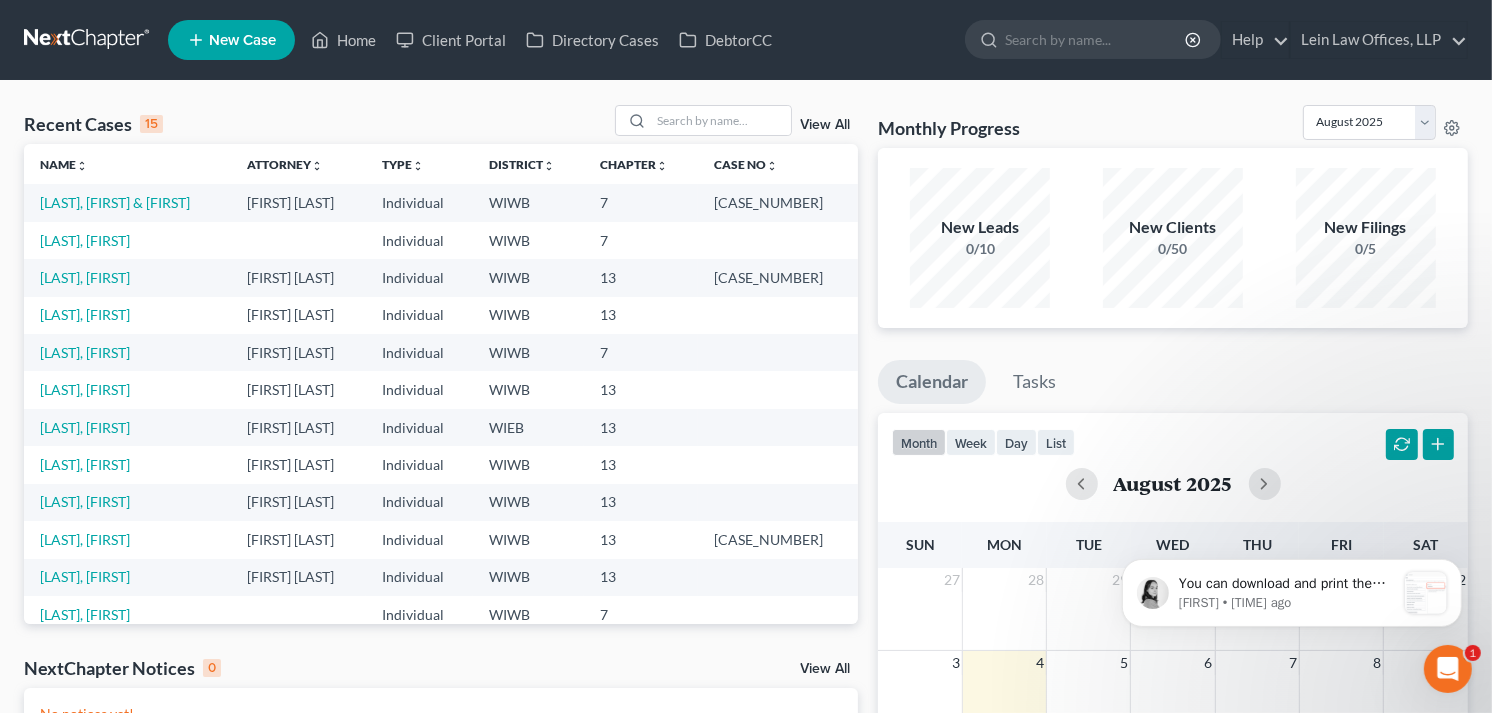click at bounding box center [1447, 668] 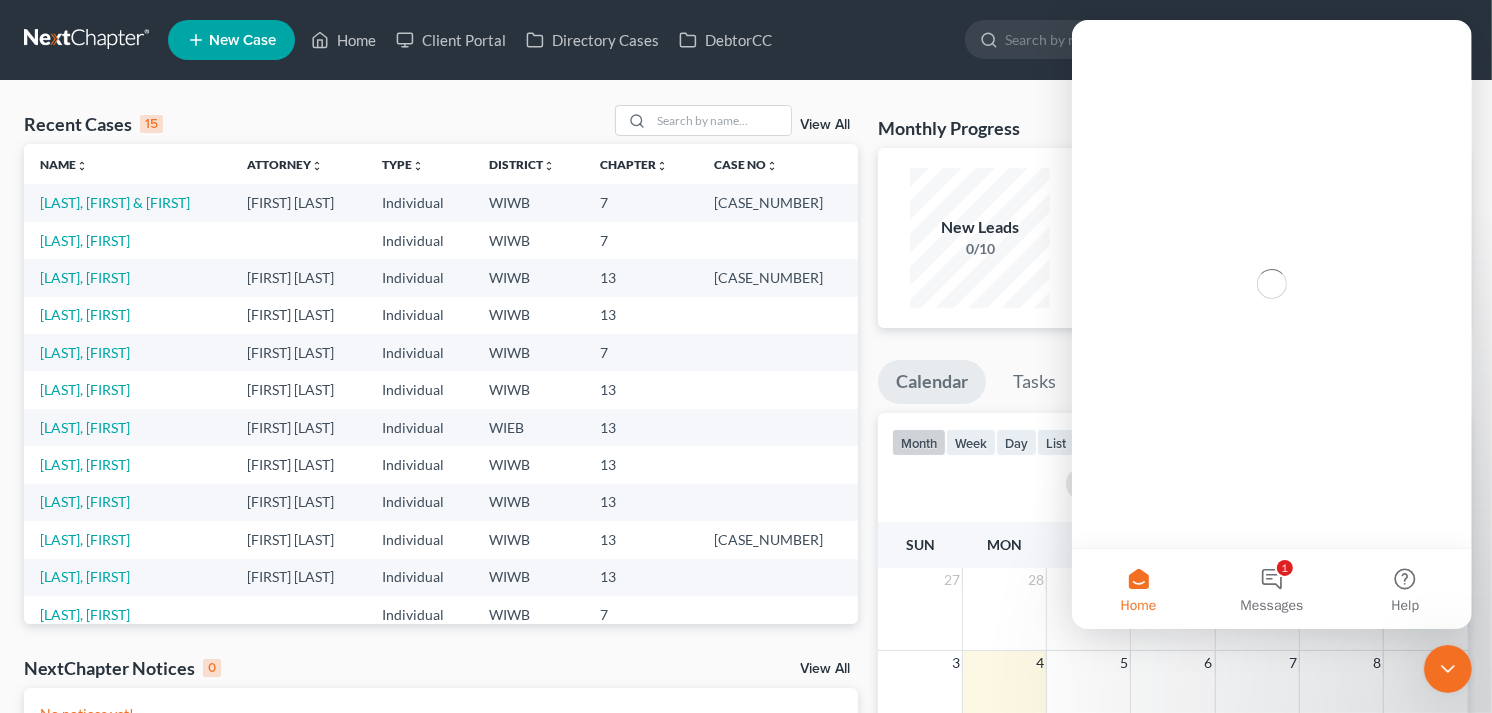 scroll, scrollTop: 0, scrollLeft: 0, axis: both 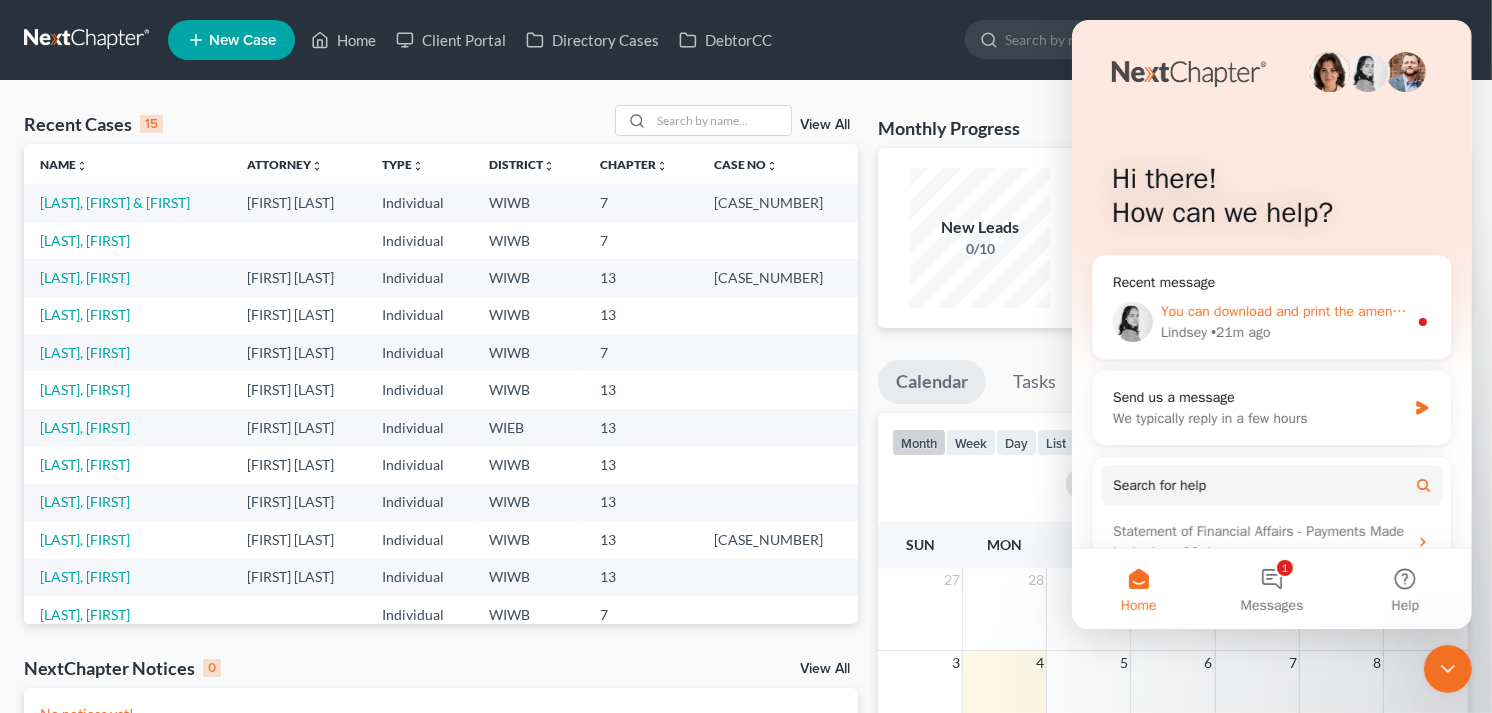 click 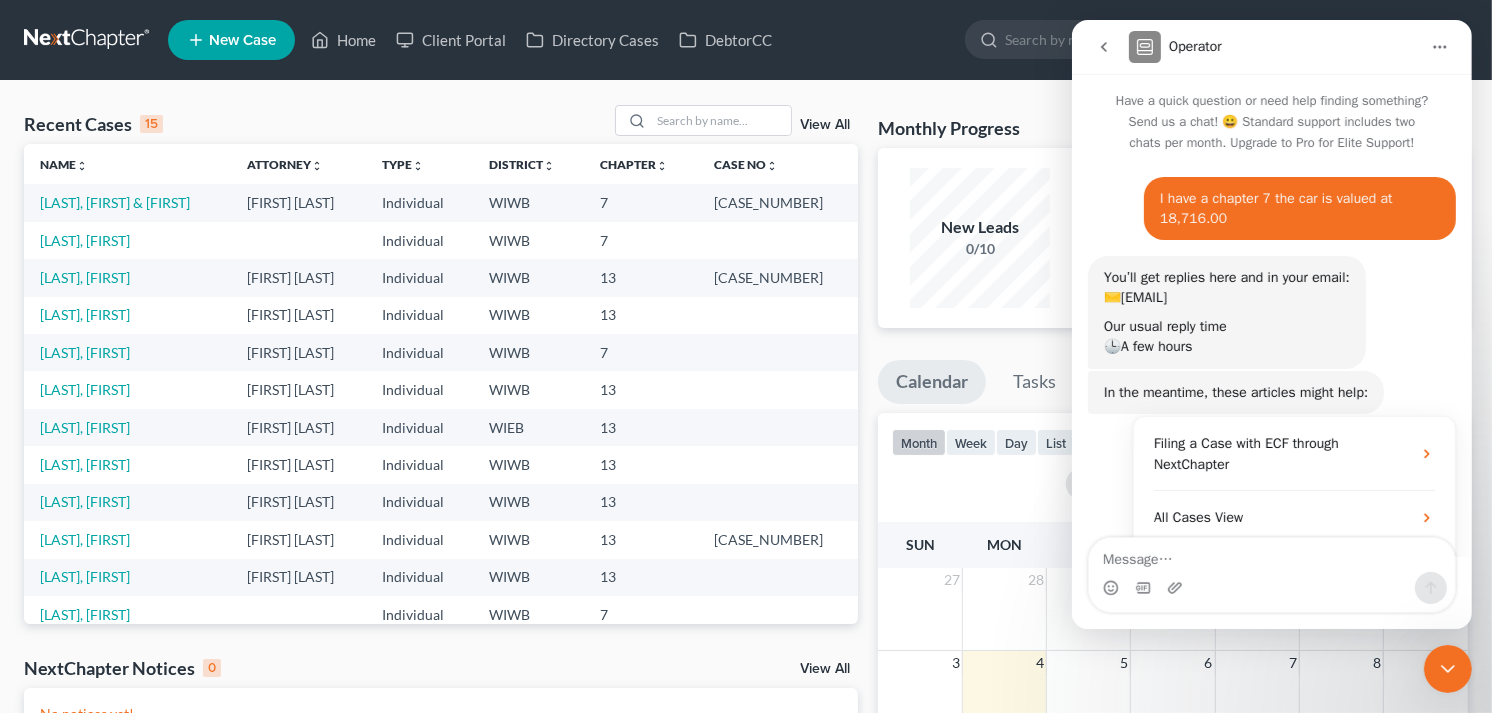 scroll, scrollTop: 3, scrollLeft: 0, axis: vertical 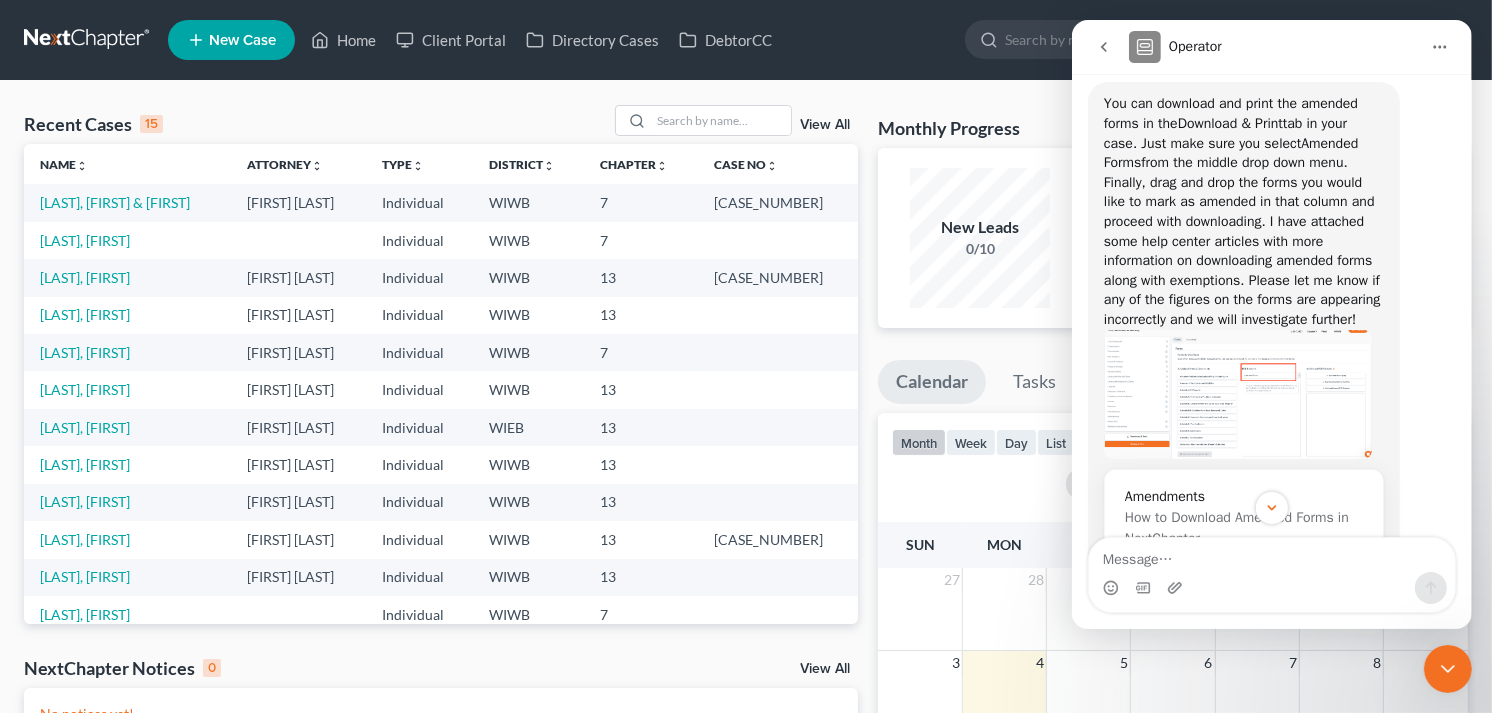 click 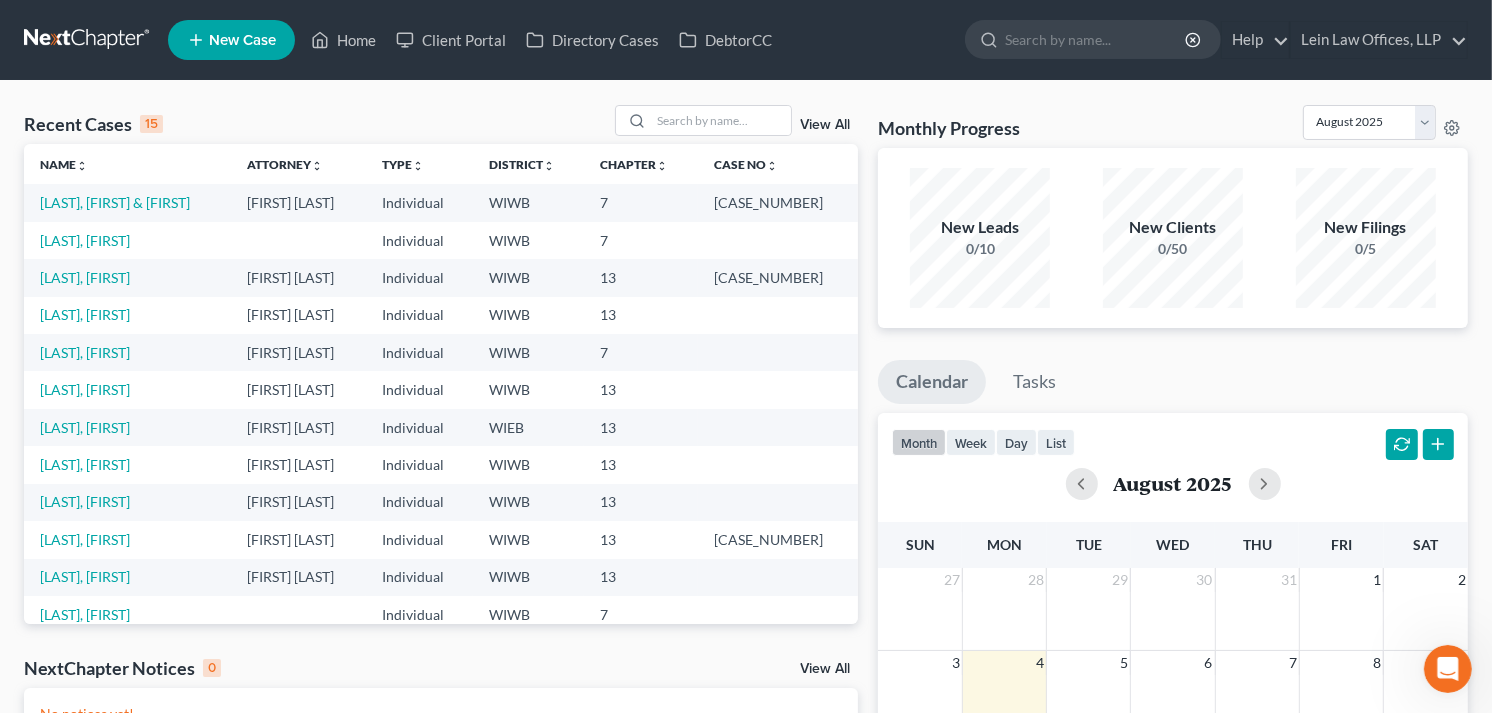 scroll, scrollTop: 0, scrollLeft: 0, axis: both 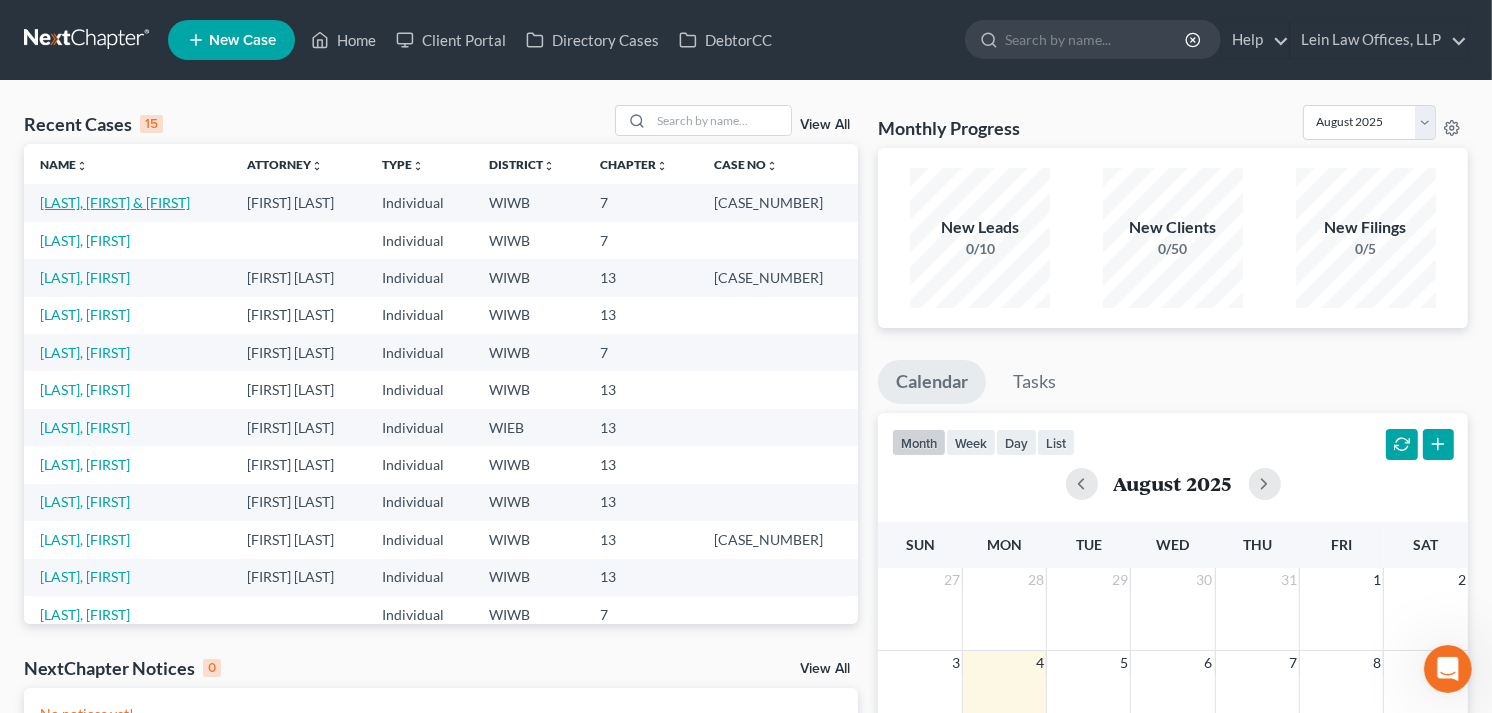 click on "[LAST], [FIRST] & [LAST]" at bounding box center (115, 202) 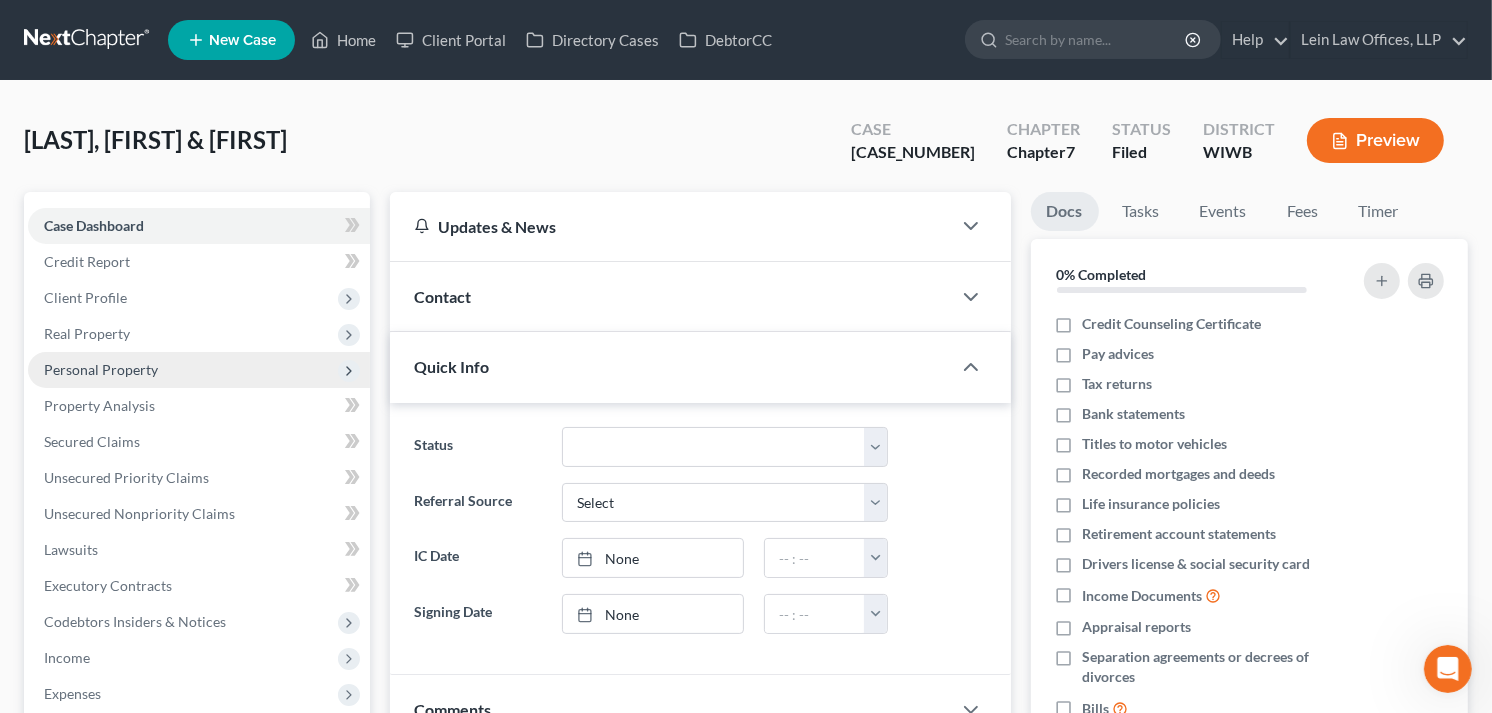 click on "Personal Property" at bounding box center (101, 369) 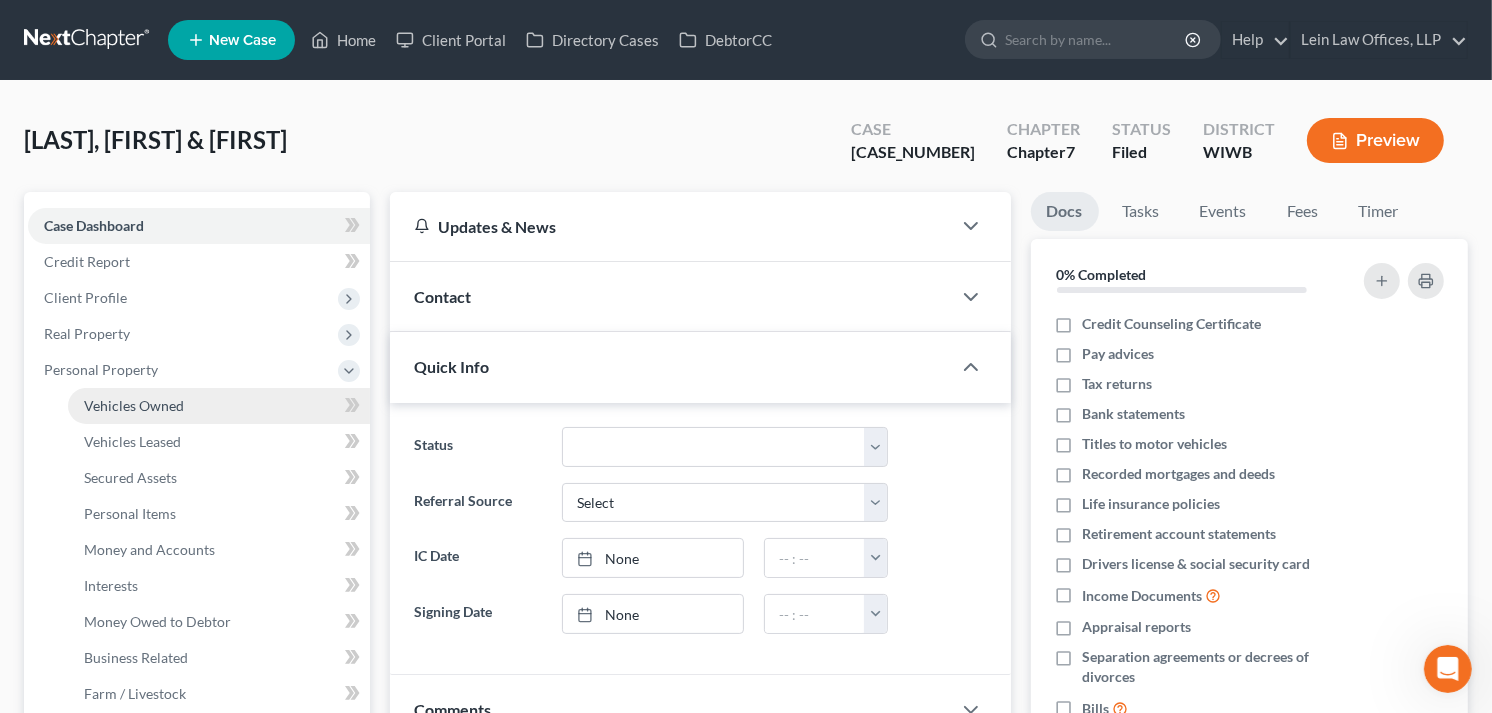 click on "Vehicles Owned" at bounding box center [134, 405] 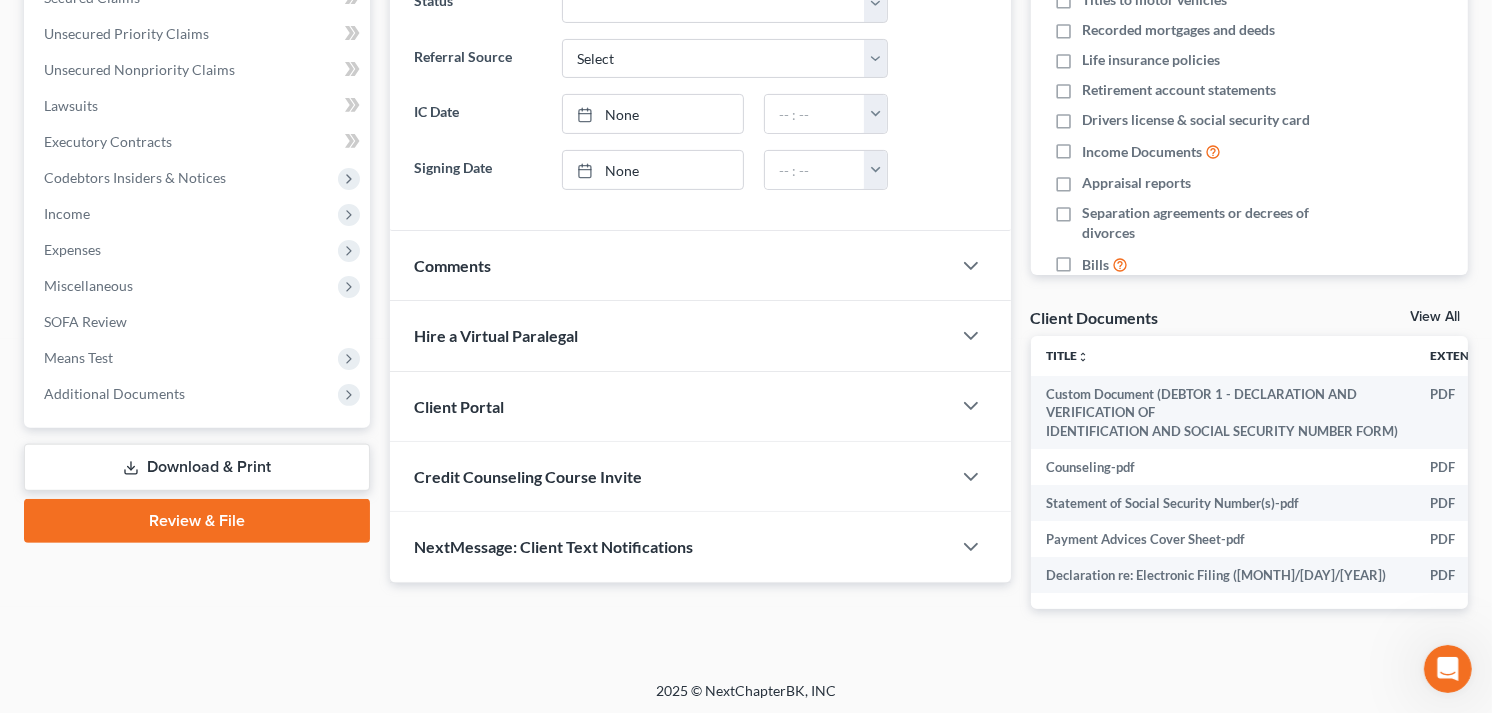 click on "Download & Print" at bounding box center (197, 467) 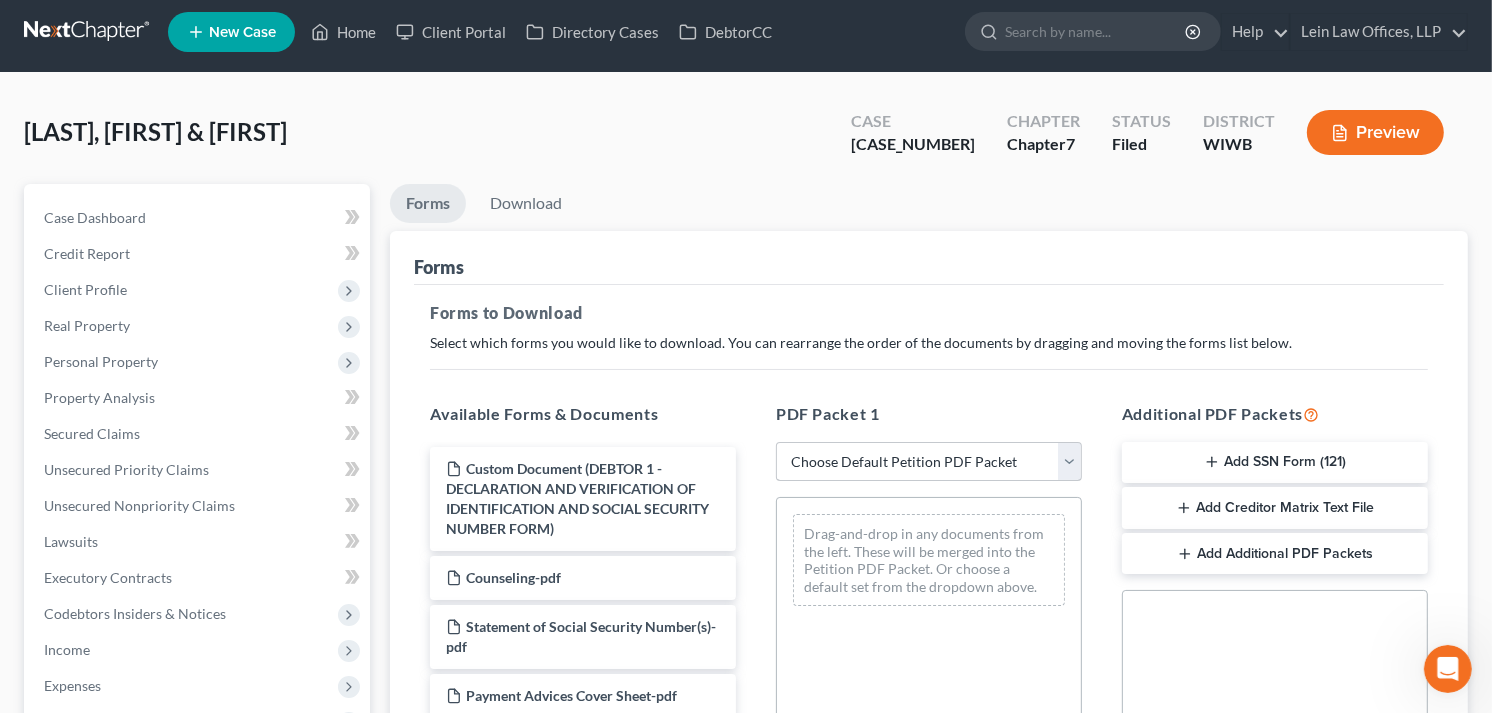 scroll, scrollTop: 0, scrollLeft: 0, axis: both 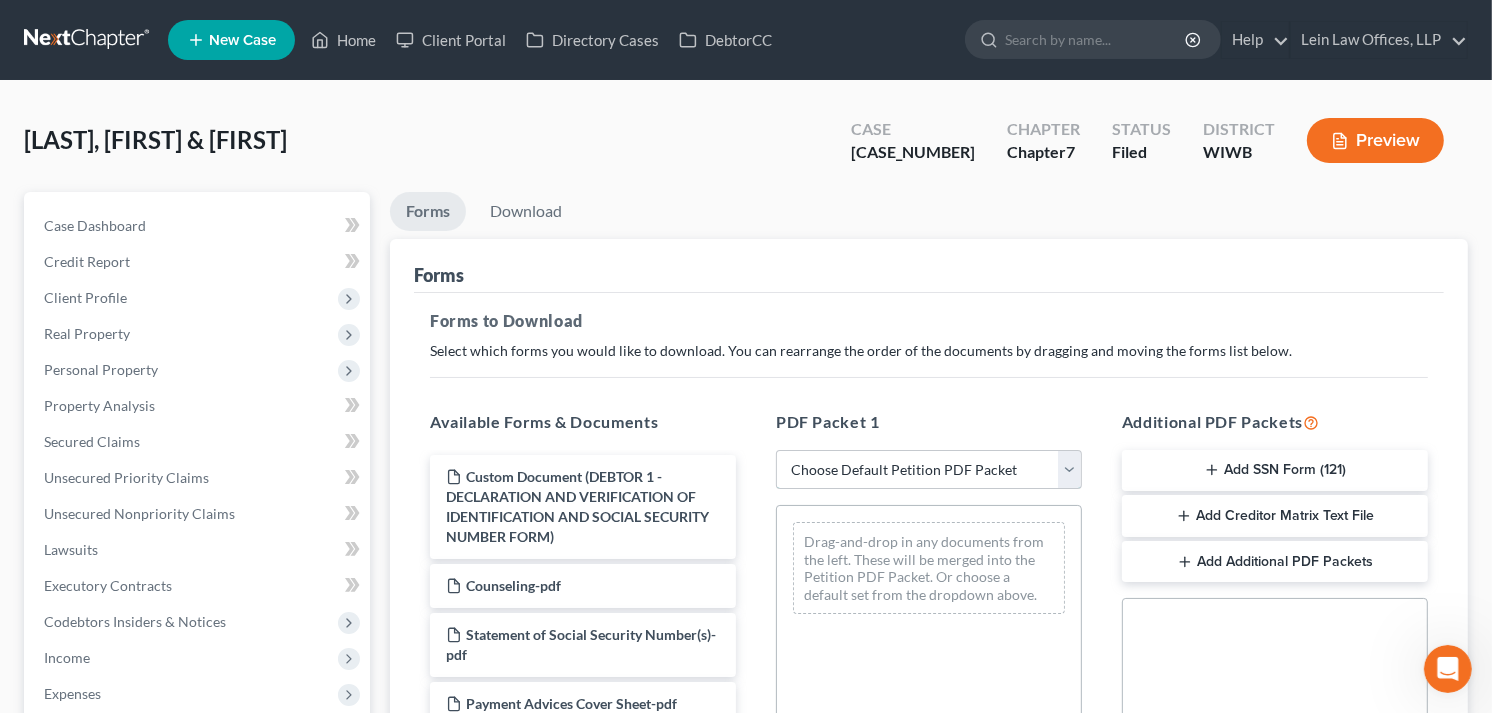 drag, startPoint x: 1071, startPoint y: 468, endPoint x: 1050, endPoint y: 467, distance: 21.023796 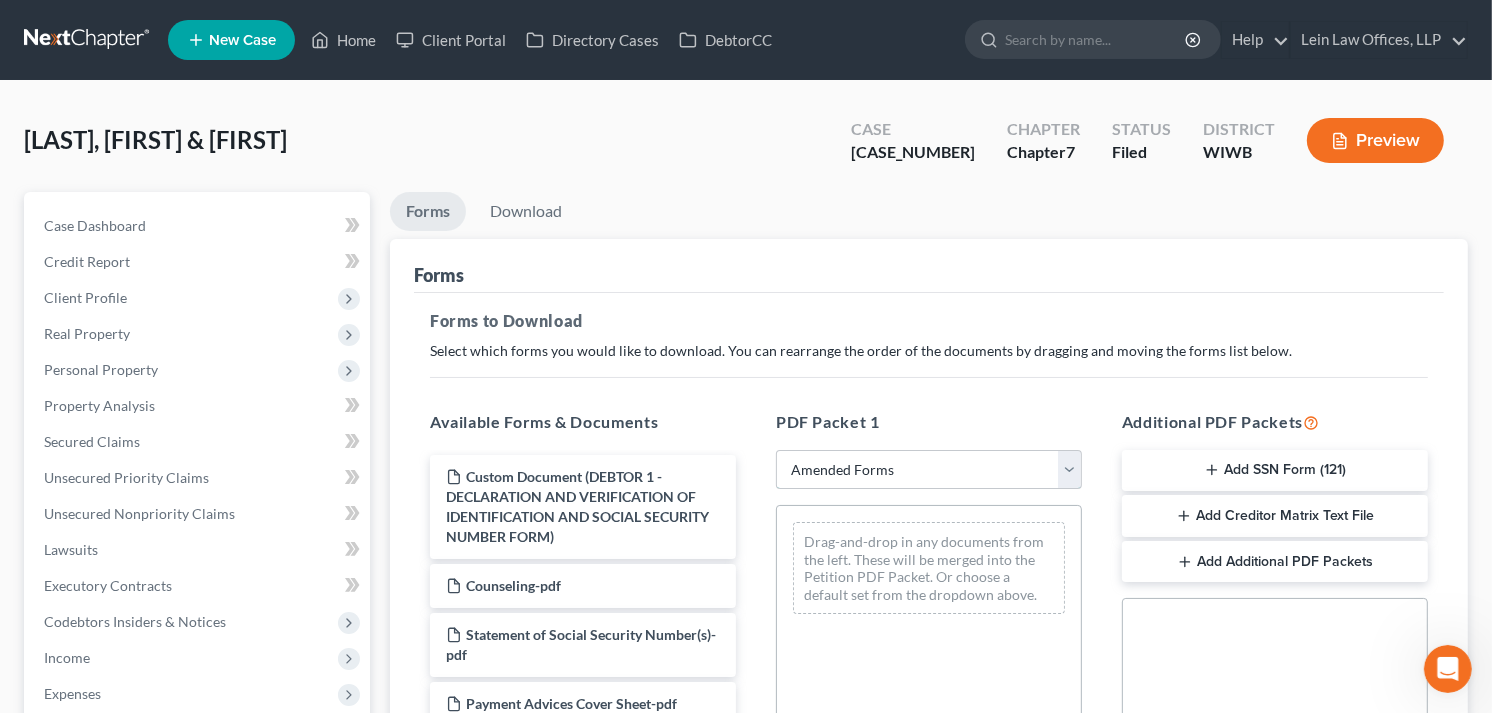 click on "Choose Default Petition PDF Packet Complete Bankruptcy Petition (all forms and schedules) Emergency Filing Forms (Petition and Creditor List Only) Amended Forms Signature Pages Only" at bounding box center (929, 470) 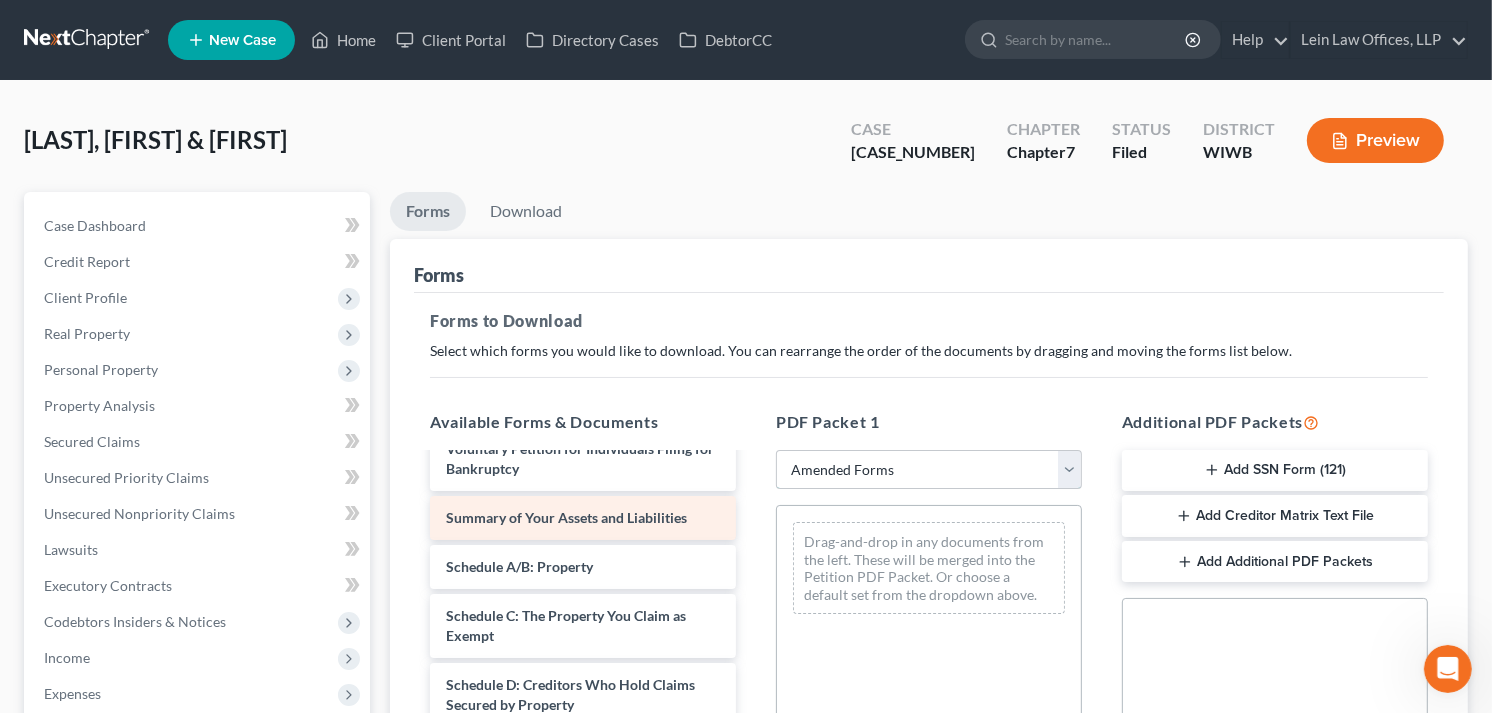 scroll, scrollTop: 111, scrollLeft: 0, axis: vertical 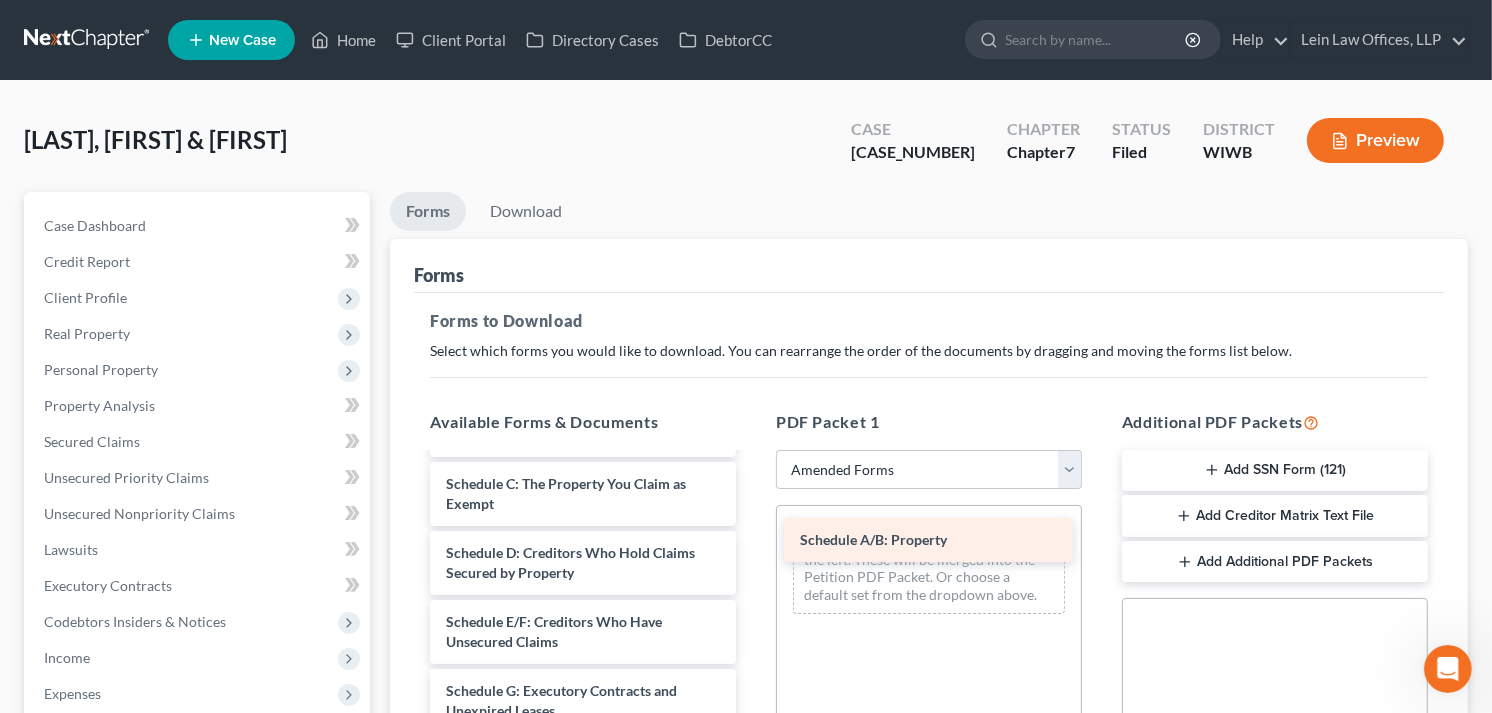 drag, startPoint x: 526, startPoint y: 477, endPoint x: 880, endPoint y: 534, distance: 358.55963 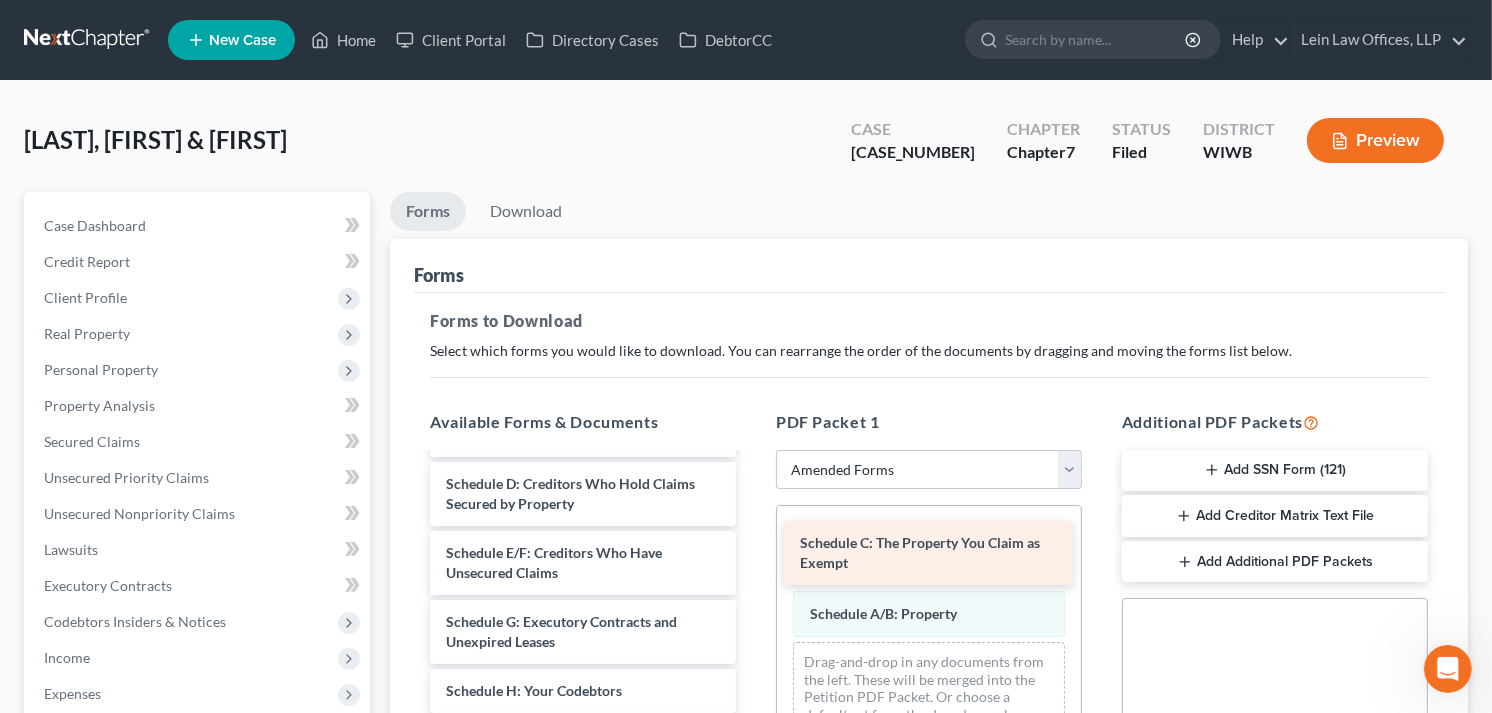 drag, startPoint x: 508, startPoint y: 477, endPoint x: 862, endPoint y: 537, distance: 359.04874 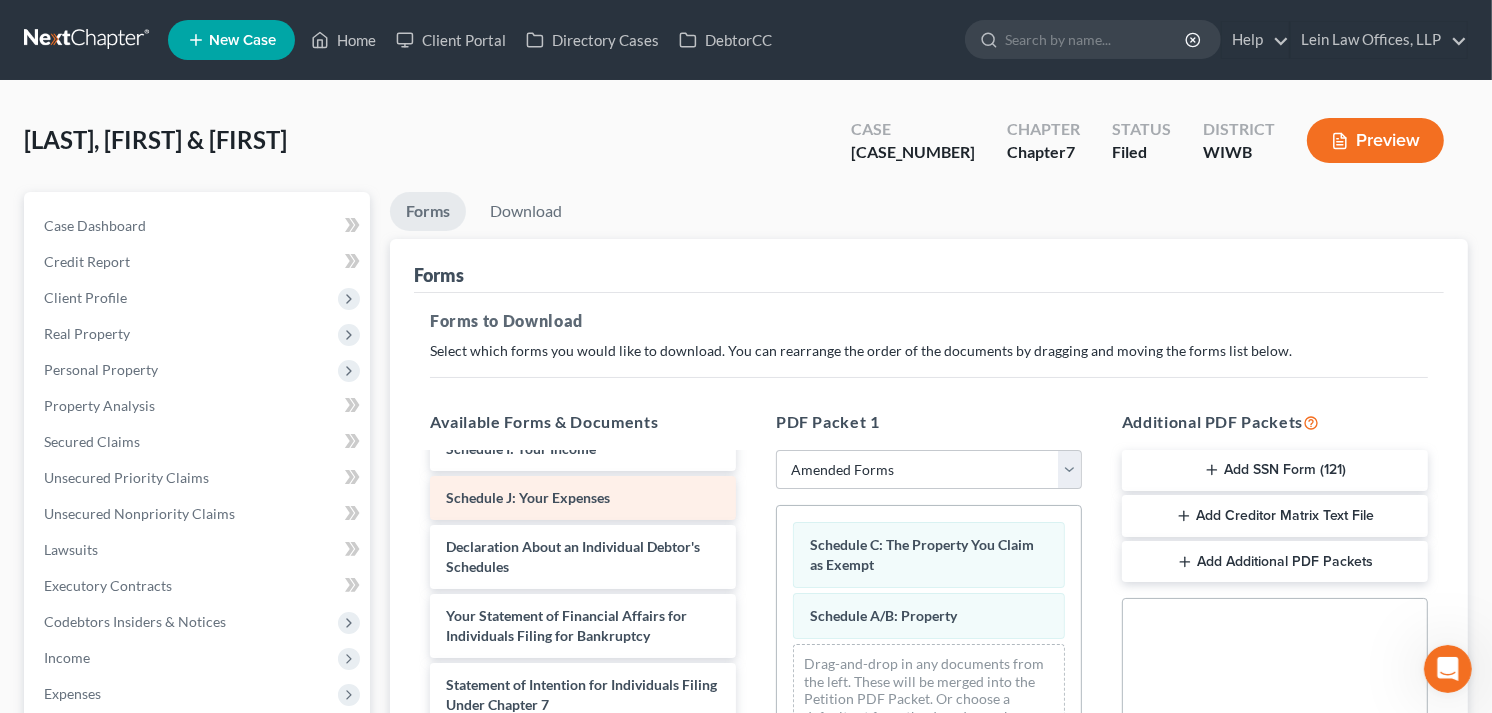 scroll, scrollTop: 438, scrollLeft: 0, axis: vertical 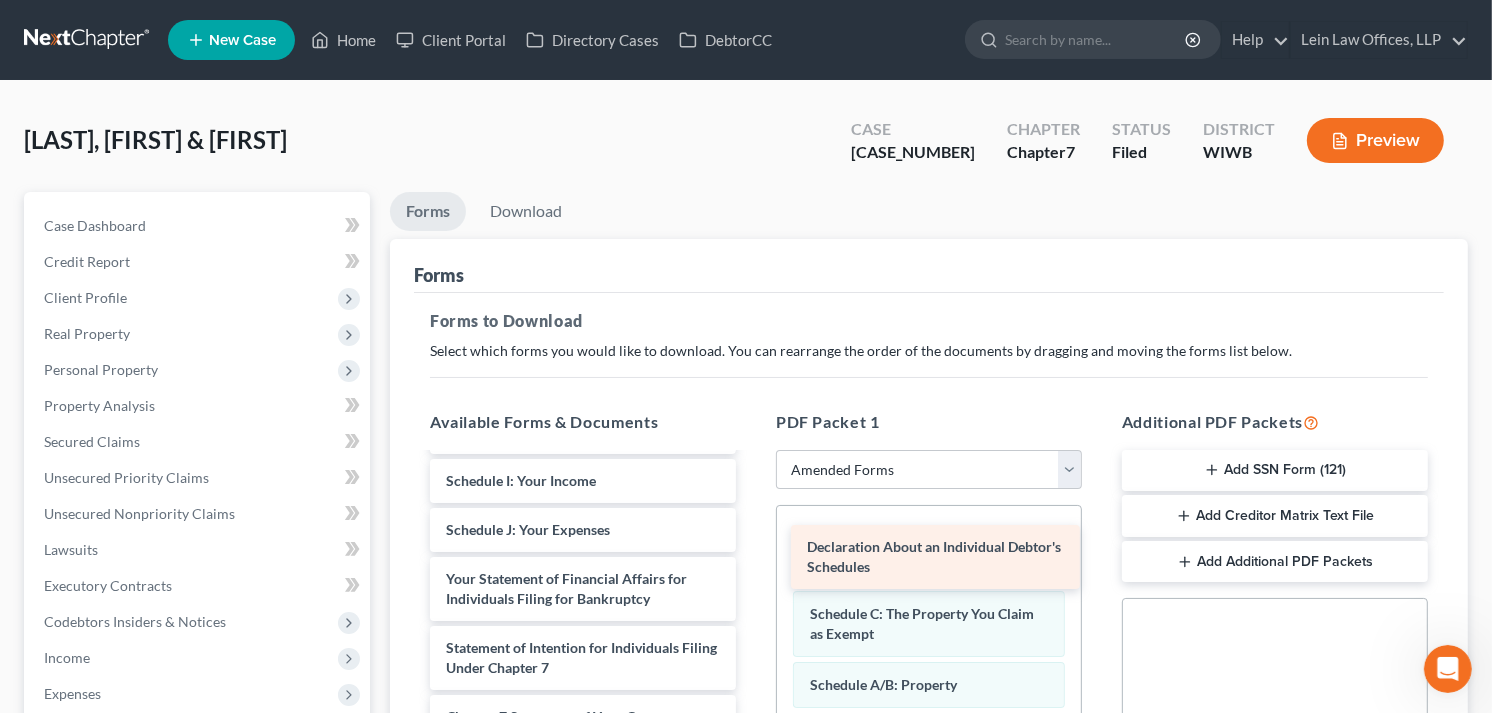 drag, startPoint x: 585, startPoint y: 518, endPoint x: 946, endPoint y: 556, distance: 362.99448 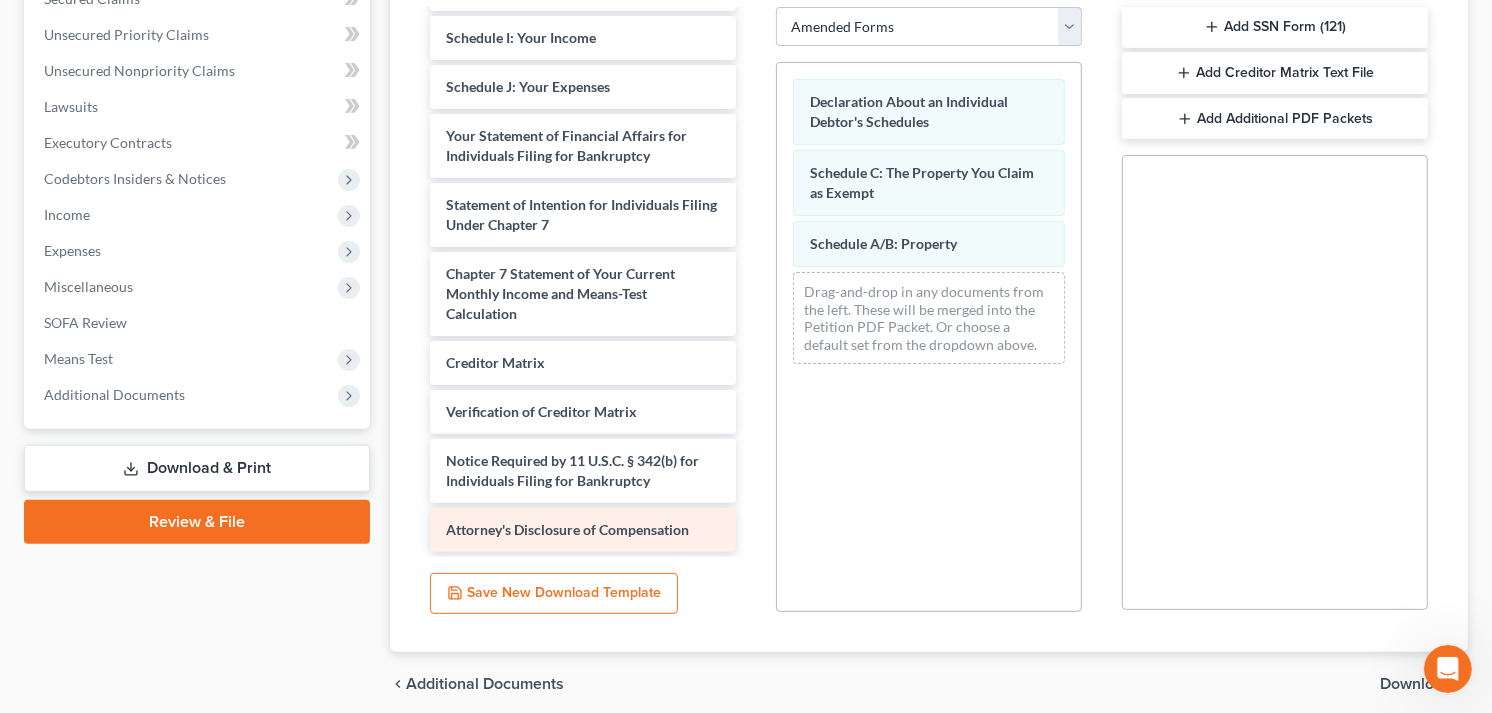 scroll, scrollTop: 444, scrollLeft: 0, axis: vertical 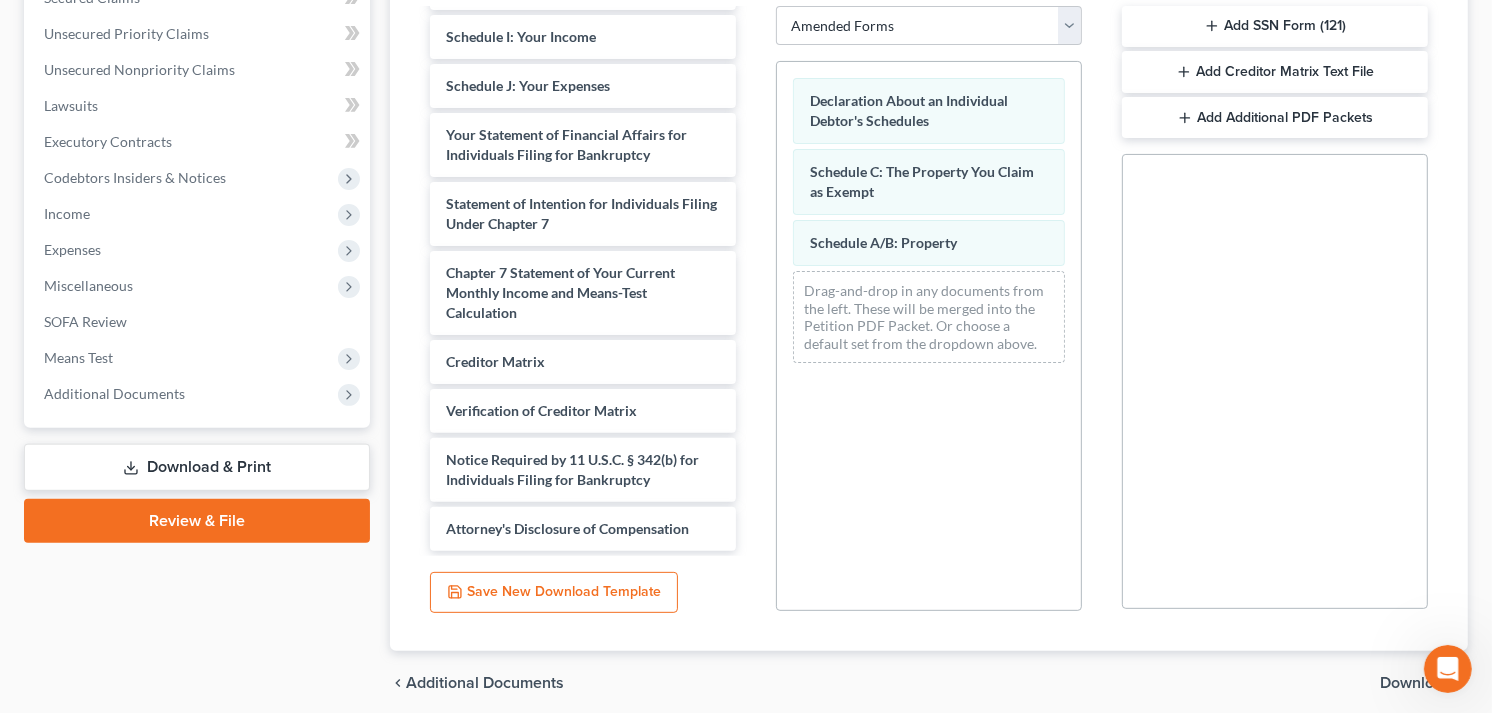 drag, startPoint x: 1394, startPoint y: 673, endPoint x: 1294, endPoint y: 674, distance: 100.005 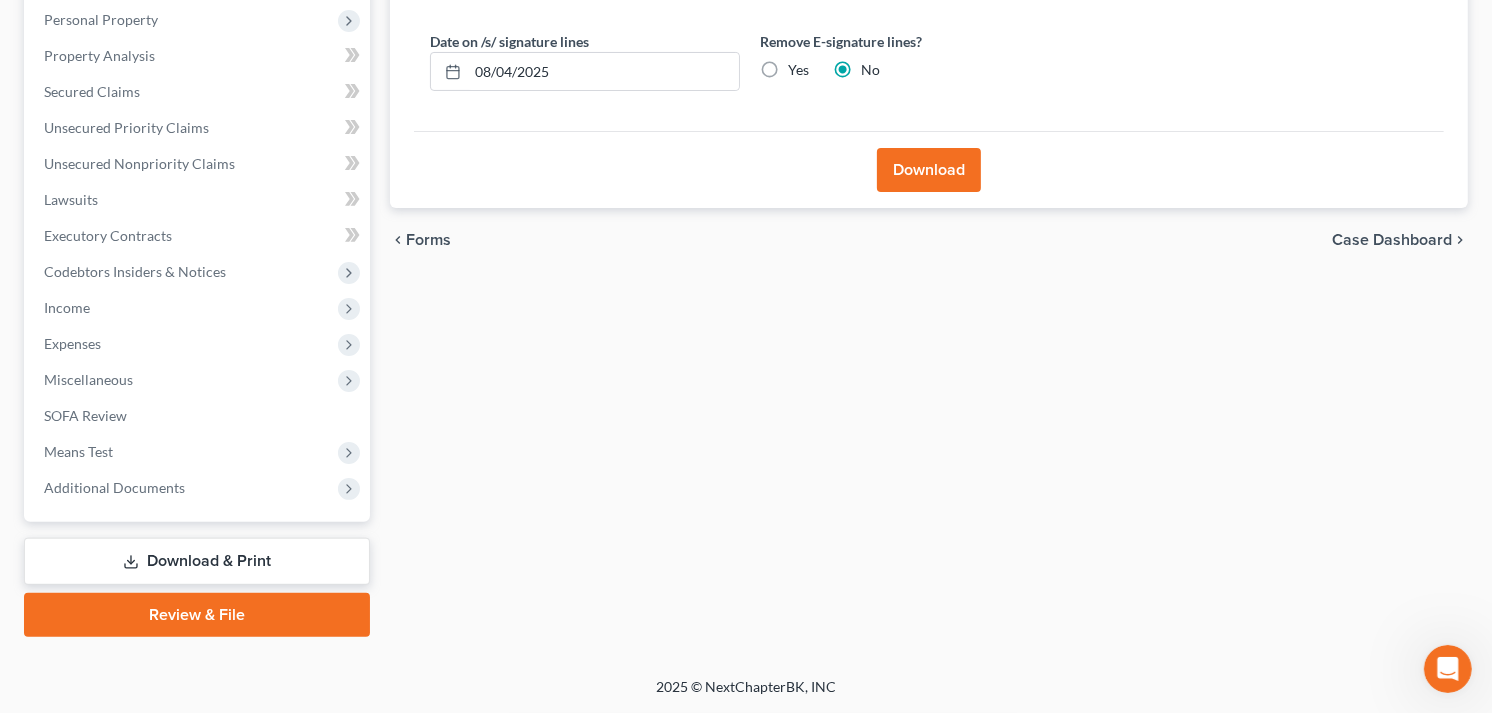 scroll, scrollTop: 347, scrollLeft: 0, axis: vertical 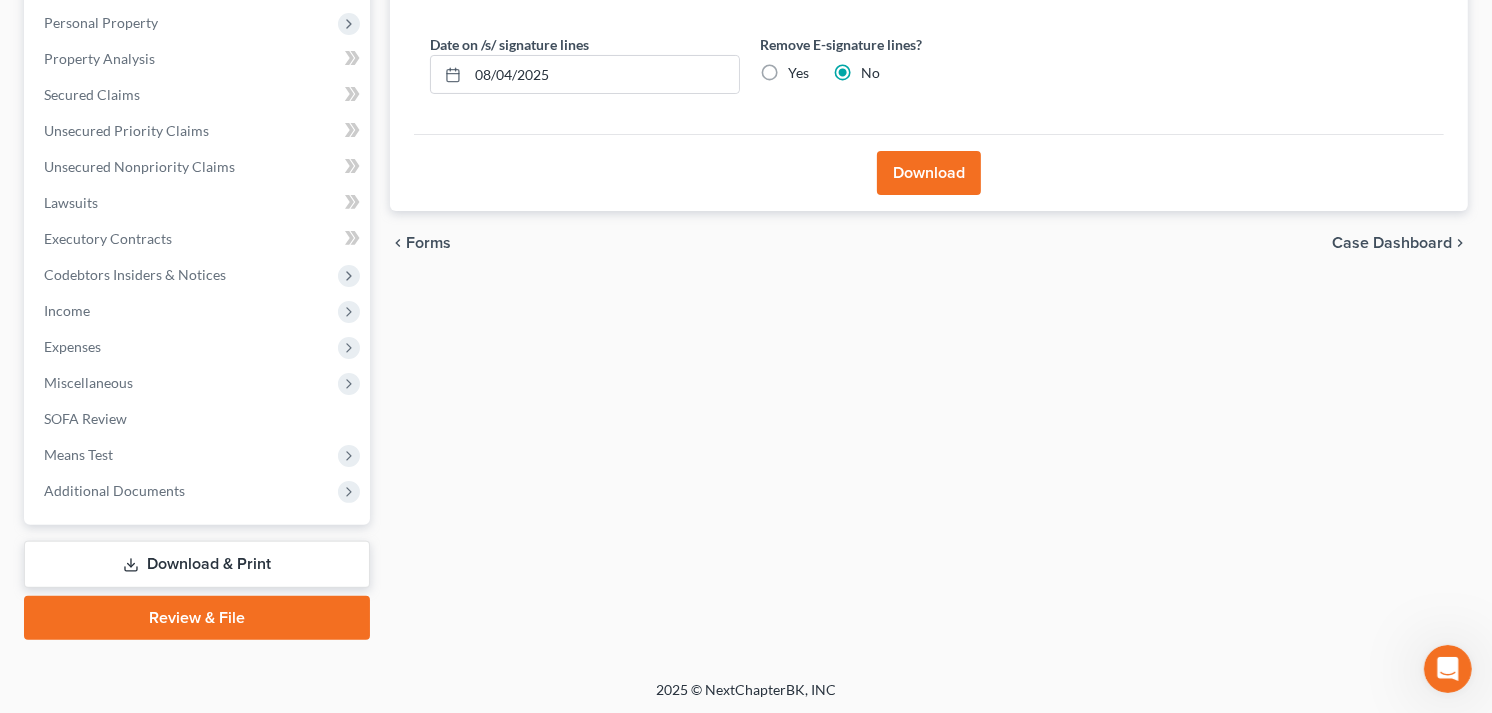 click on "Download" at bounding box center (929, 173) 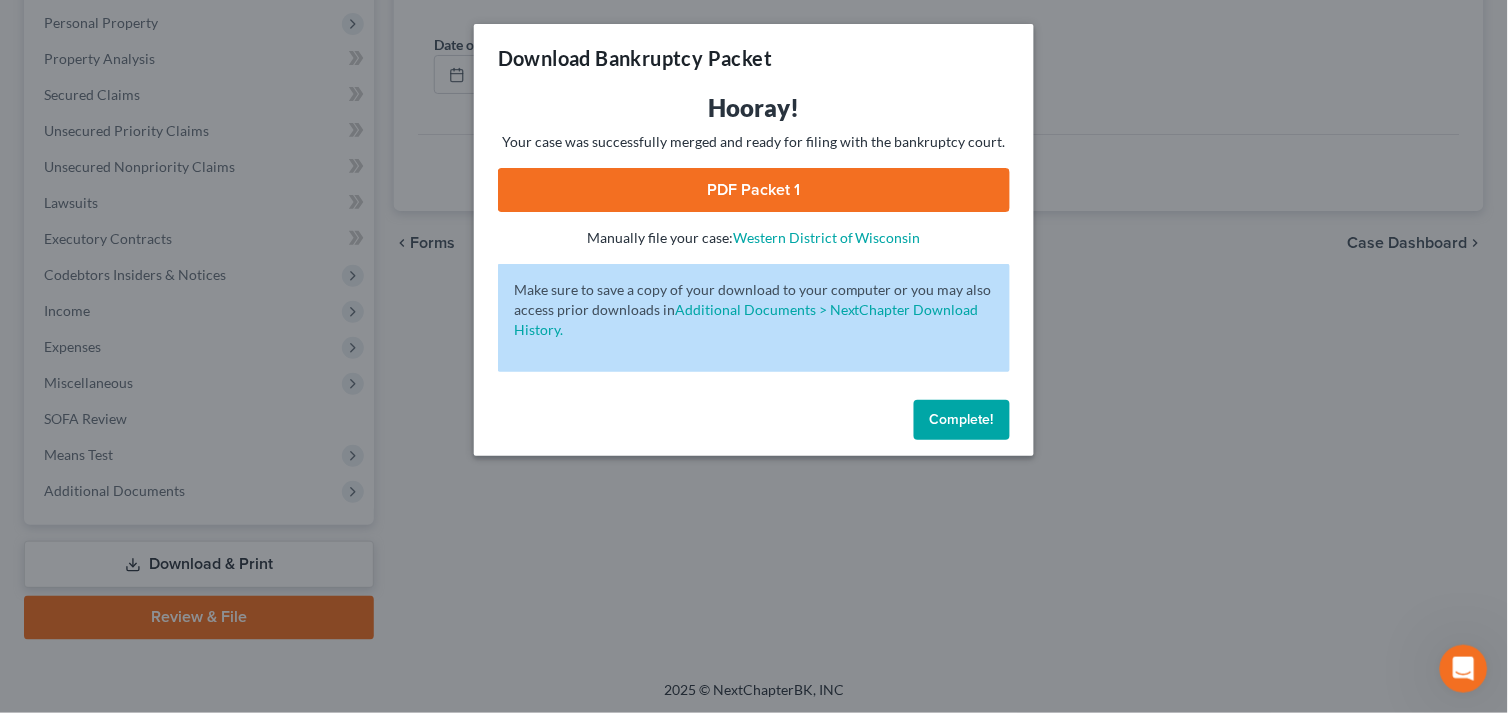click on "PDF Packet 1" at bounding box center (754, 190) 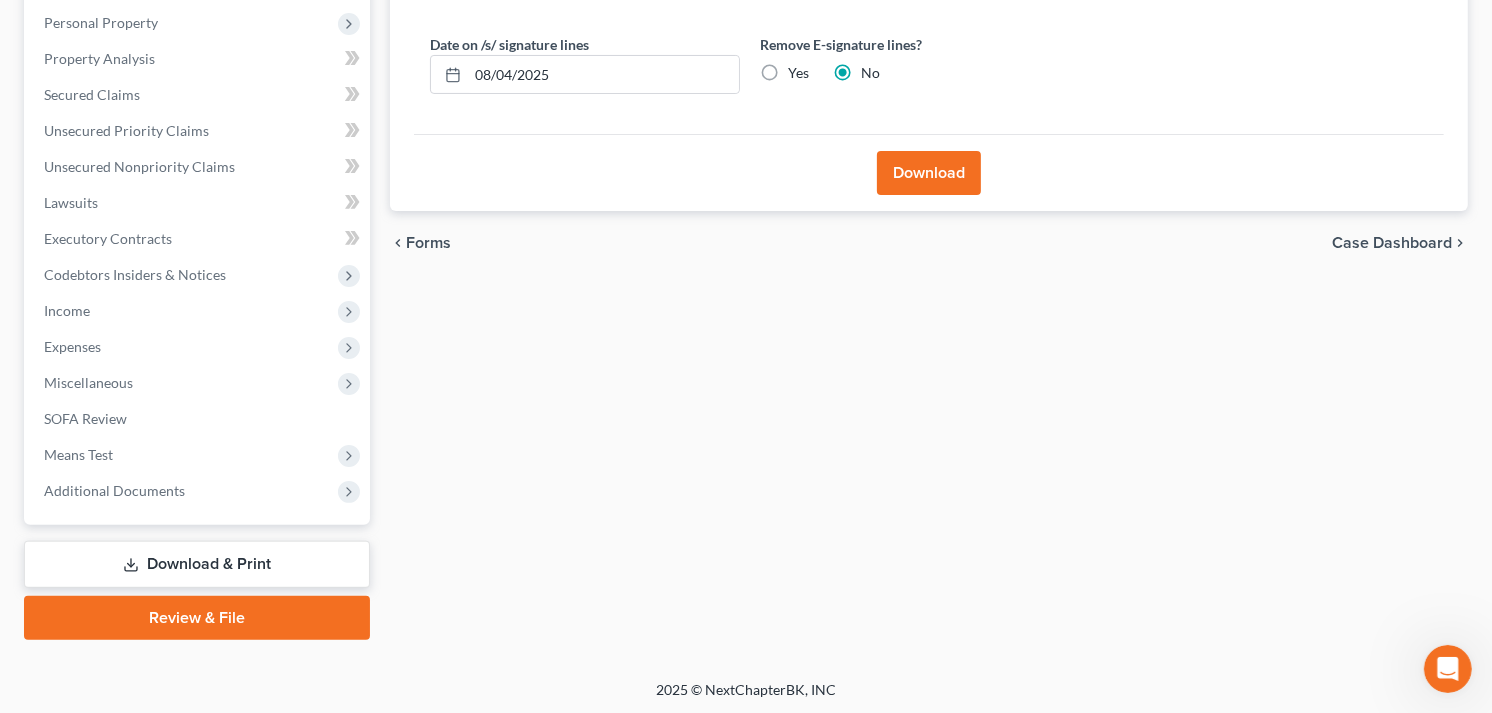 click on "Download & Print" at bounding box center [197, 564] 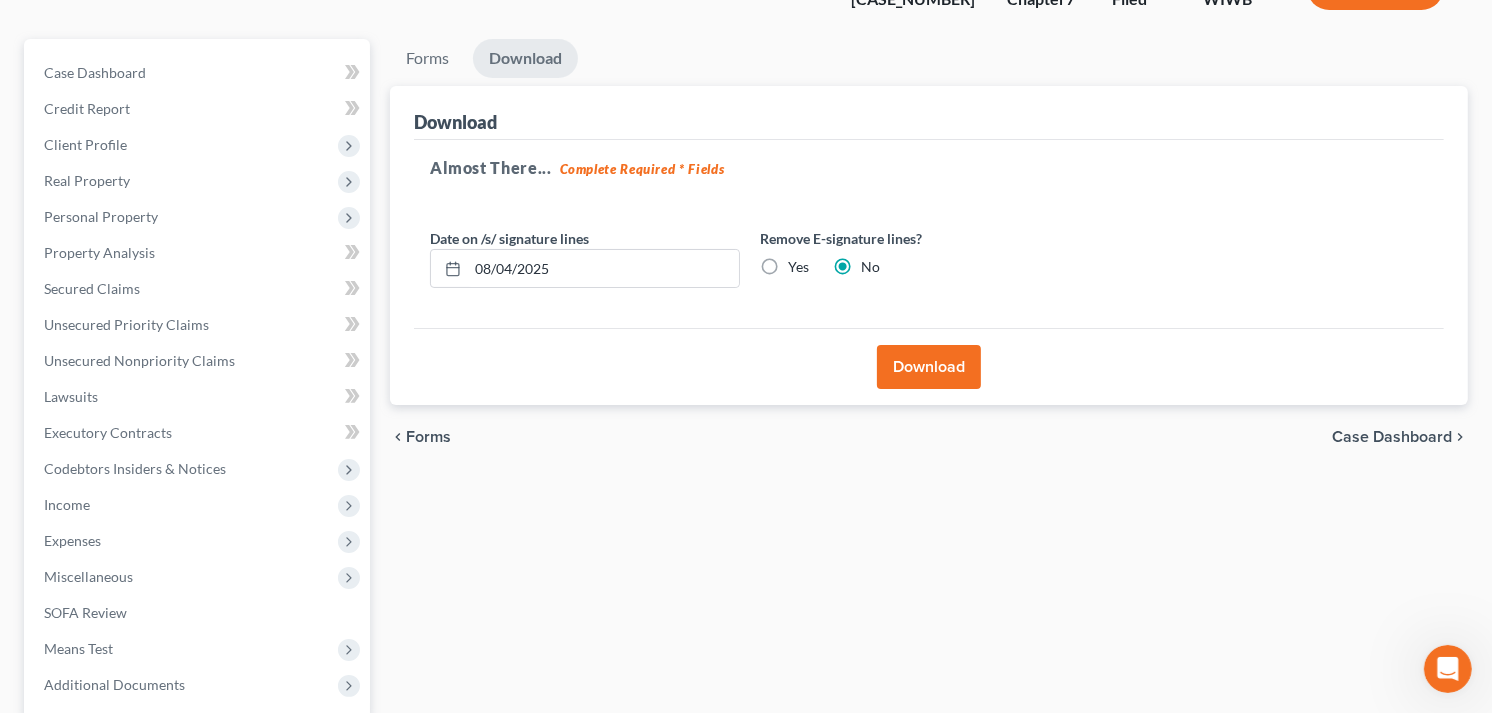 scroll, scrollTop: 347, scrollLeft: 0, axis: vertical 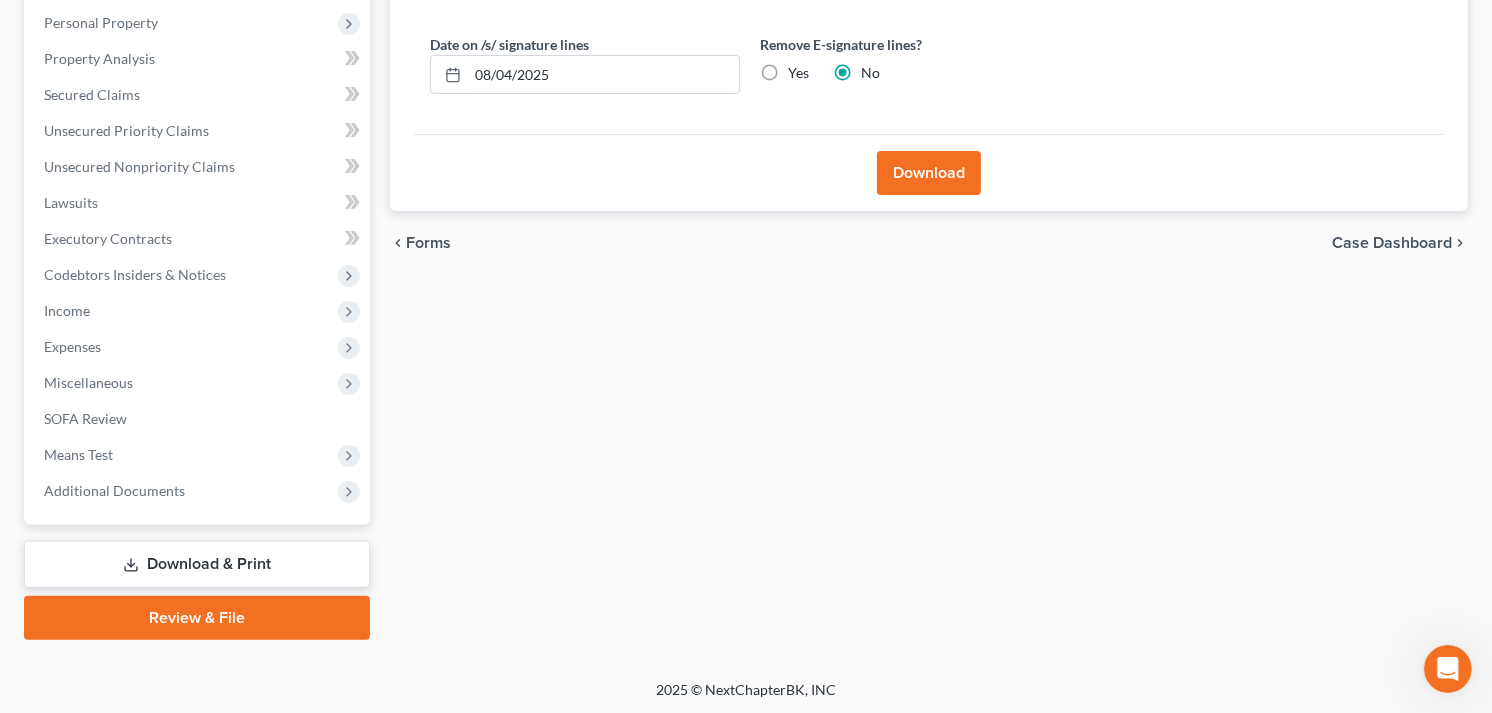 click on "Download & Print" at bounding box center (197, 564) 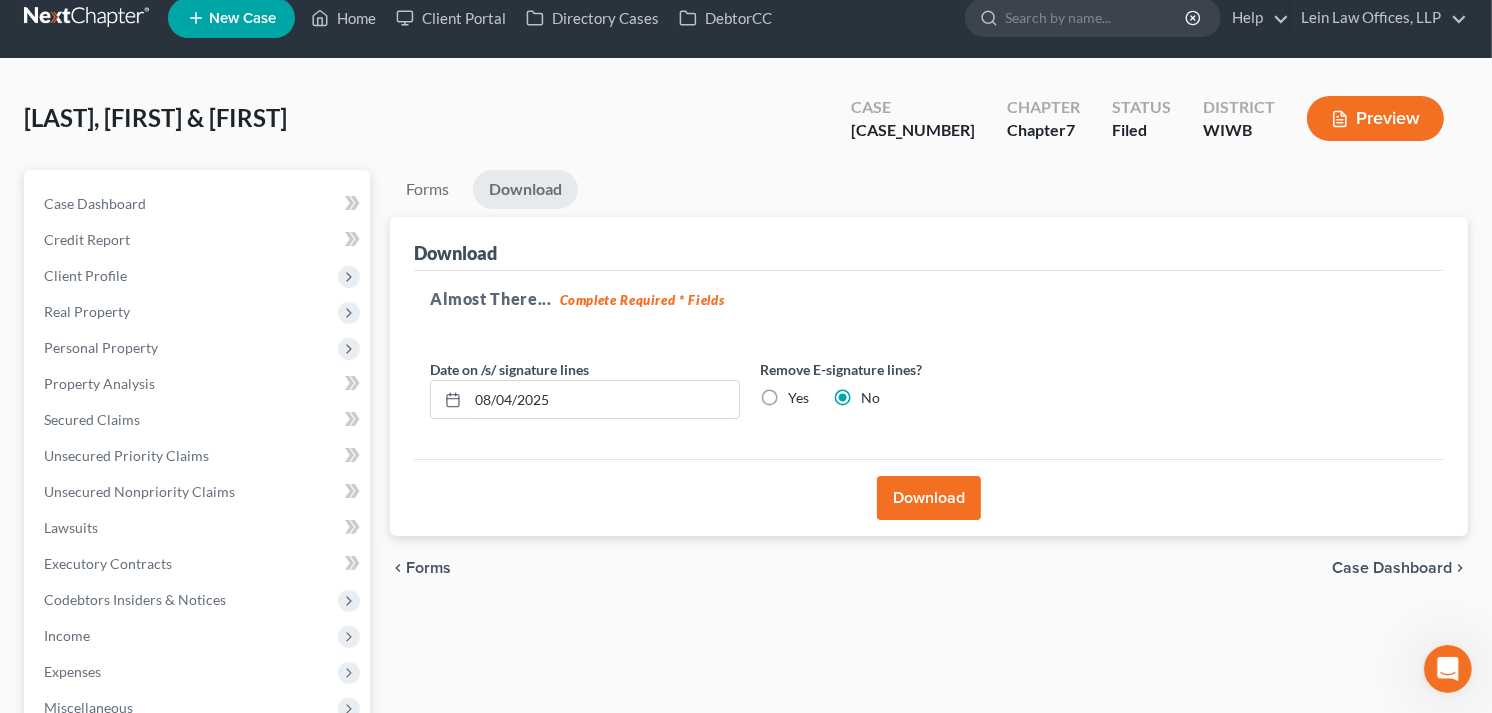 scroll, scrollTop: 14, scrollLeft: 0, axis: vertical 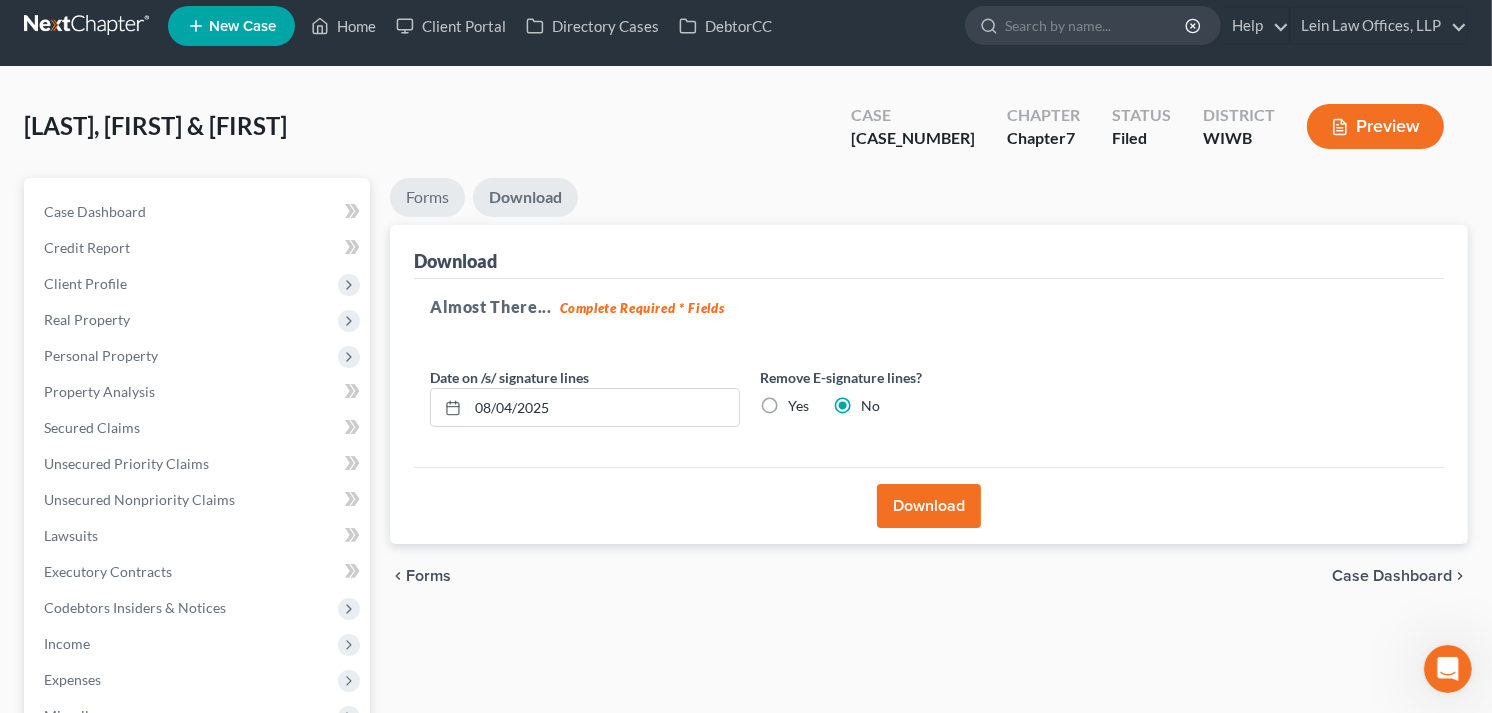 click on "Forms" at bounding box center (427, 197) 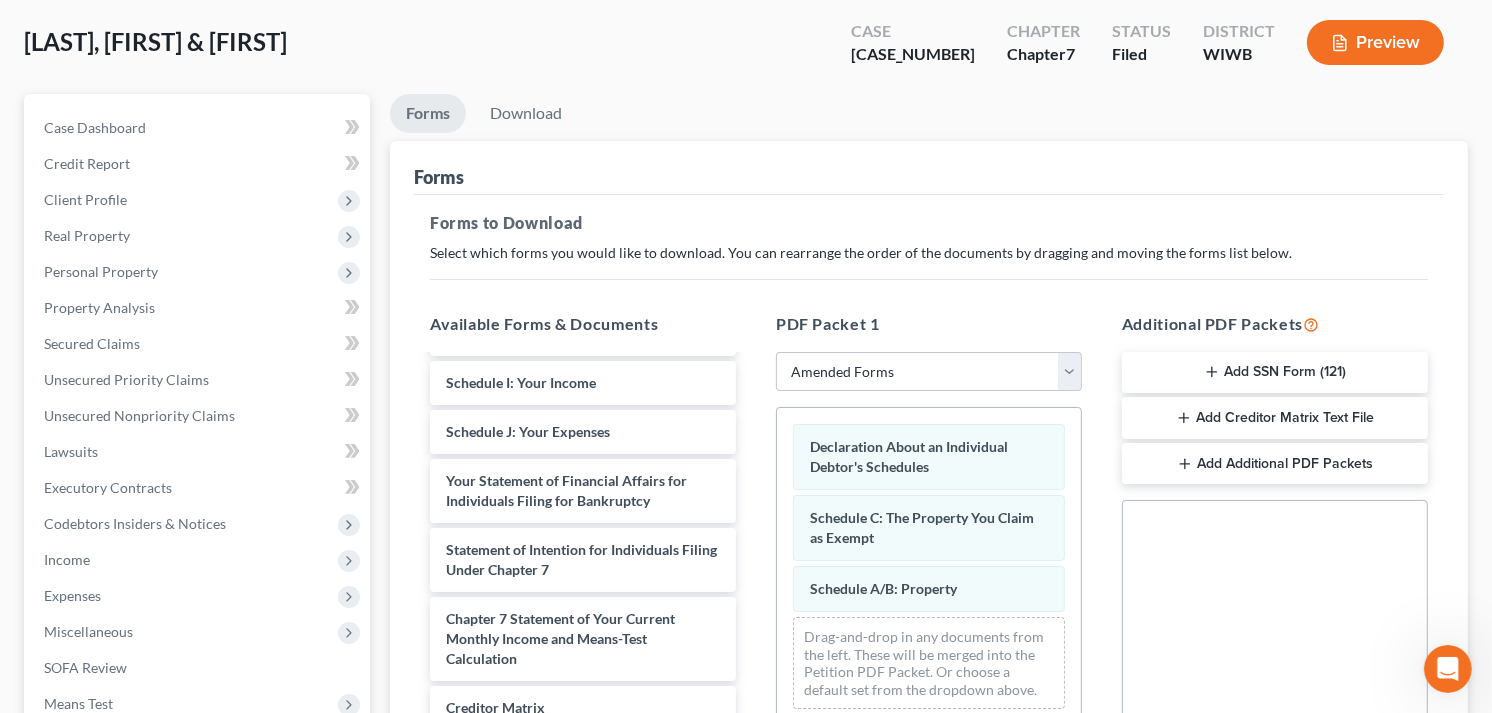 scroll, scrollTop: 347, scrollLeft: 0, axis: vertical 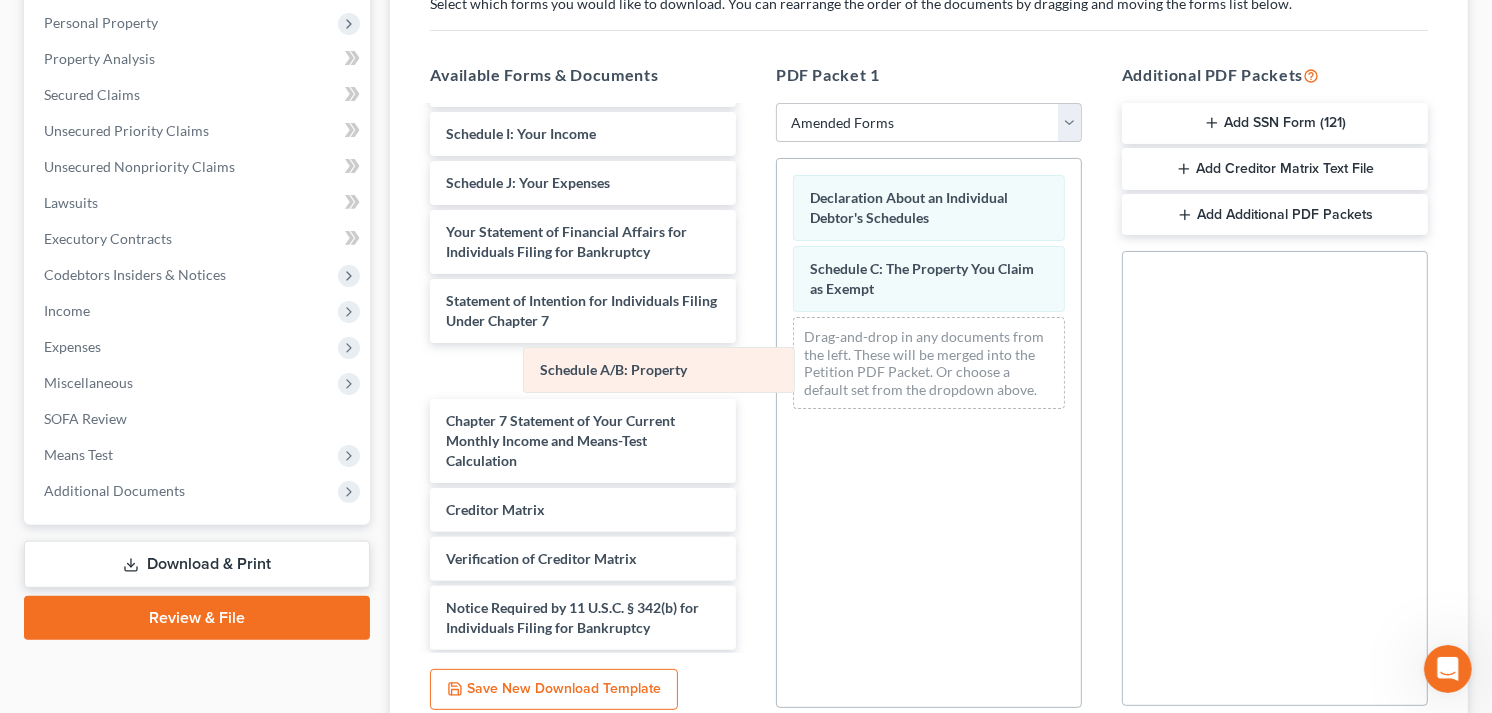 drag, startPoint x: 864, startPoint y: 344, endPoint x: 587, endPoint y: 375, distance: 278.72925 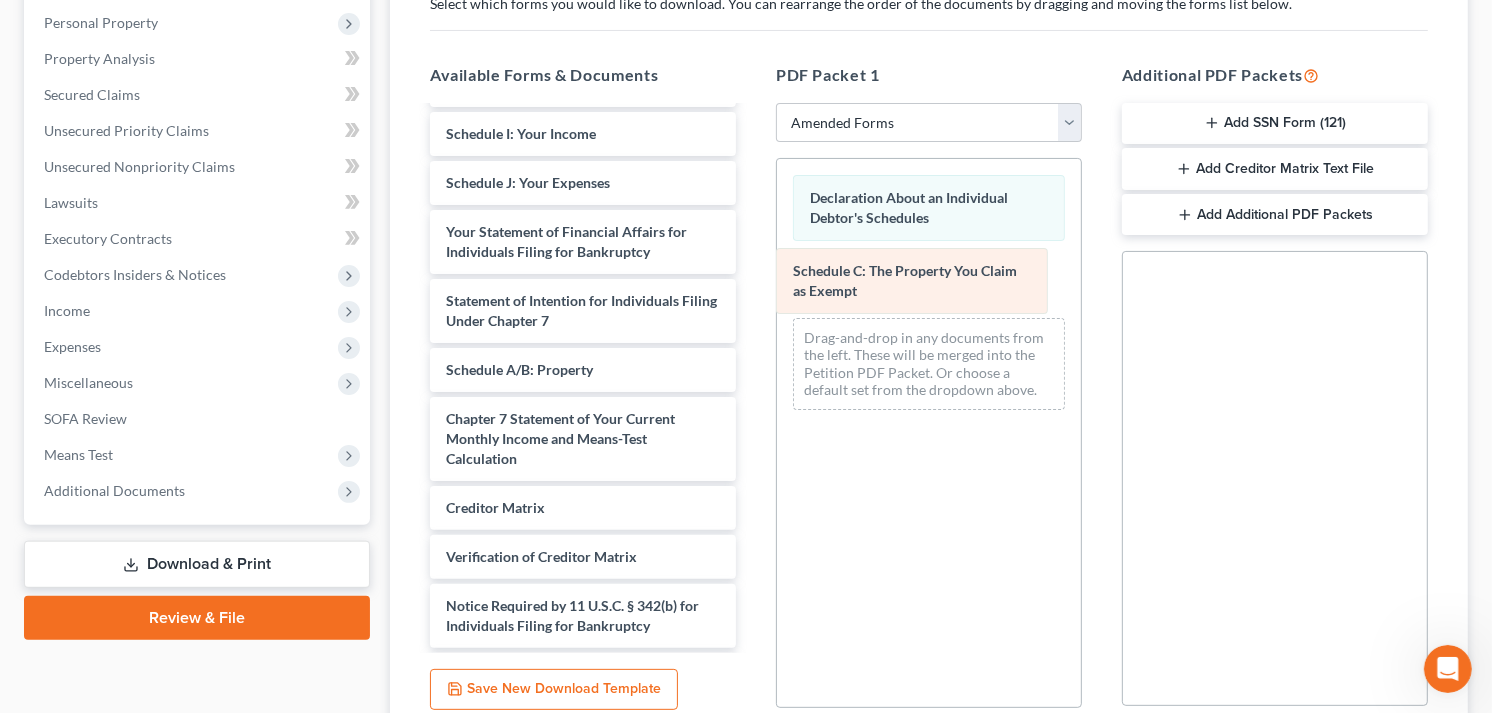 drag, startPoint x: 861, startPoint y: 274, endPoint x: 554, endPoint y: 310, distance: 309.10355 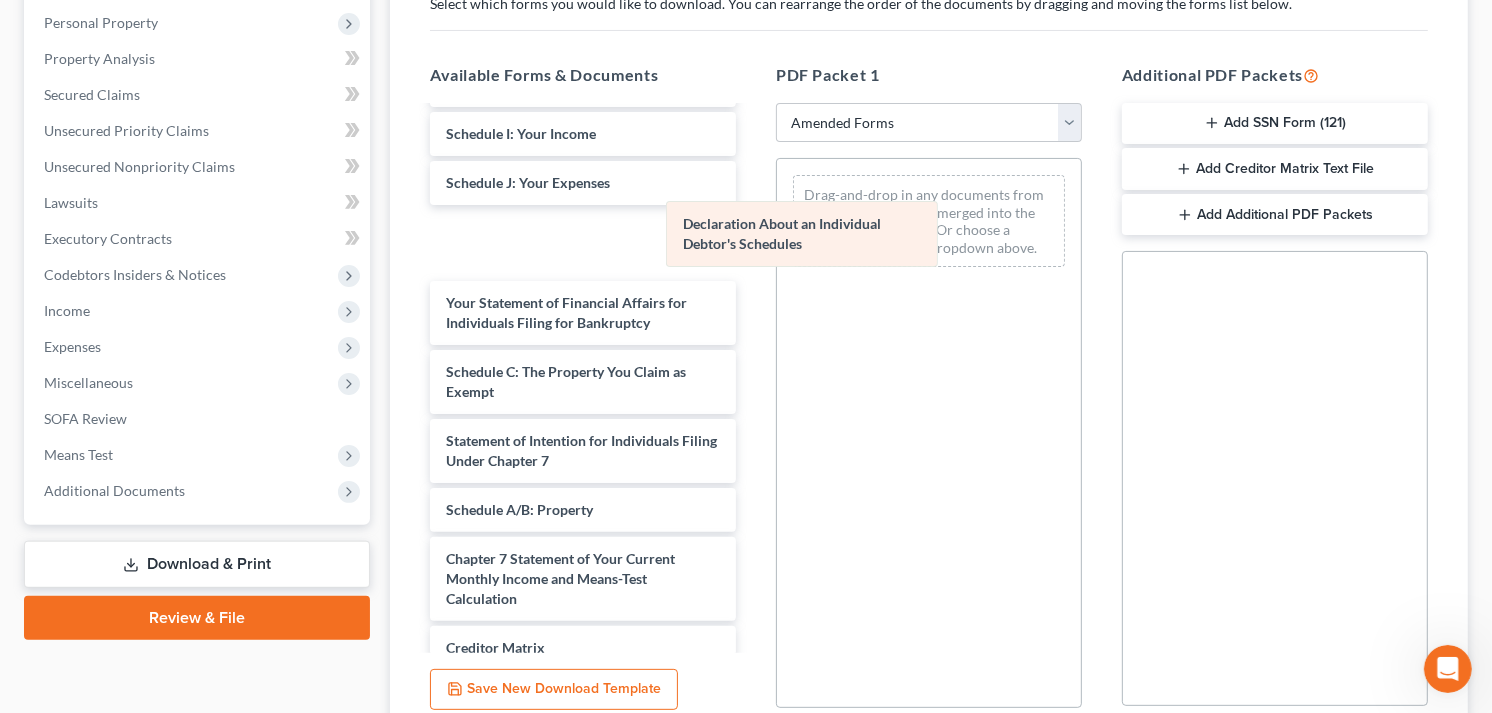 drag, startPoint x: 835, startPoint y: 201, endPoint x: 478, endPoint y: 258, distance: 361.5218 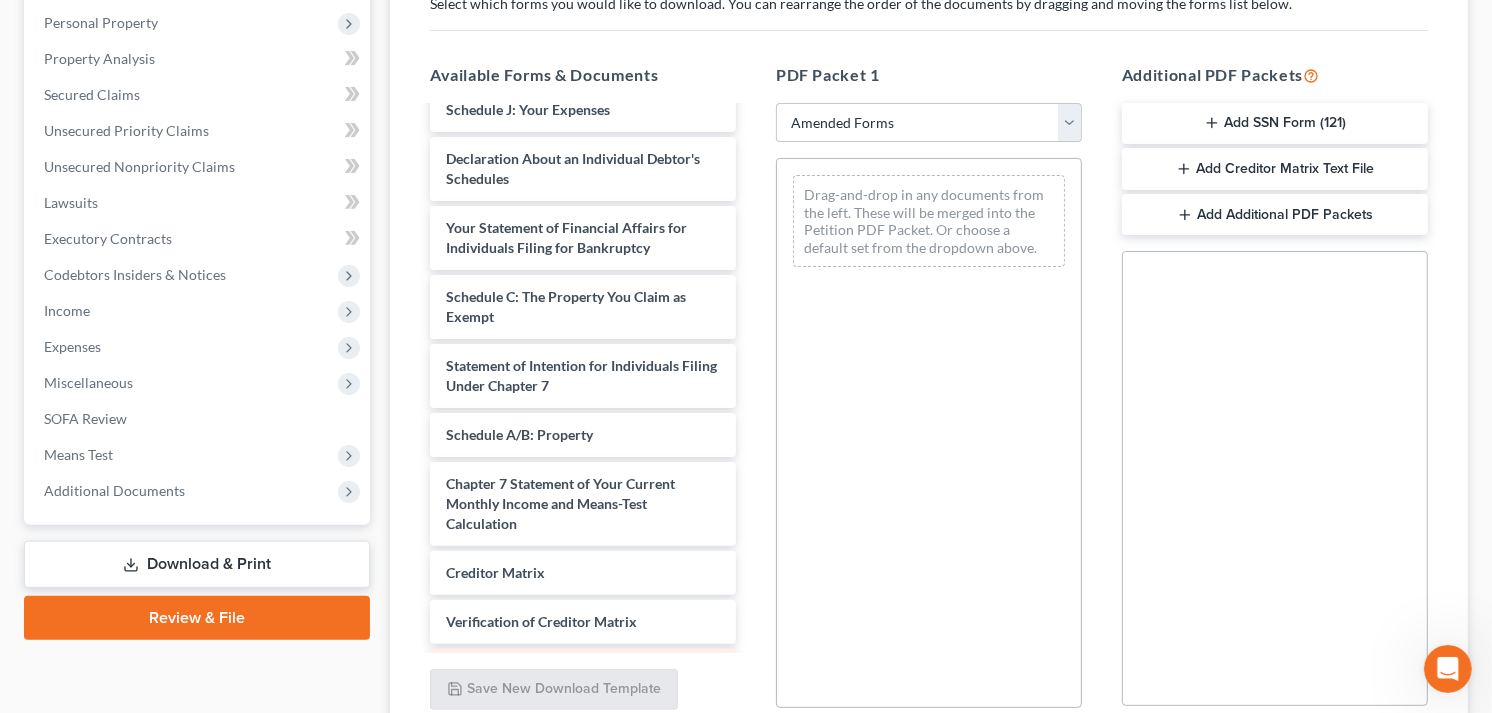 scroll, scrollTop: 556, scrollLeft: 0, axis: vertical 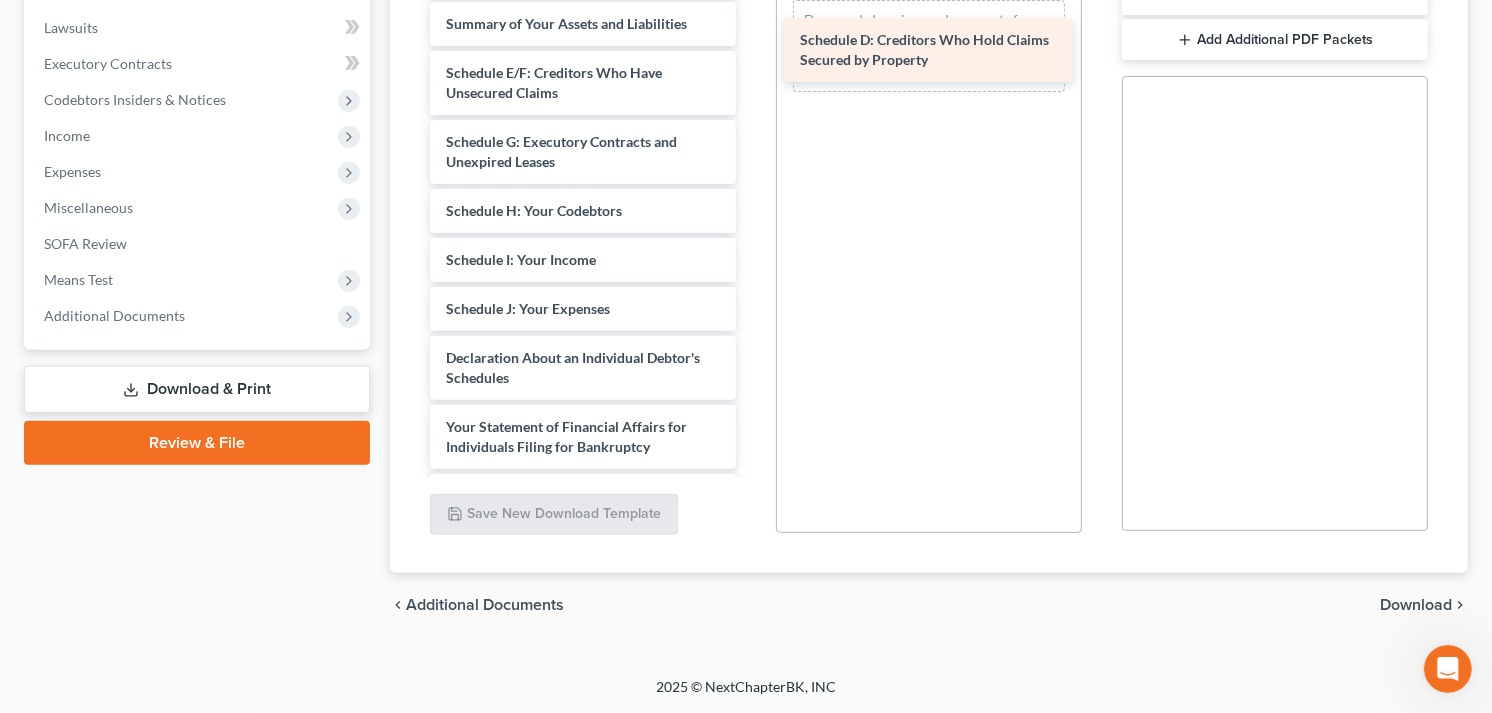 drag, startPoint x: 558, startPoint y: 76, endPoint x: 912, endPoint y: 44, distance: 355.4434 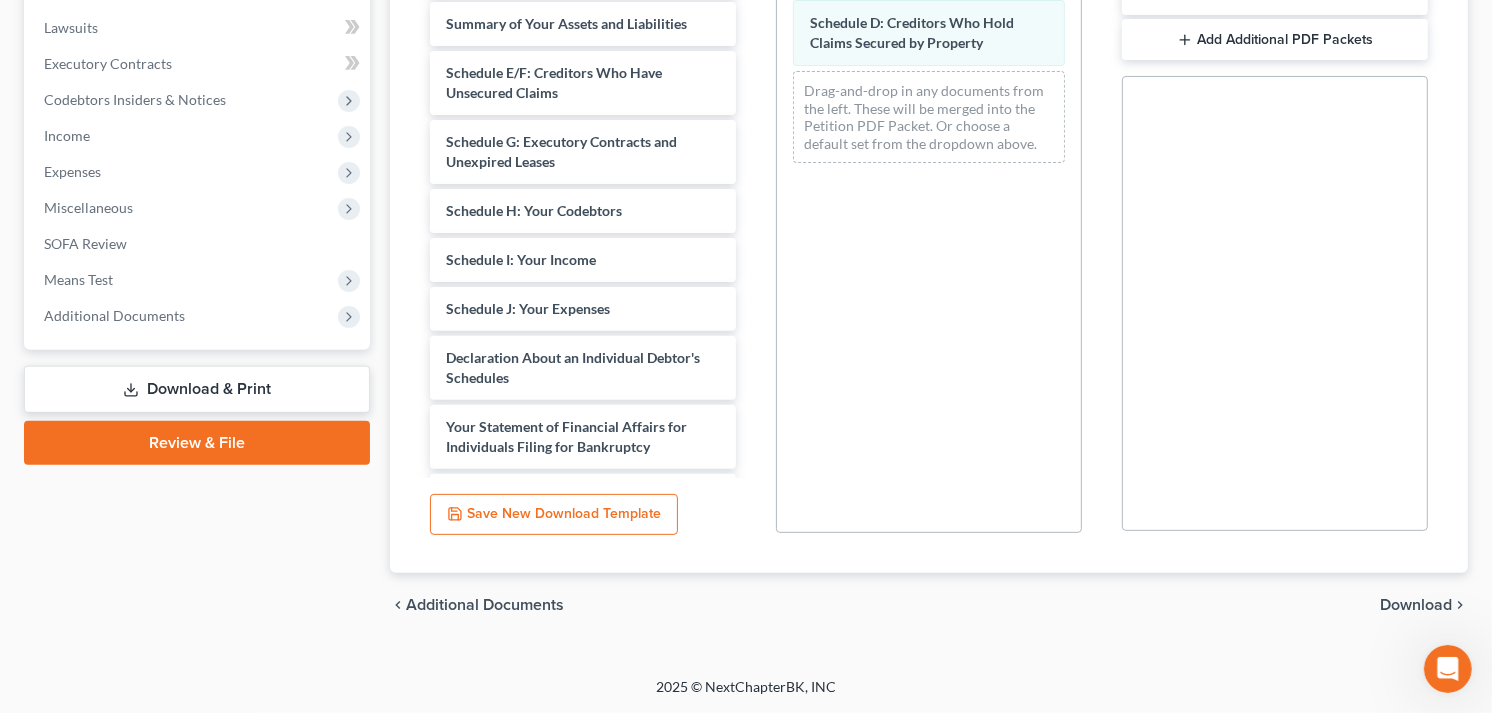 click on "Download" at bounding box center [1416, 605] 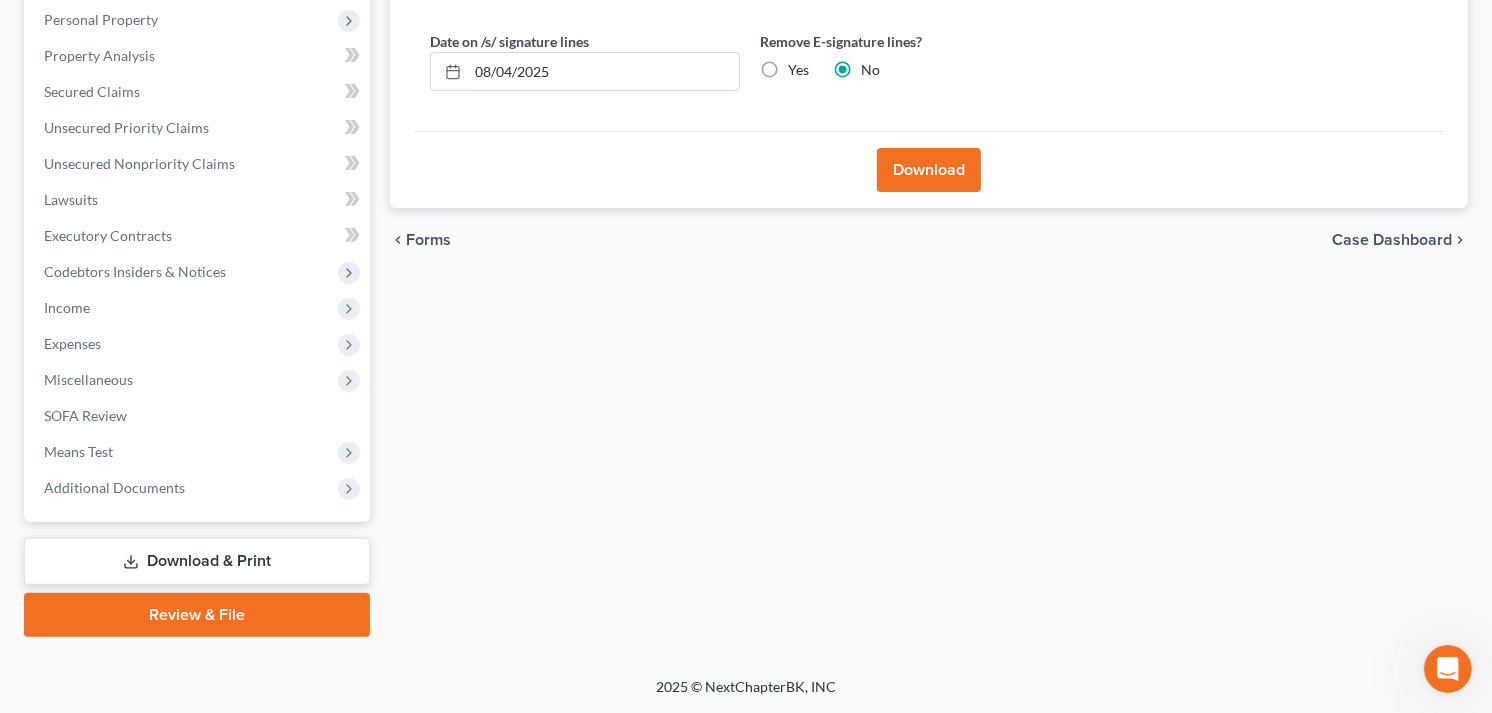 scroll, scrollTop: 347, scrollLeft: 0, axis: vertical 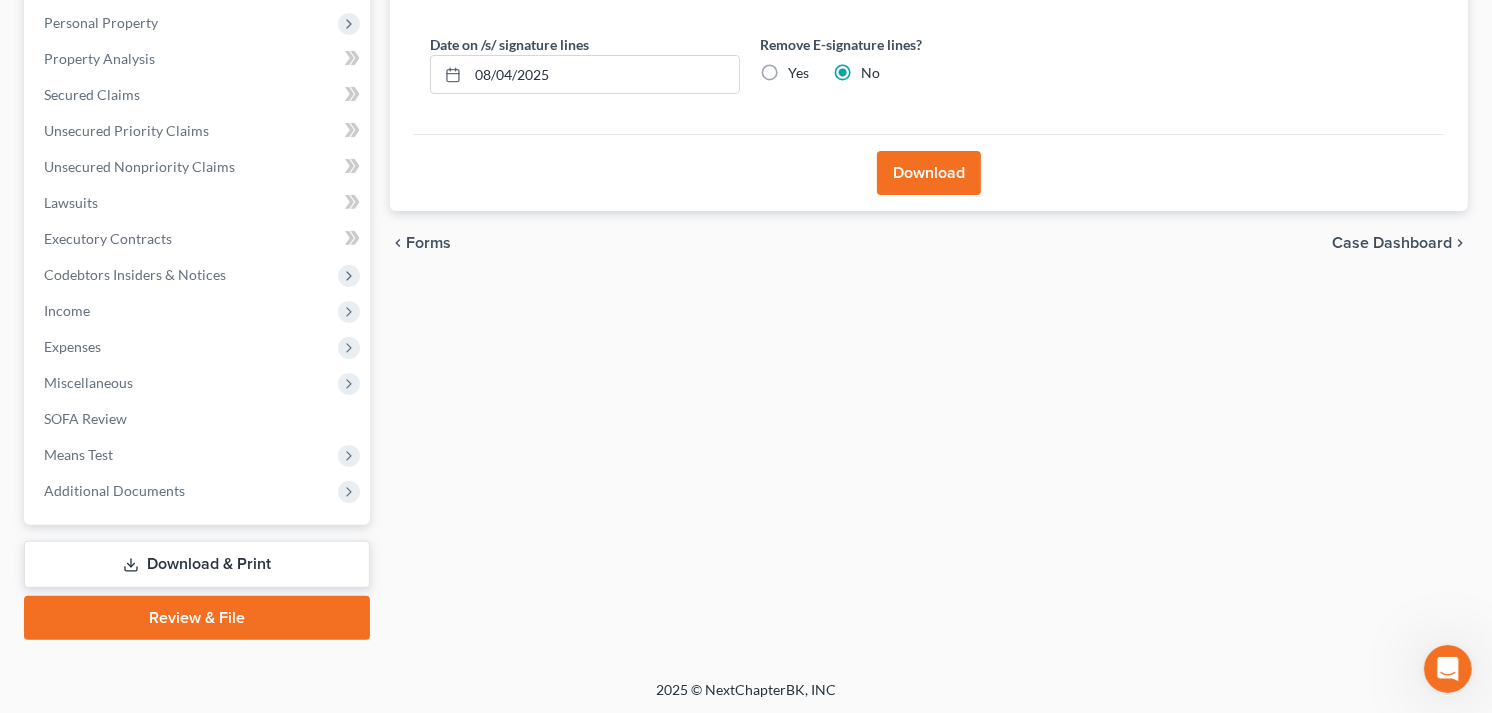 click on "Download" at bounding box center (929, 173) 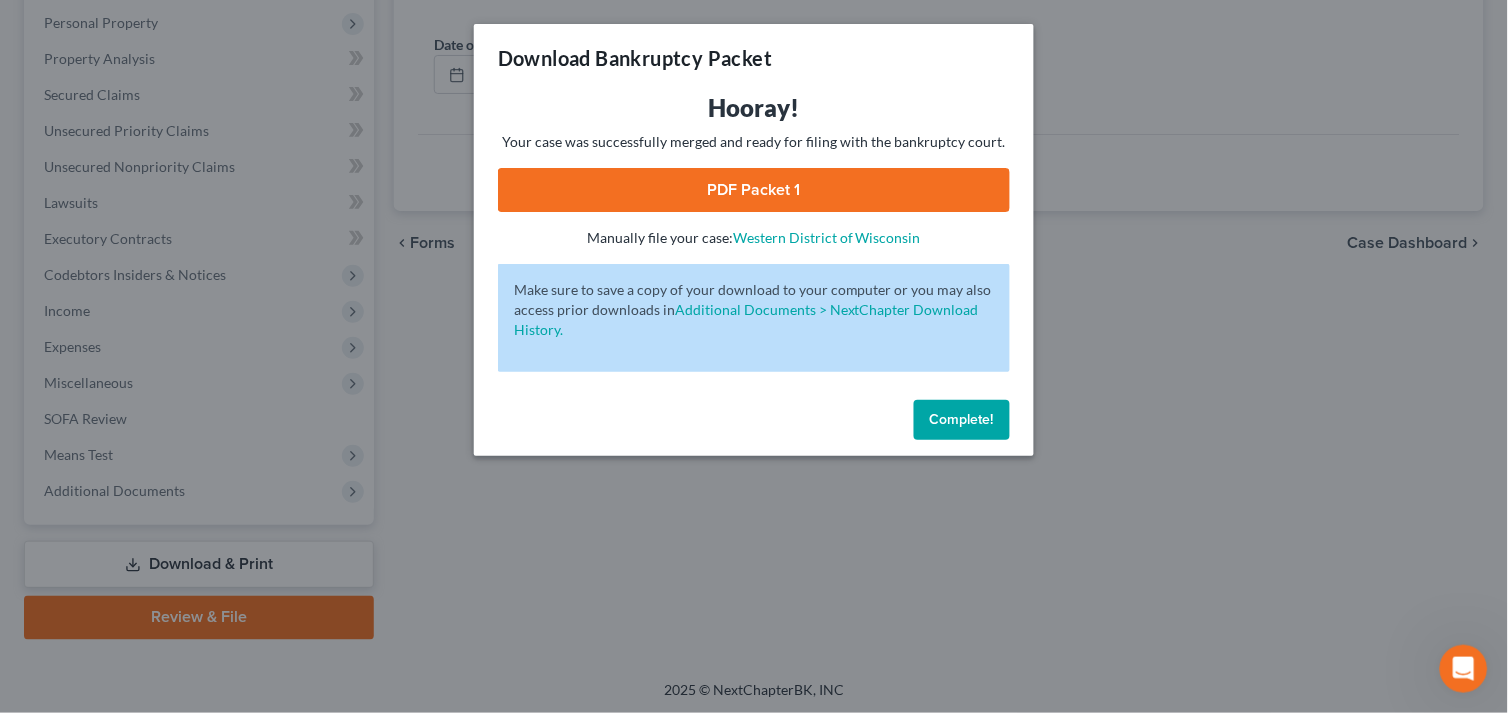 click on "PDF Packet 1" at bounding box center [754, 190] 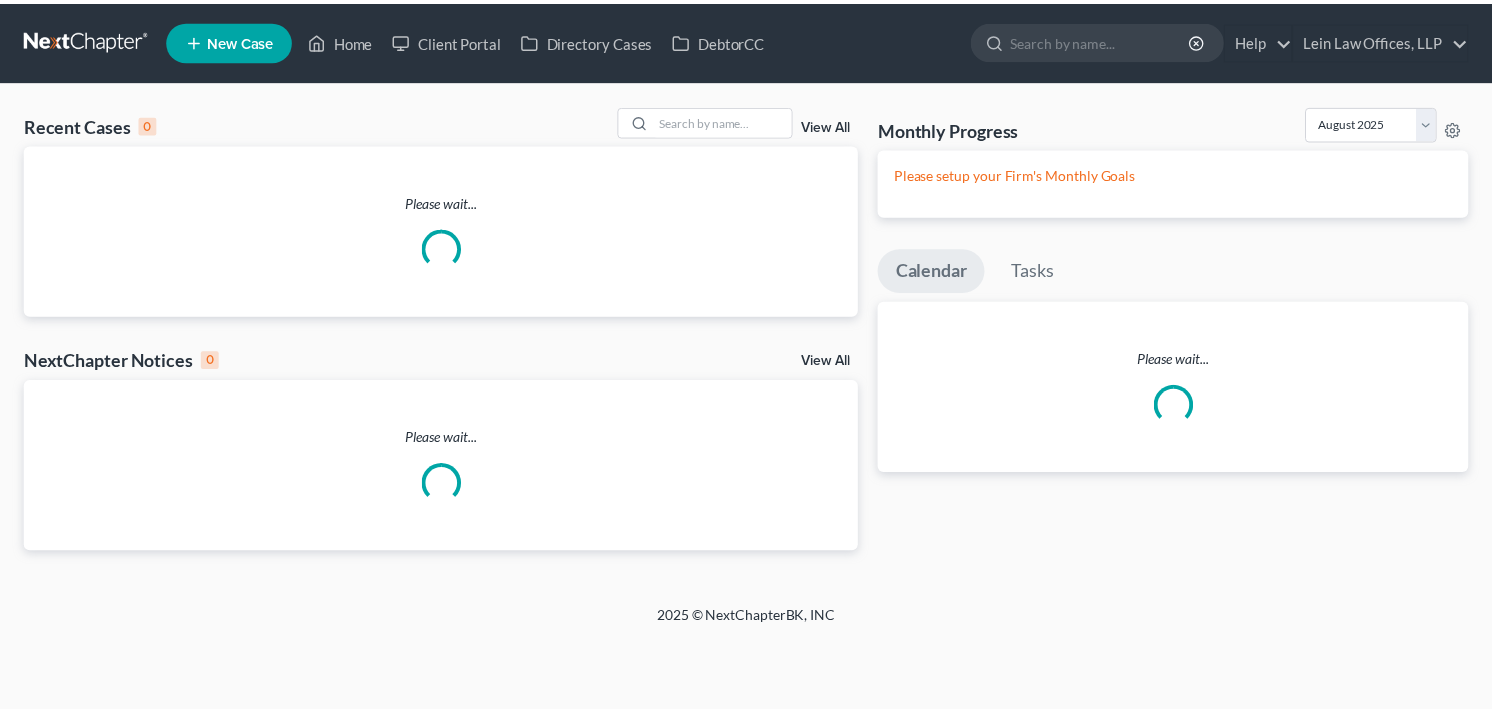 scroll, scrollTop: 0, scrollLeft: 0, axis: both 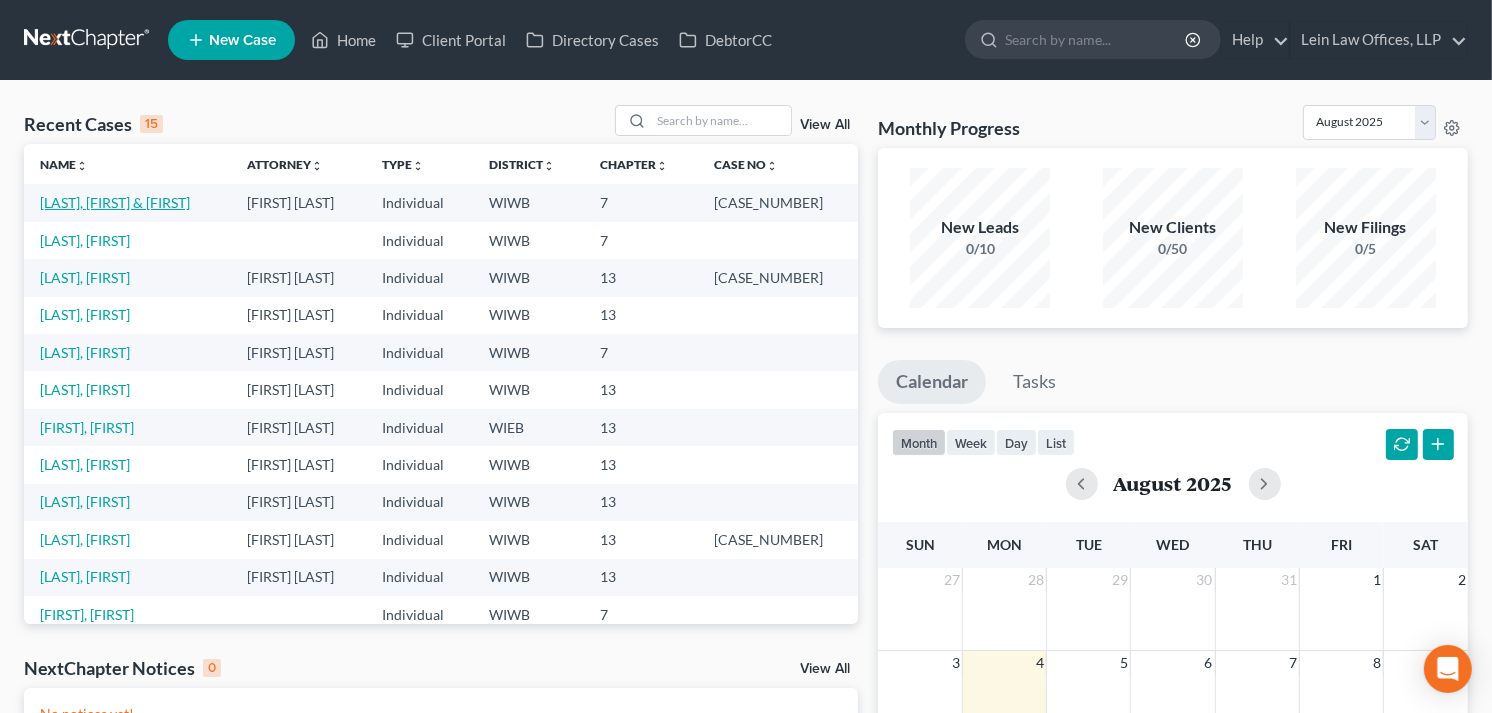 click on "[LAST], [FIRST] & [FIRST]" at bounding box center [115, 202] 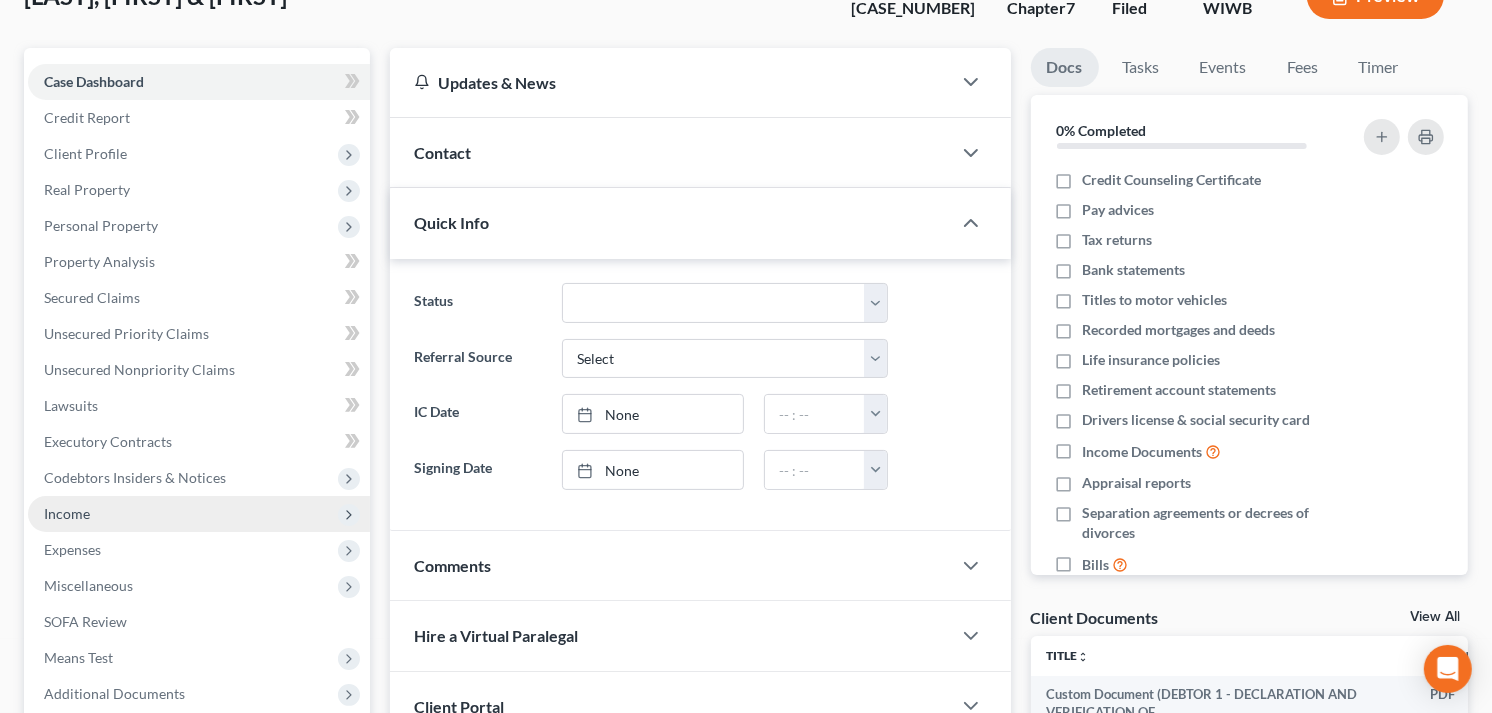 scroll, scrollTop: 132, scrollLeft: 0, axis: vertical 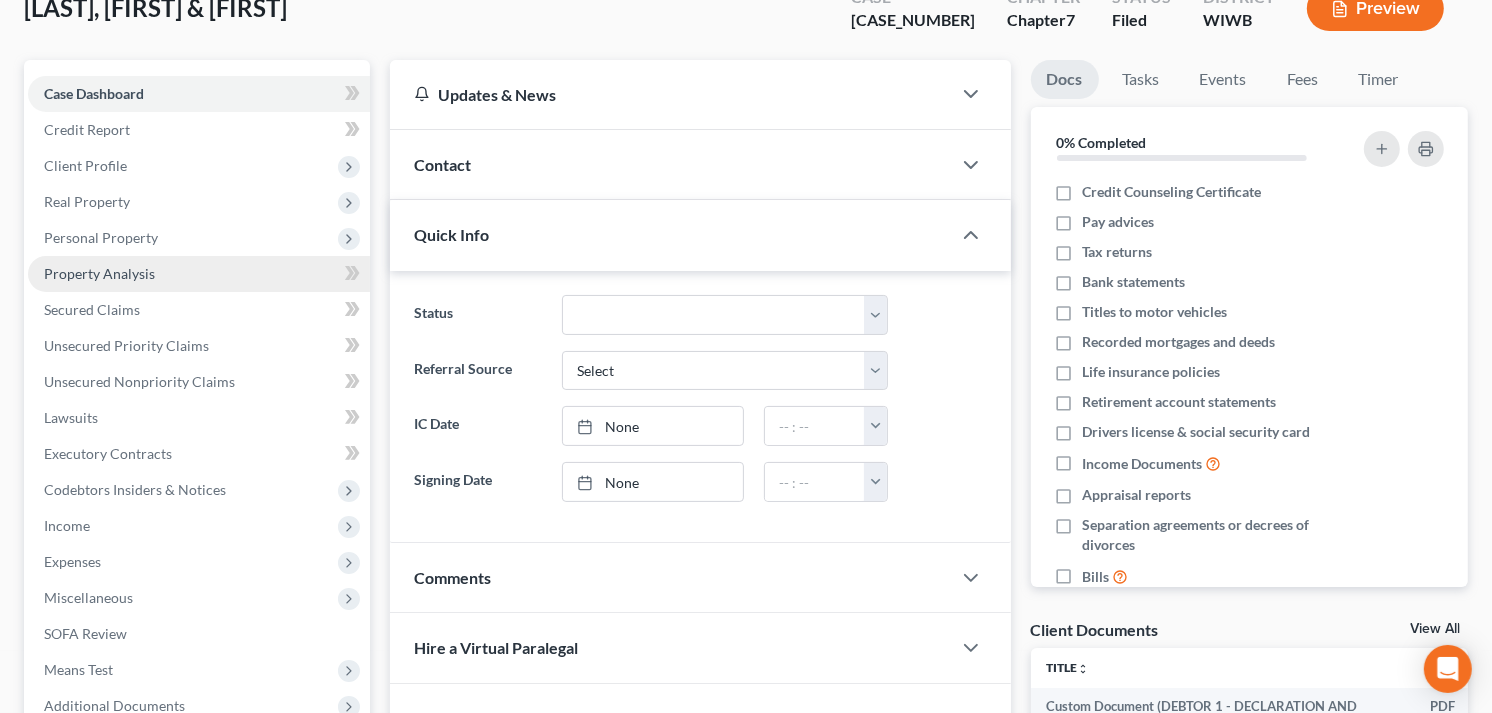 click on "Property Analysis" at bounding box center (99, 273) 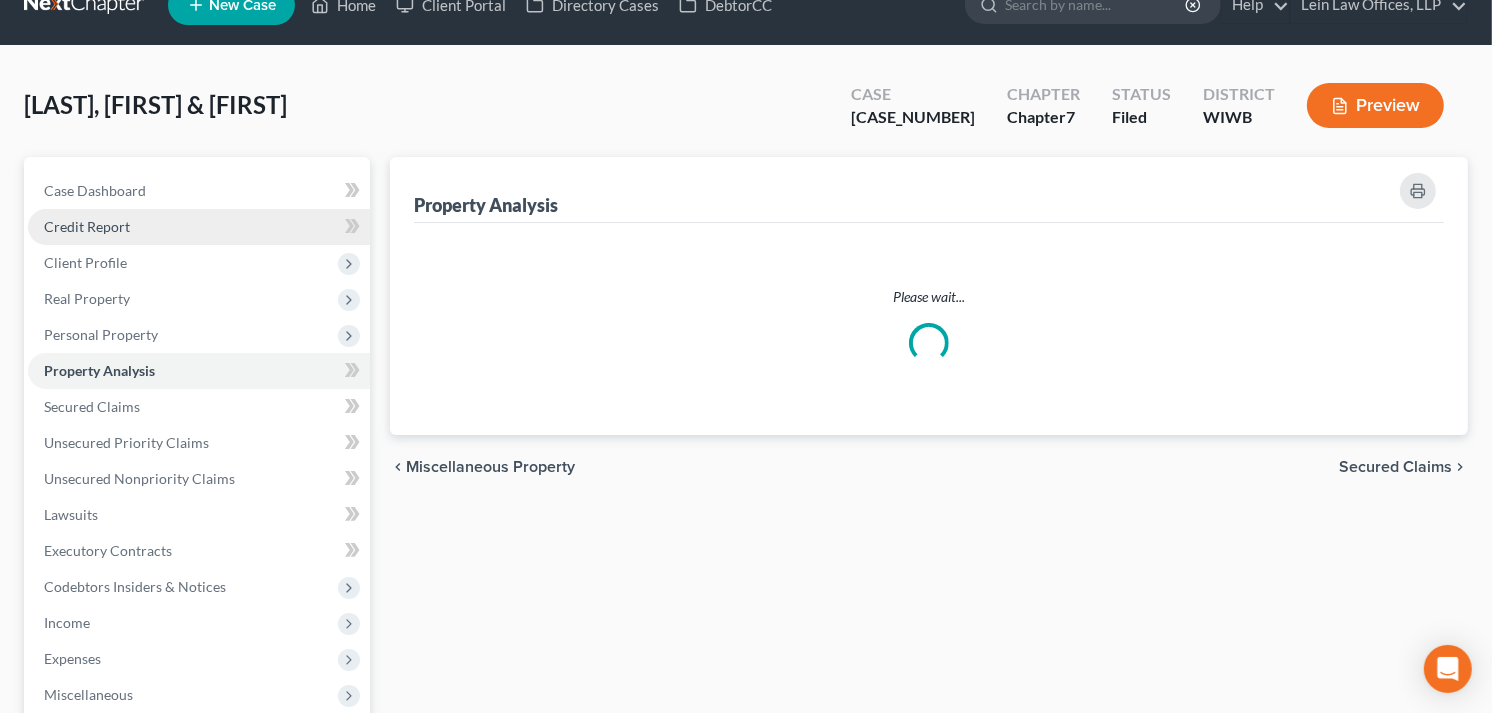 scroll, scrollTop: 0, scrollLeft: 0, axis: both 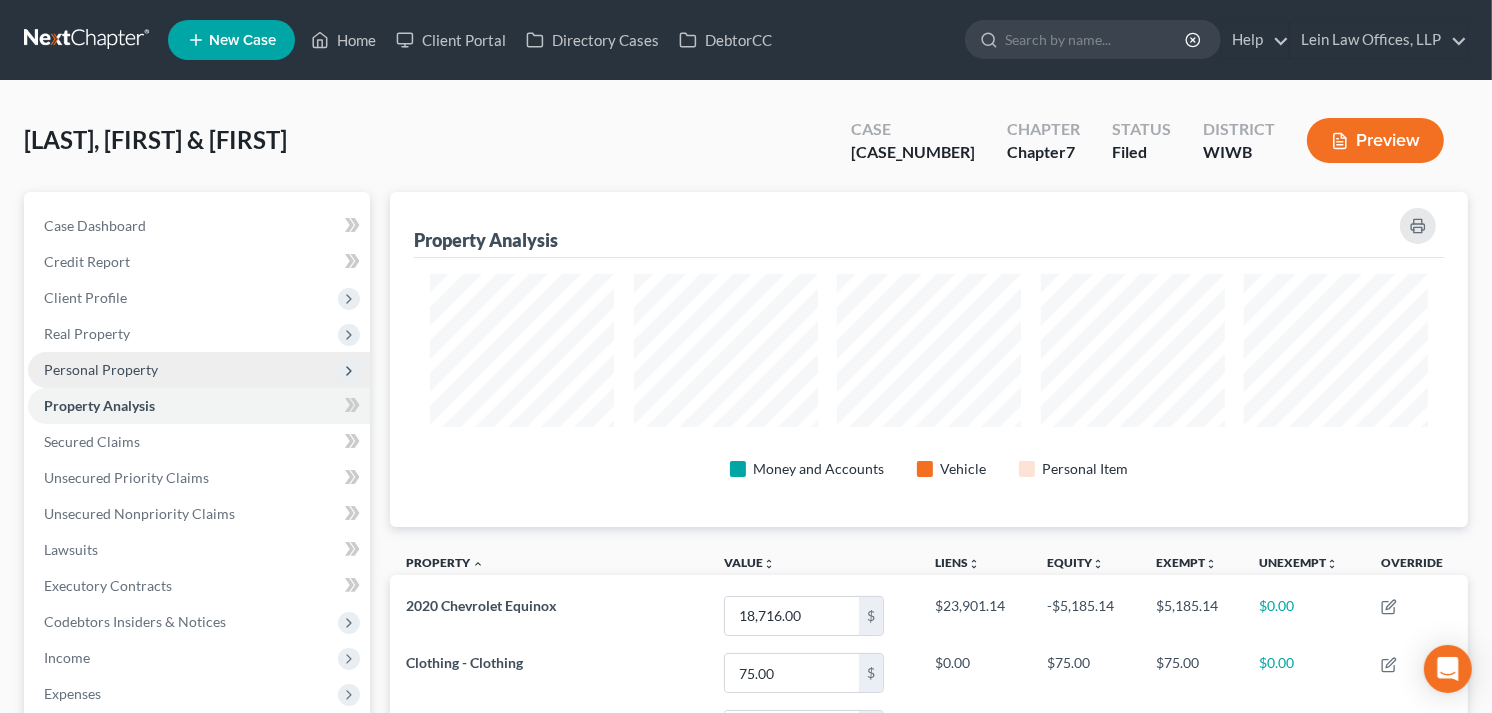 click on "Personal Property" at bounding box center [101, 369] 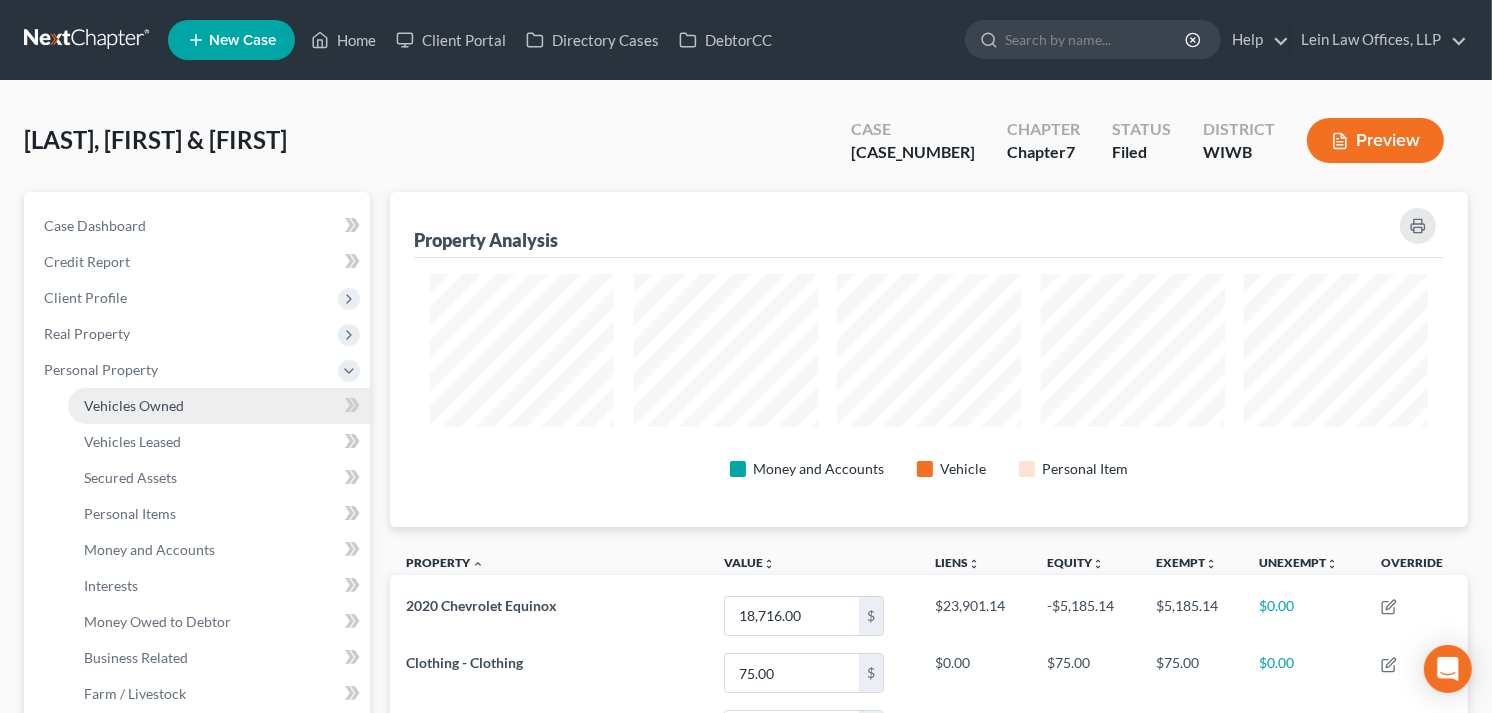 click on "Vehicles Owned" at bounding box center [134, 405] 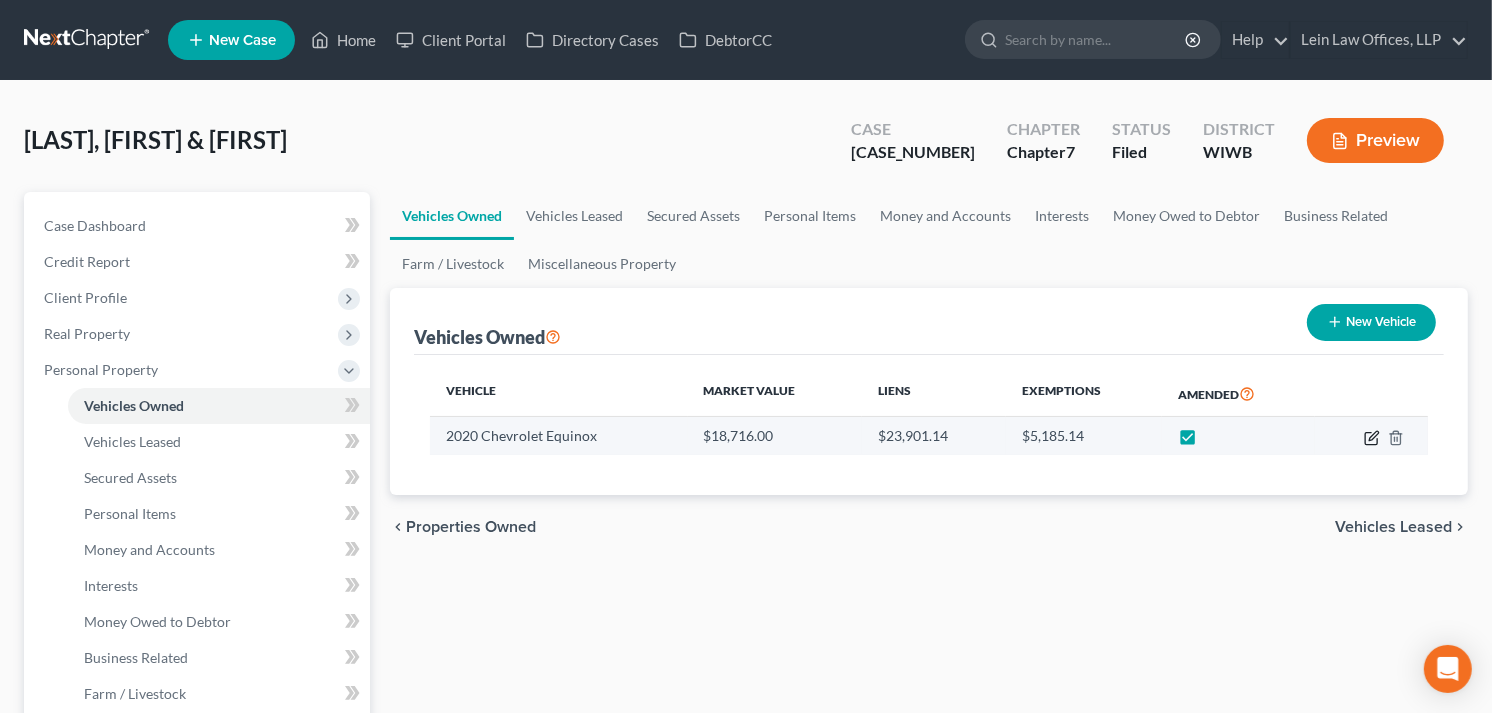 click 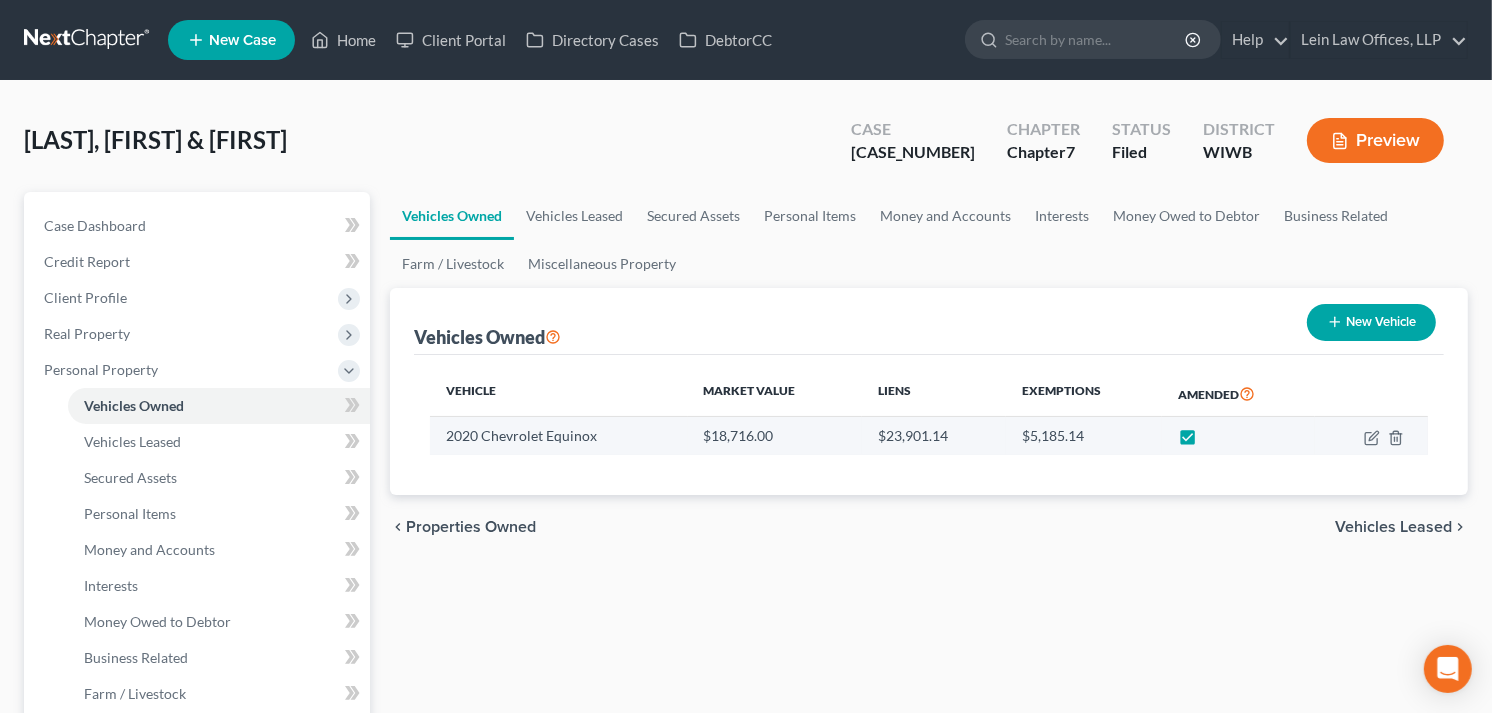 select on "0" 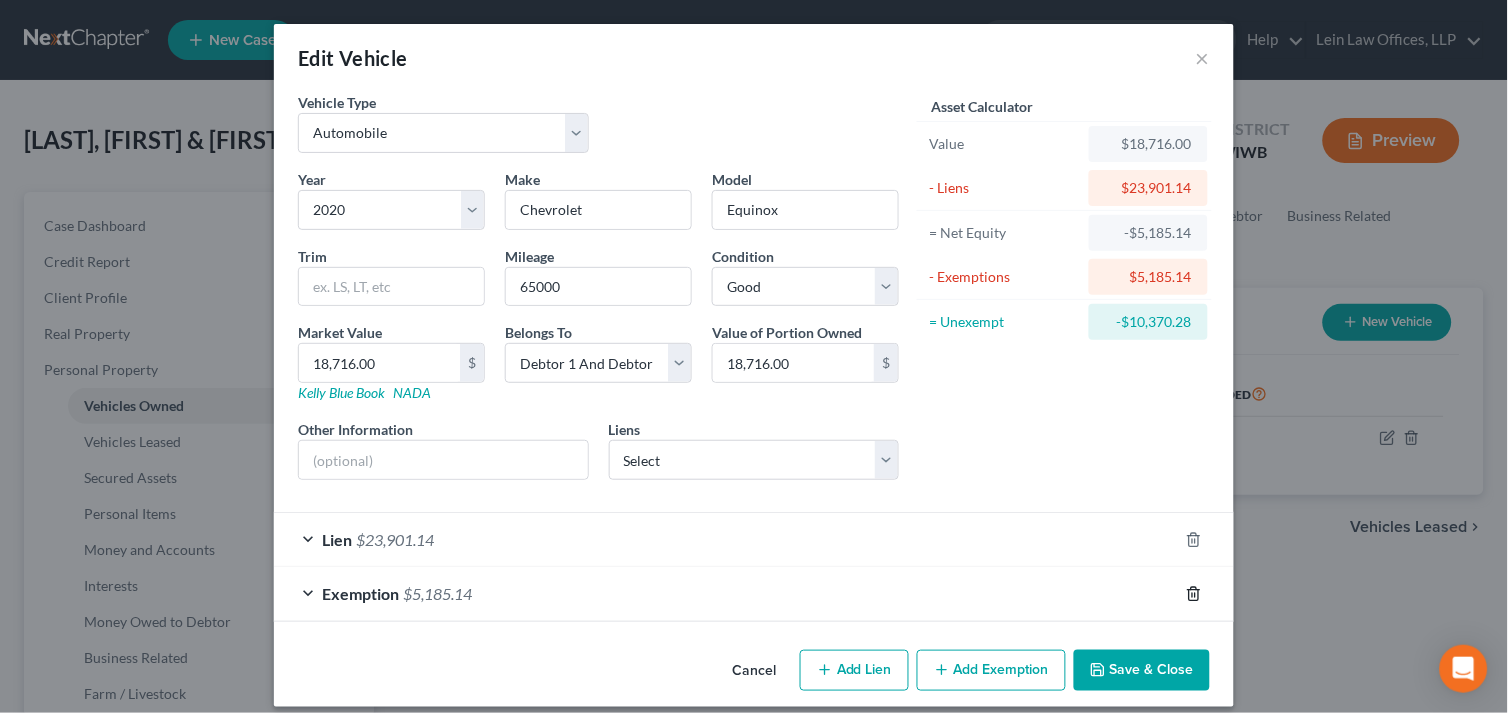 click 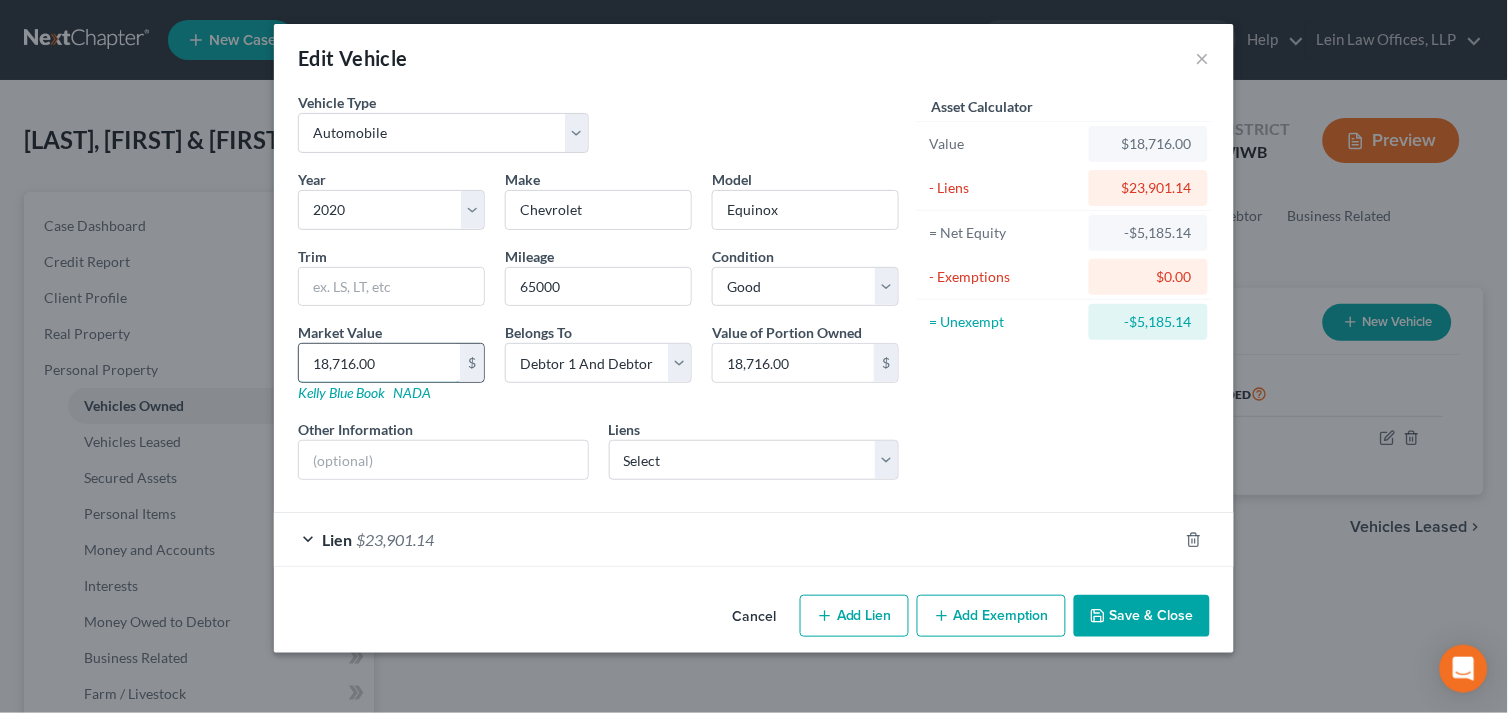type on "2" 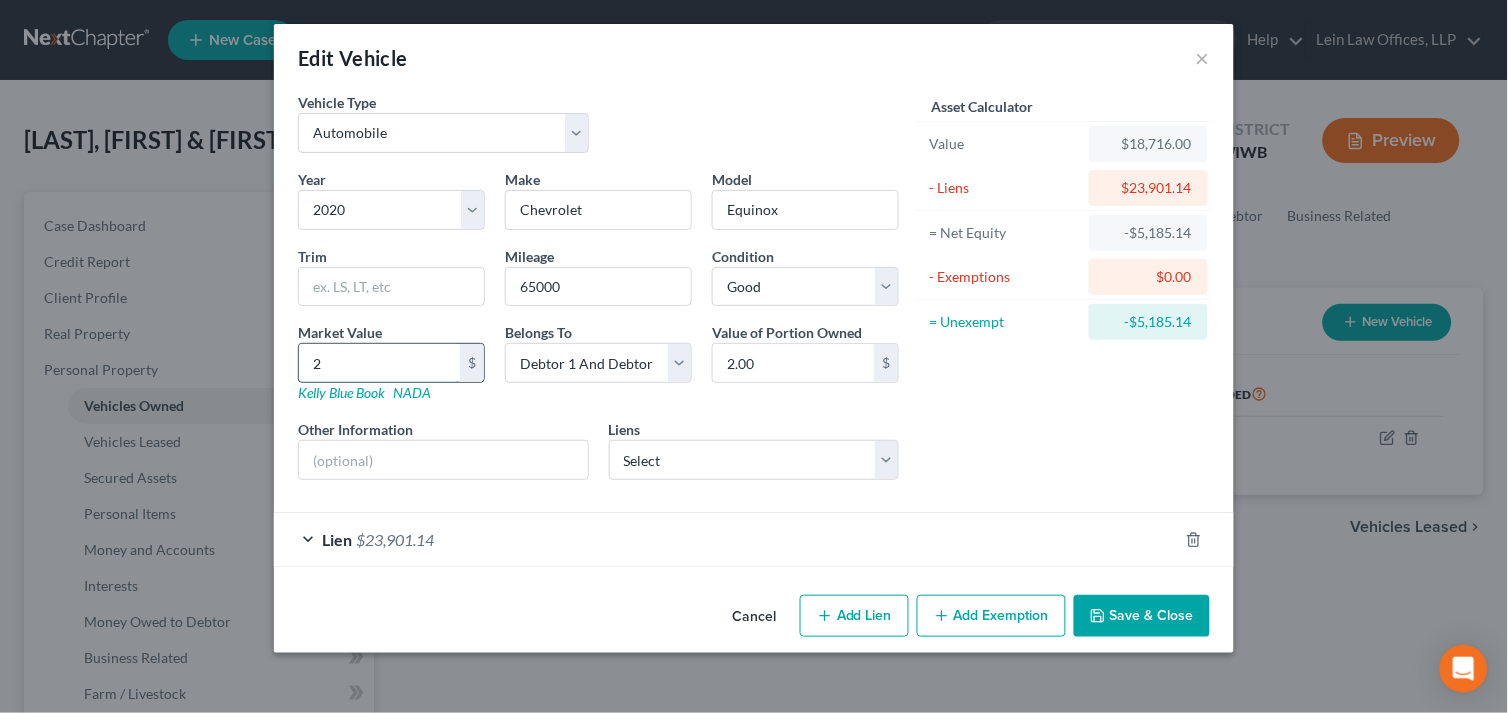 type on "23" 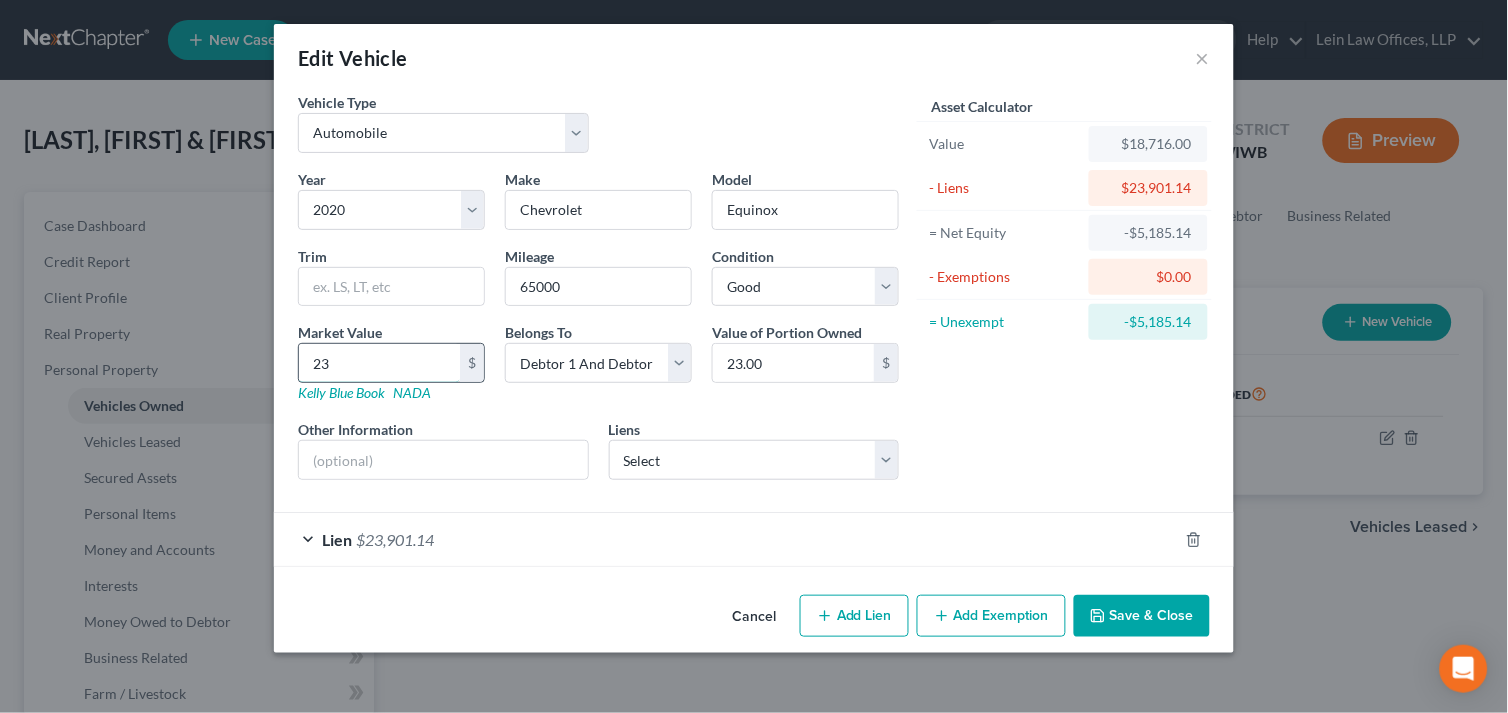 type on "239" 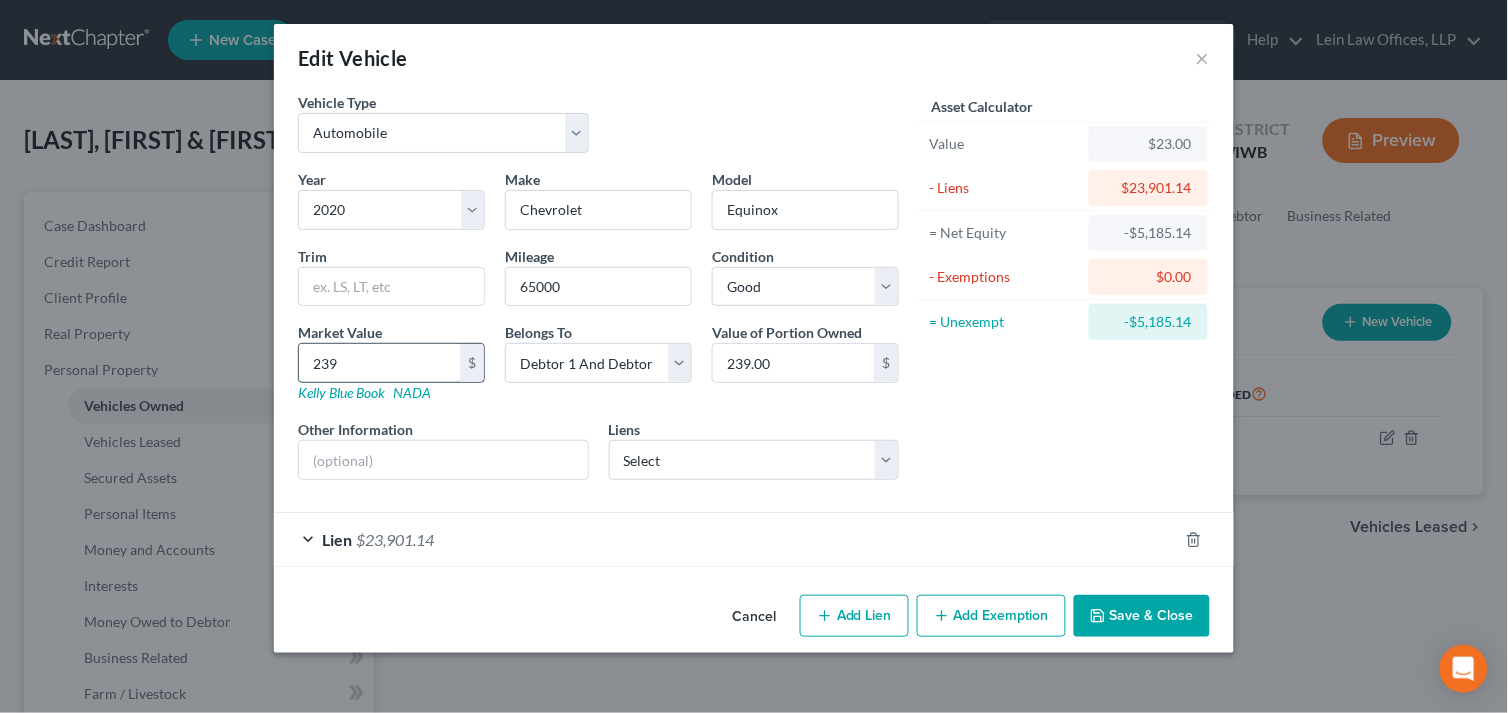 type on "2390" 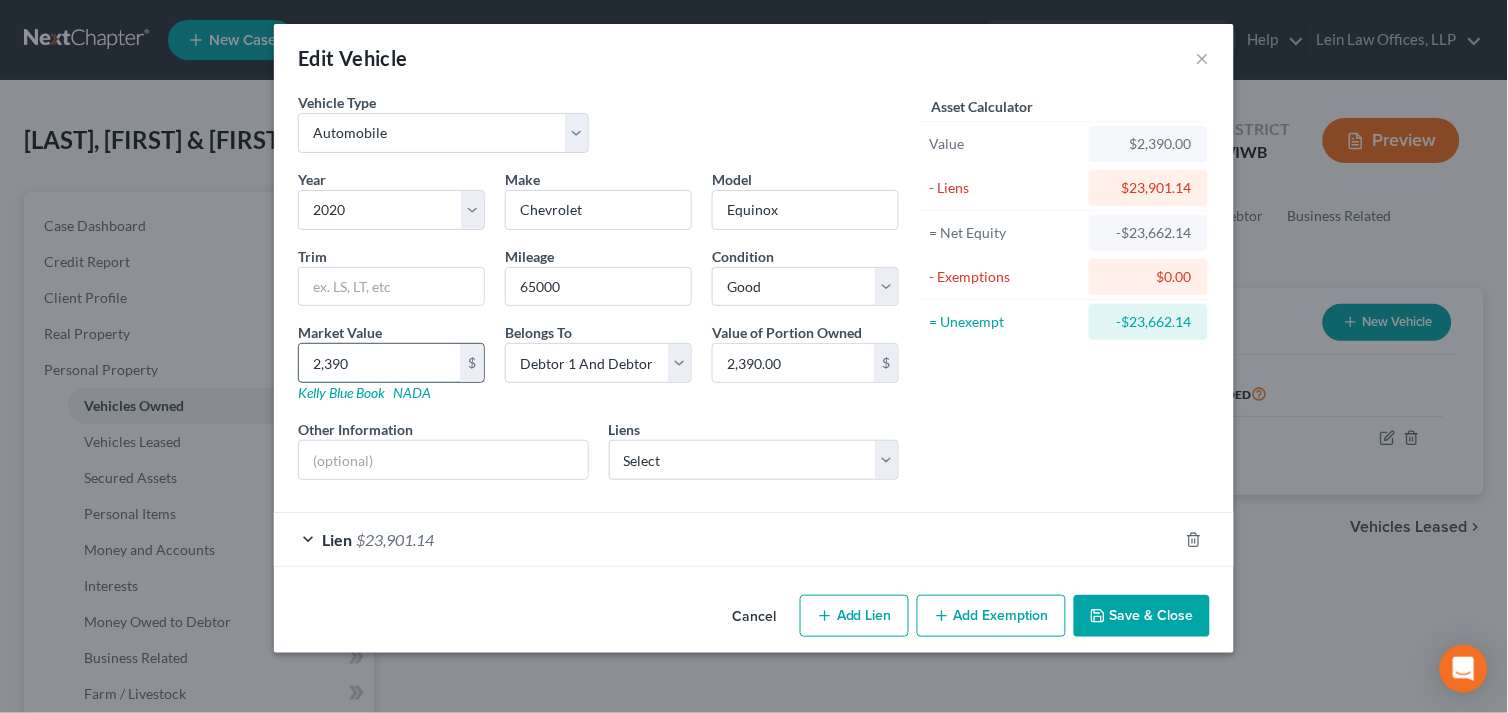 type on "2,3901" 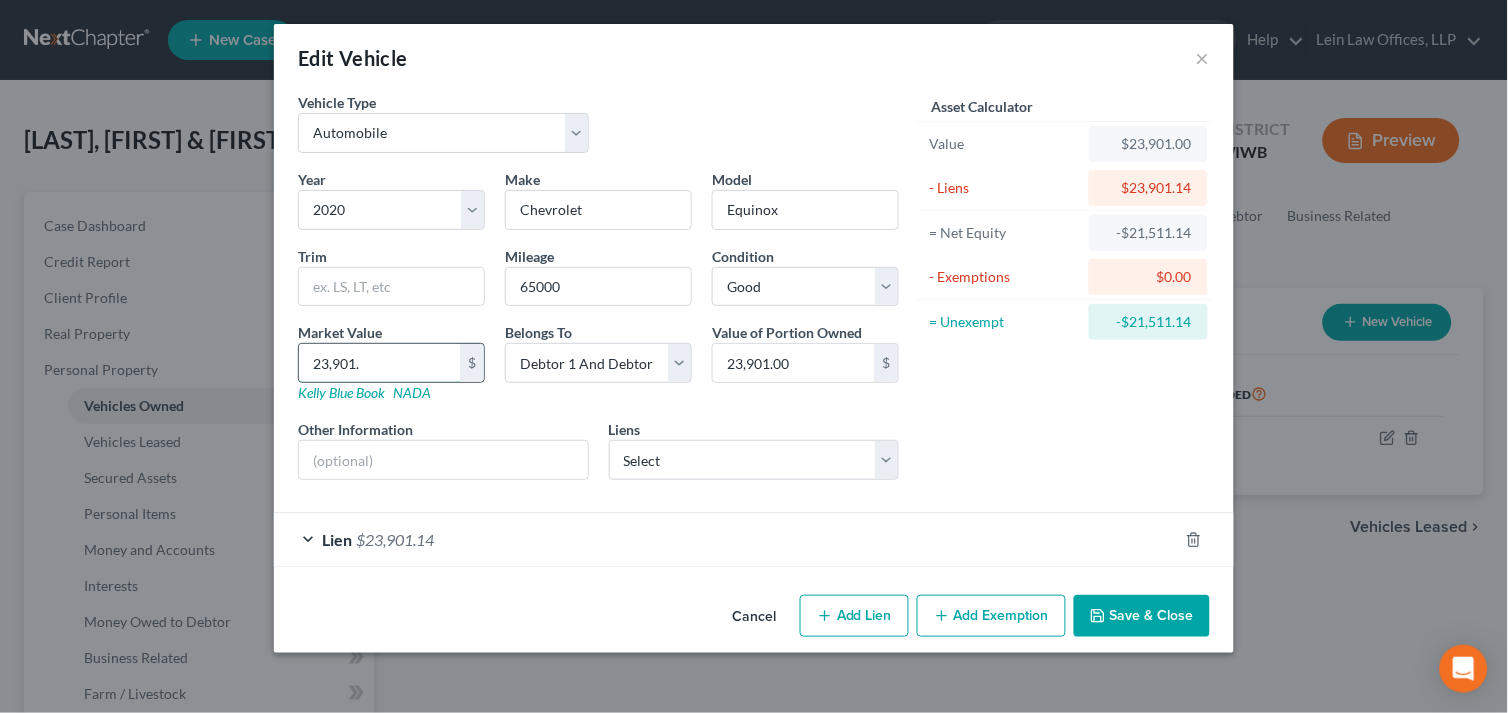 type on "23,901.1" 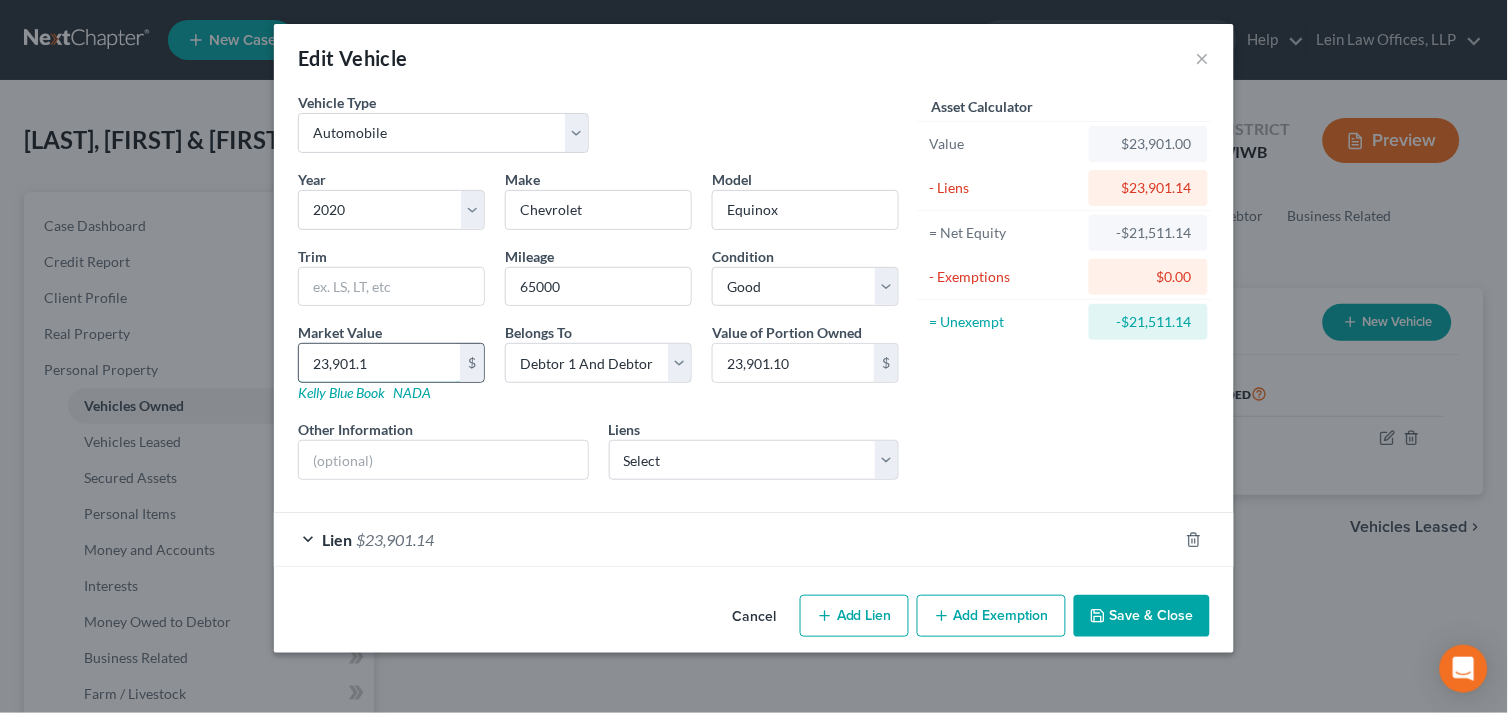 type on "23,901.14" 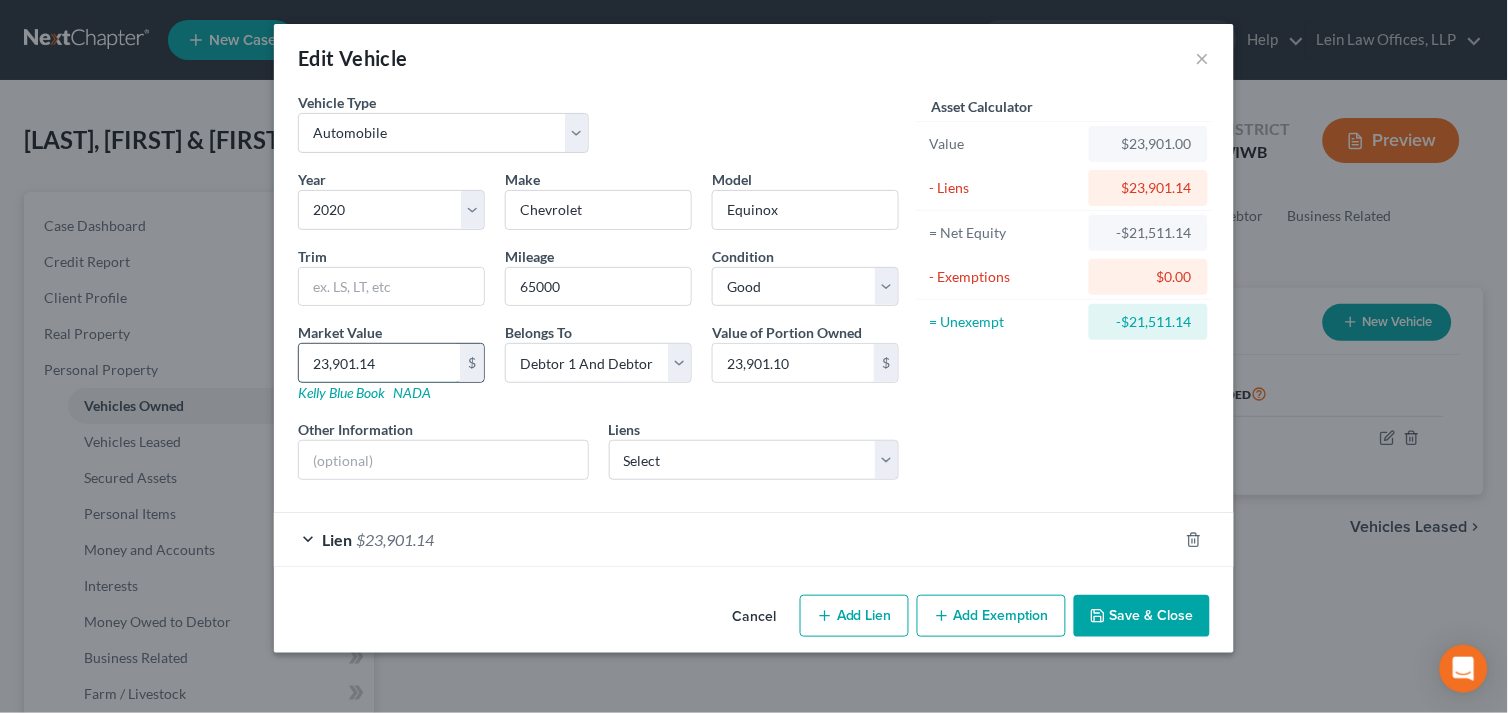 type on "23,901.14" 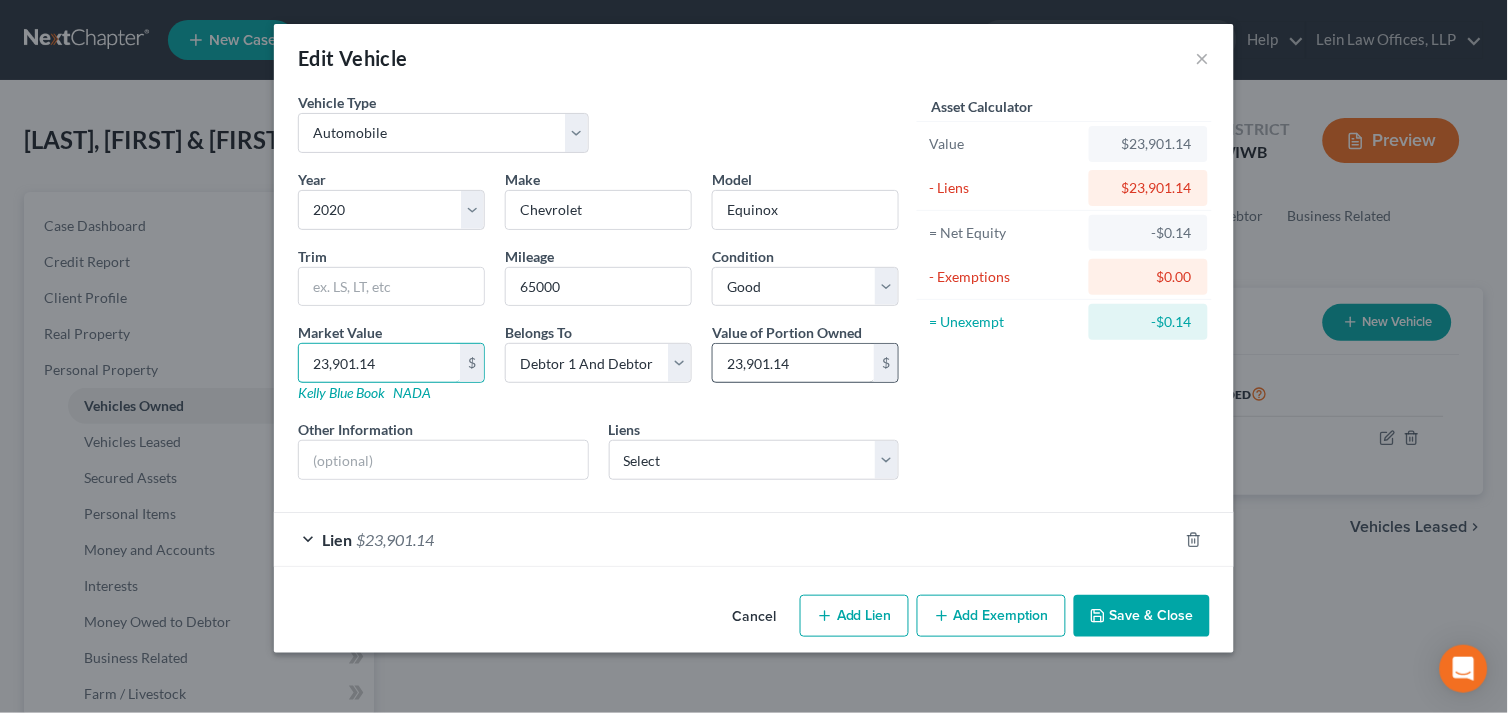 type on "23,901.14" 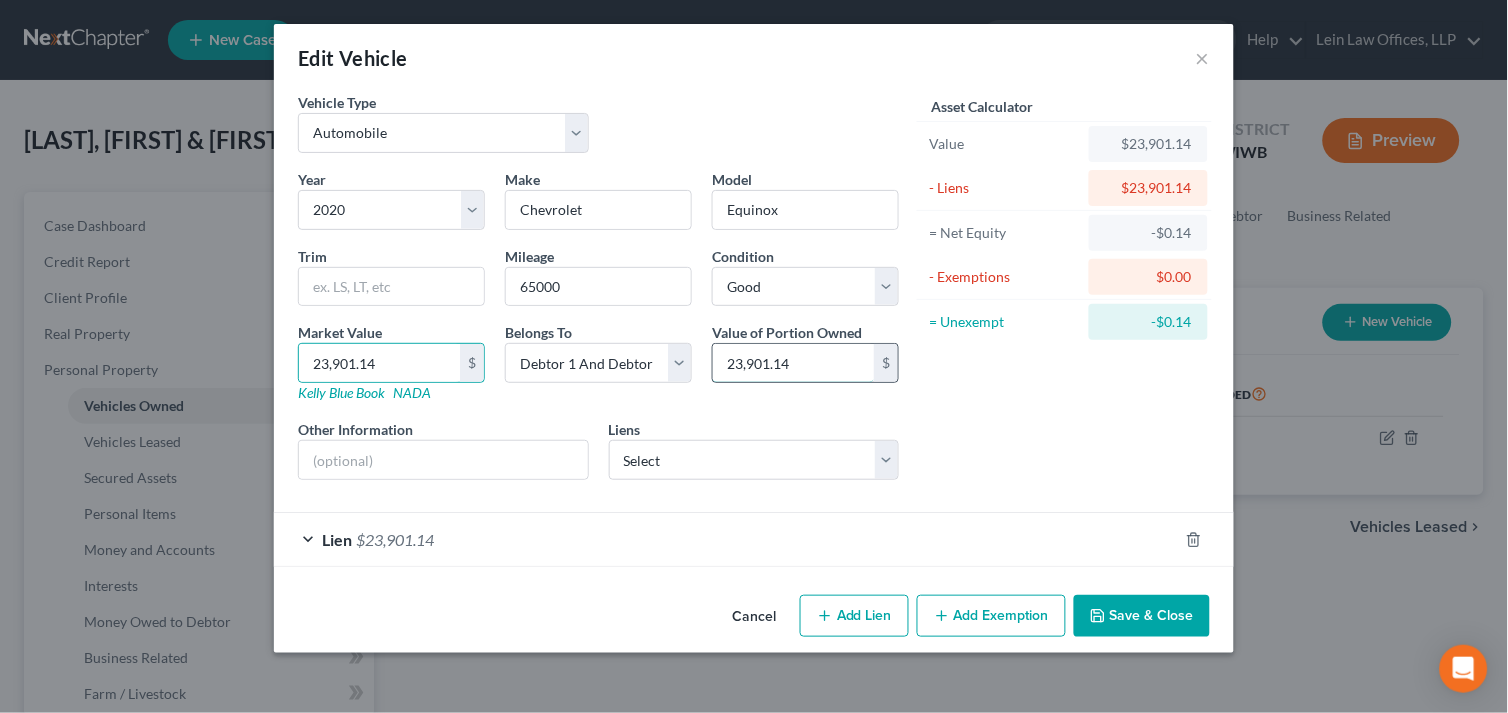 click on "23,901.14" at bounding box center [793, 363] 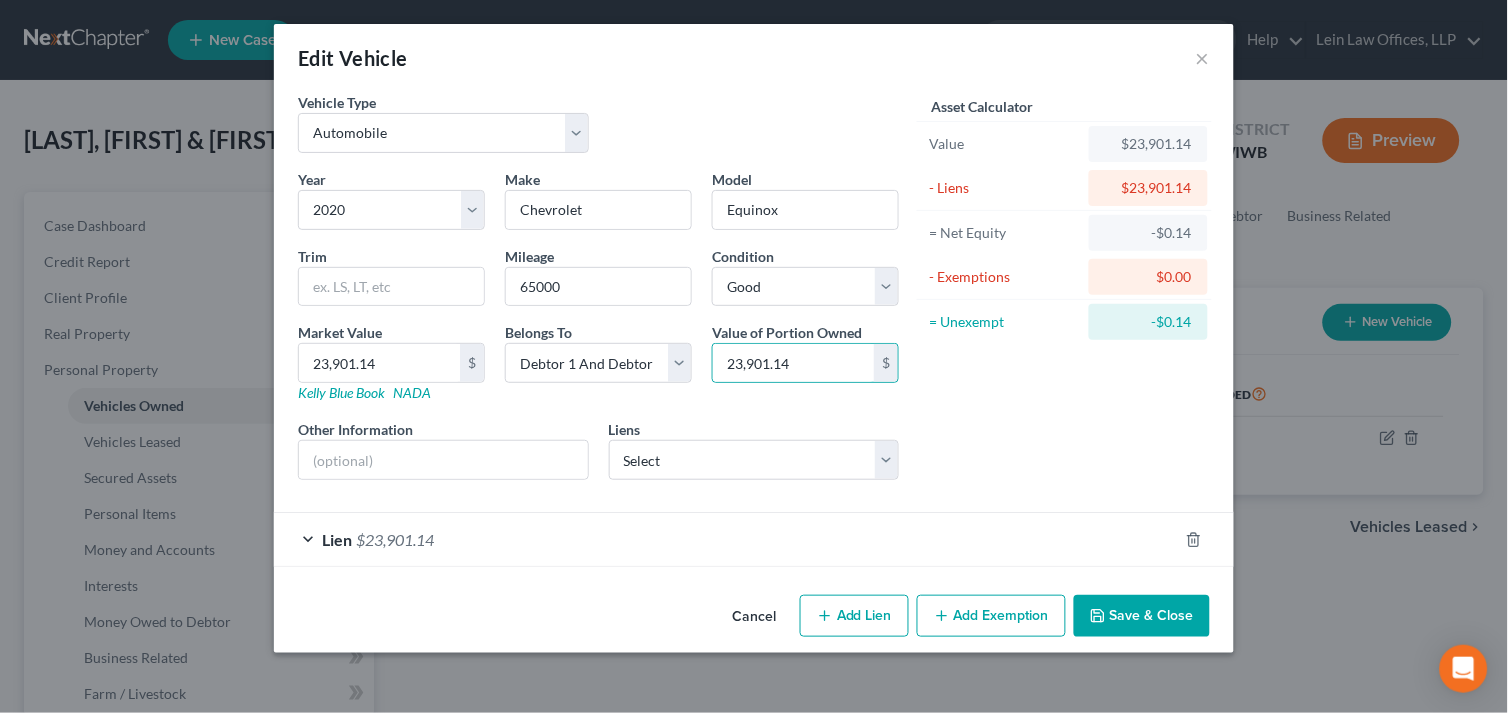 click on "Save & Close" at bounding box center (1142, 616) 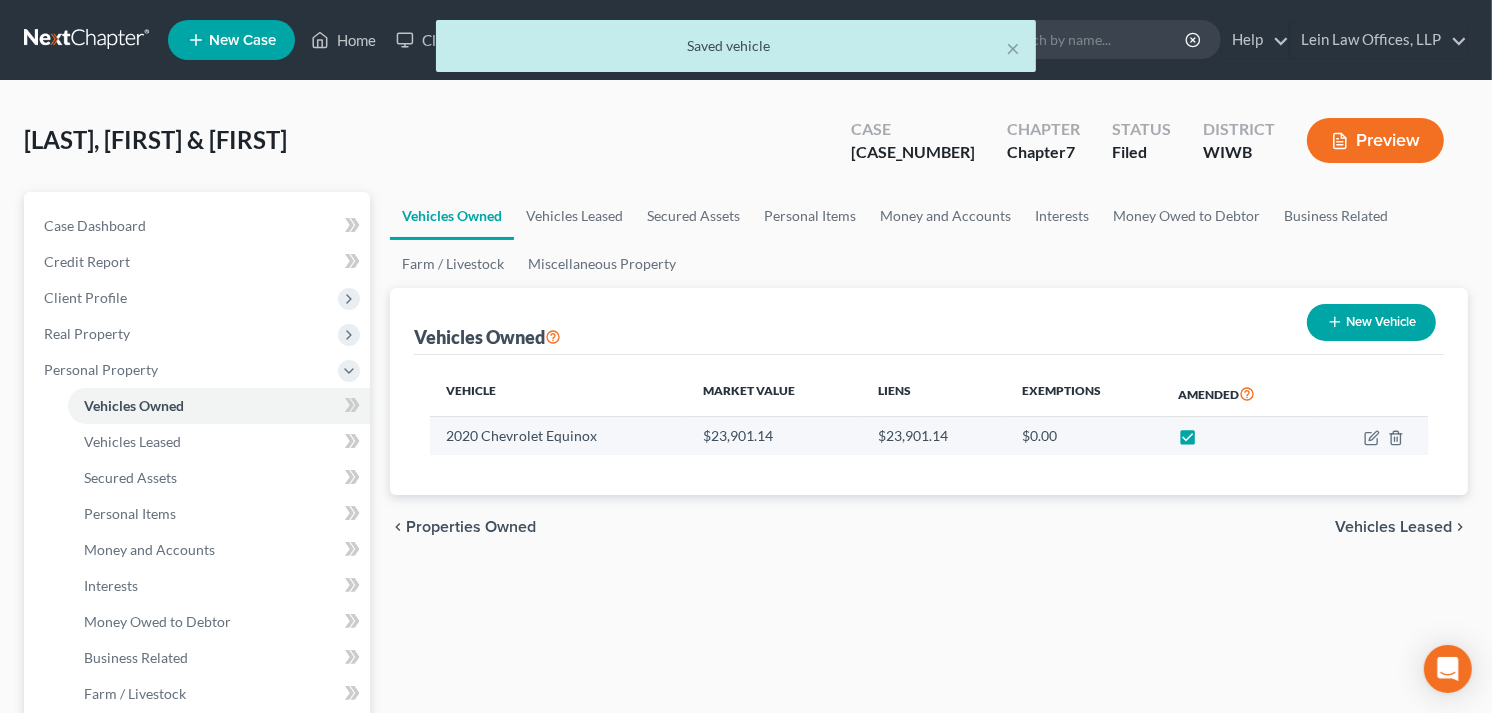 click at bounding box center (1206, 441) 